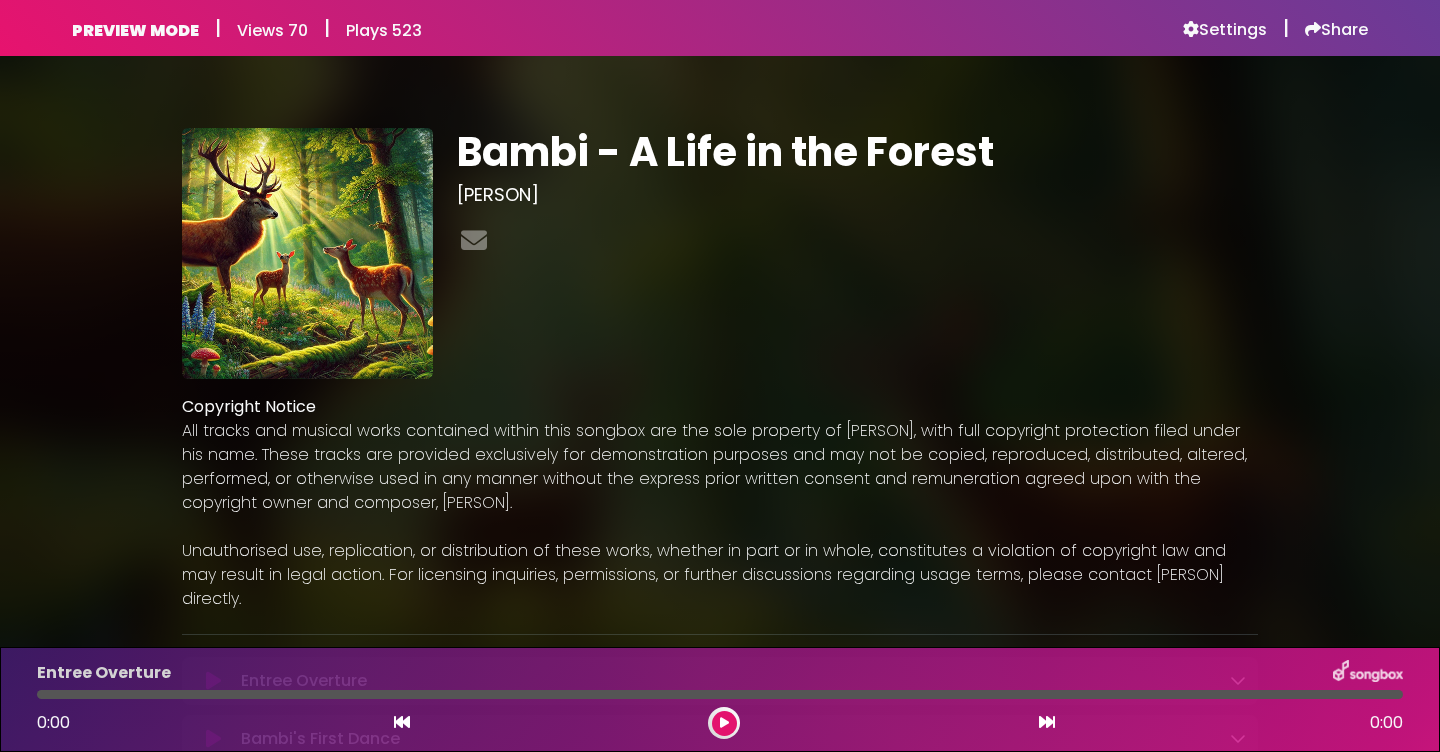 scroll, scrollTop: 0, scrollLeft: 0, axis: both 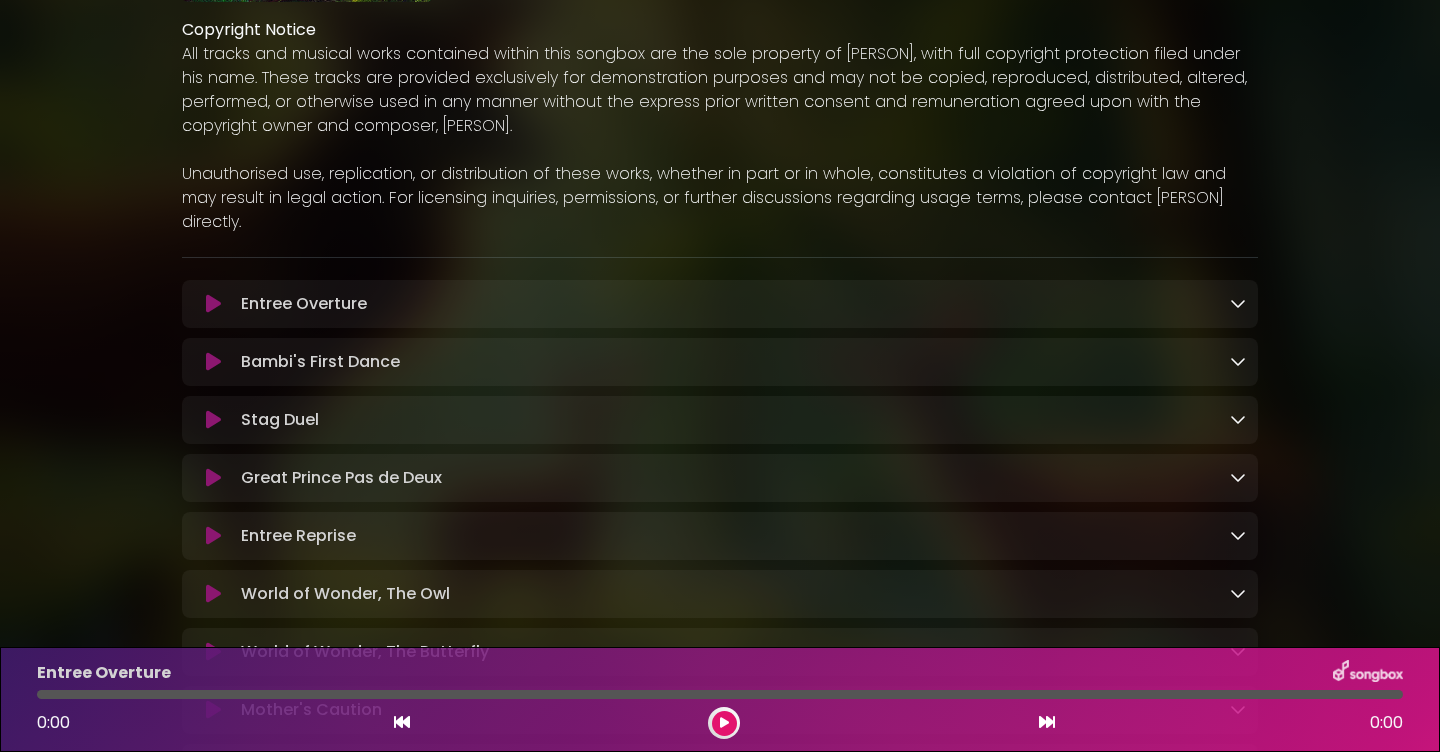 click at bounding box center [1238, 303] 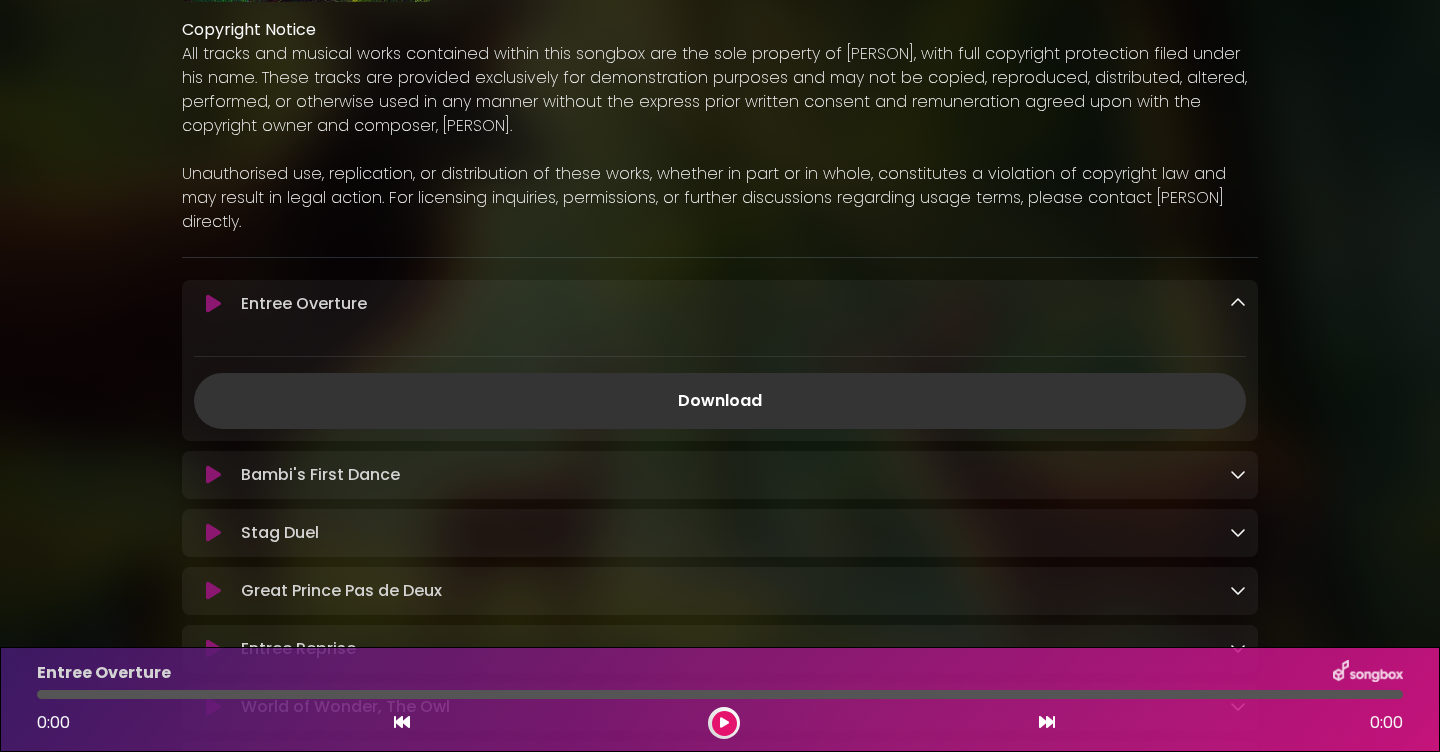 click at bounding box center [1238, 303] 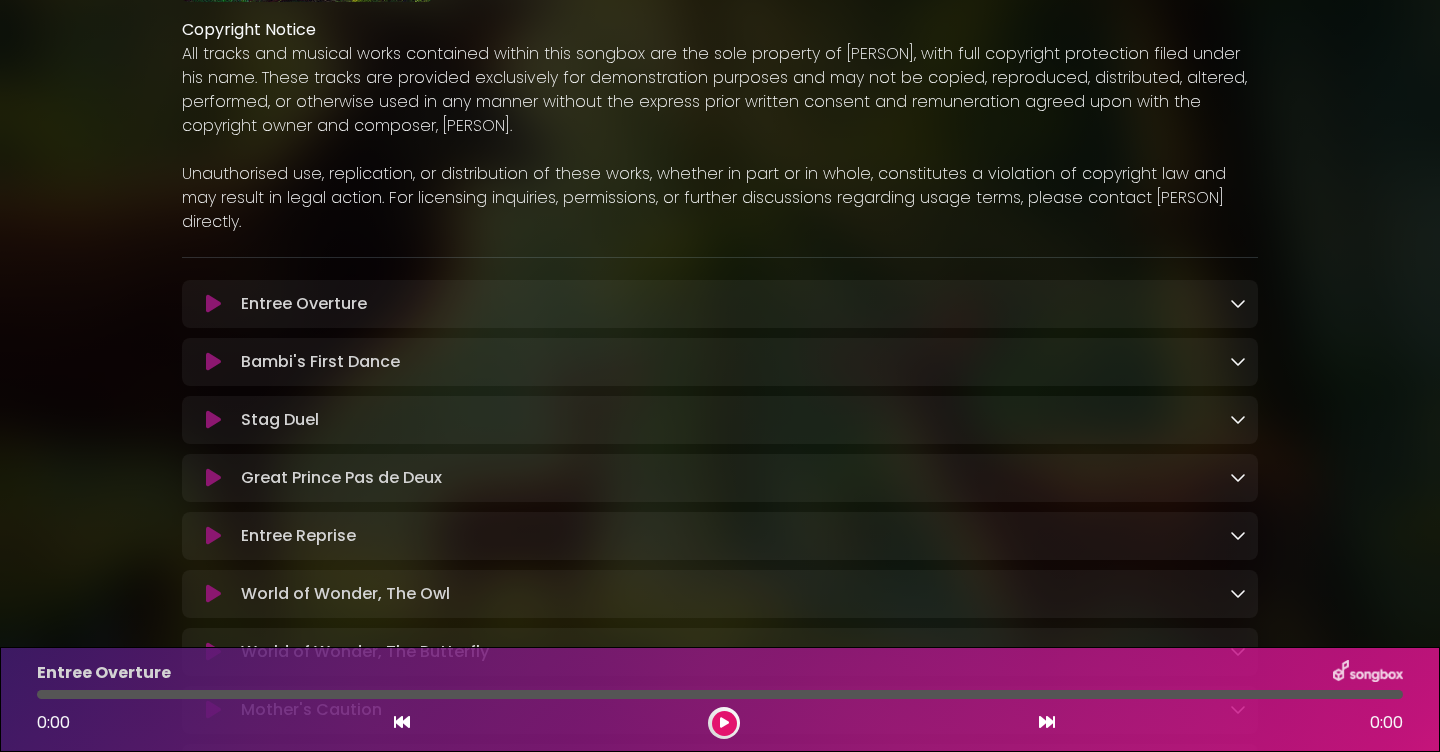 click at bounding box center (213, 304) 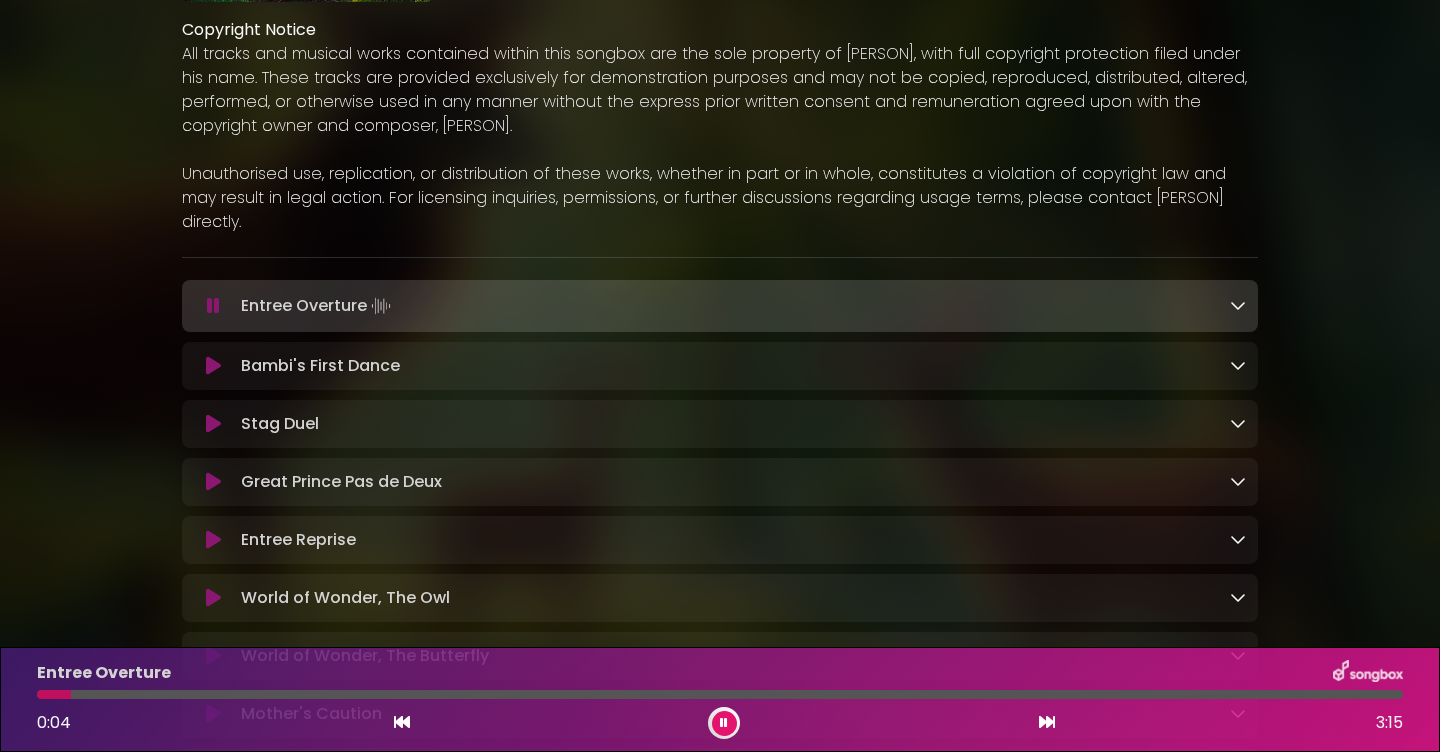 click at bounding box center [724, 723] 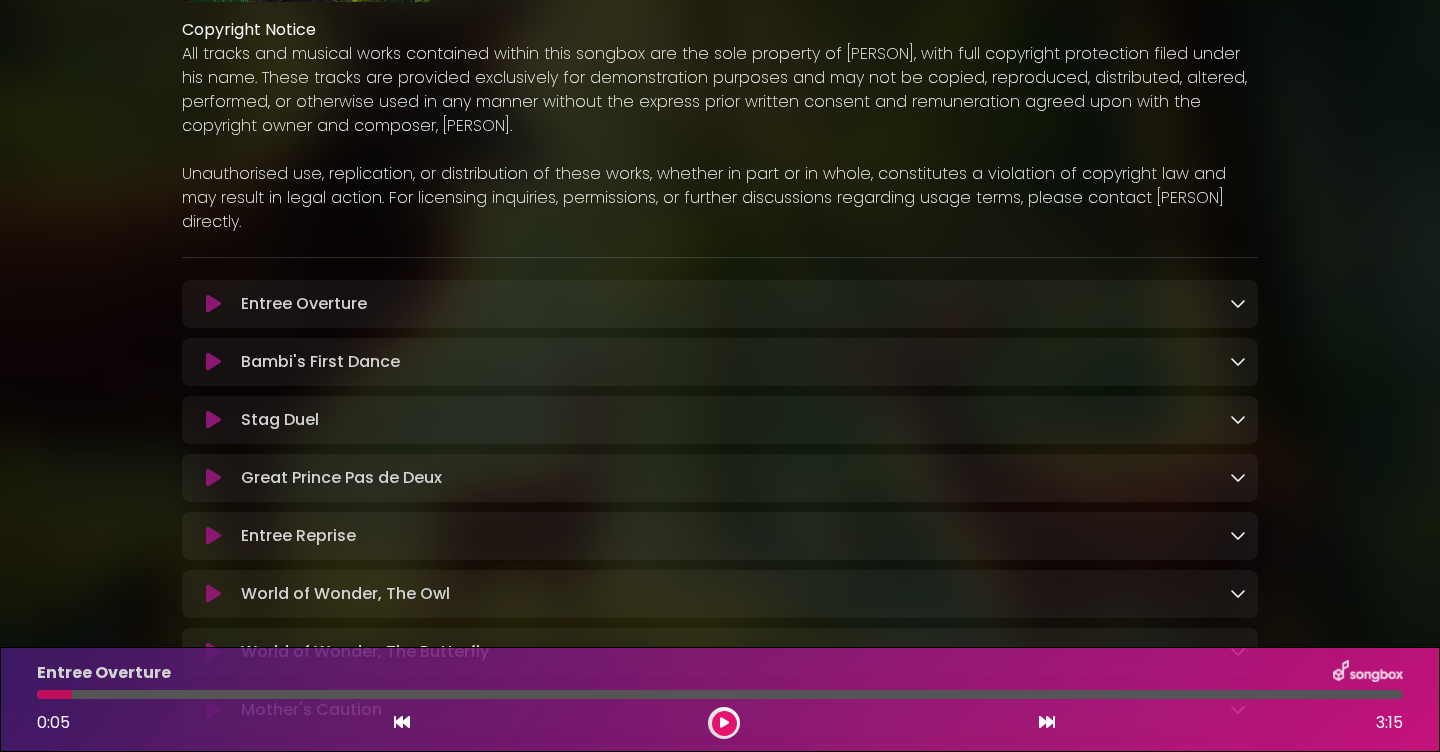 click at bounding box center [724, 723] 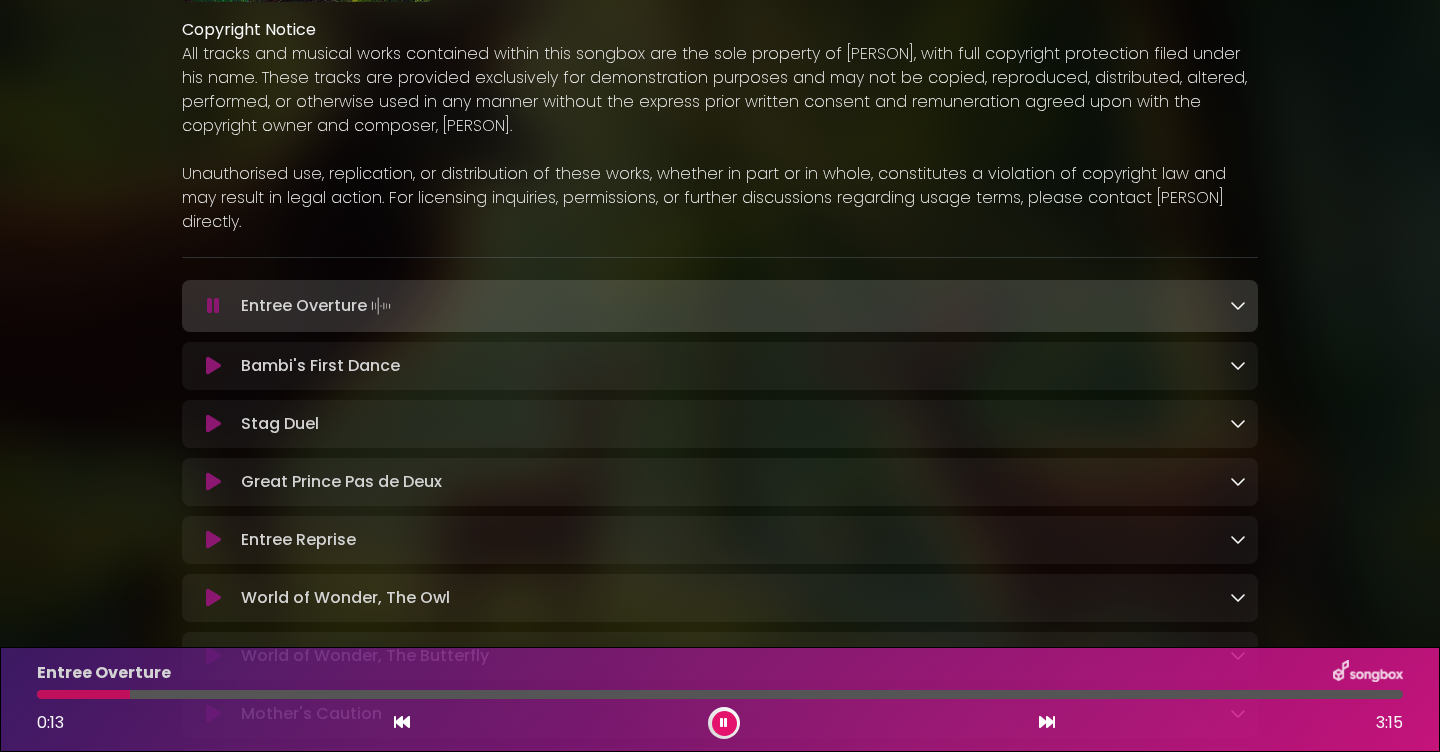 click at bounding box center [724, 723] 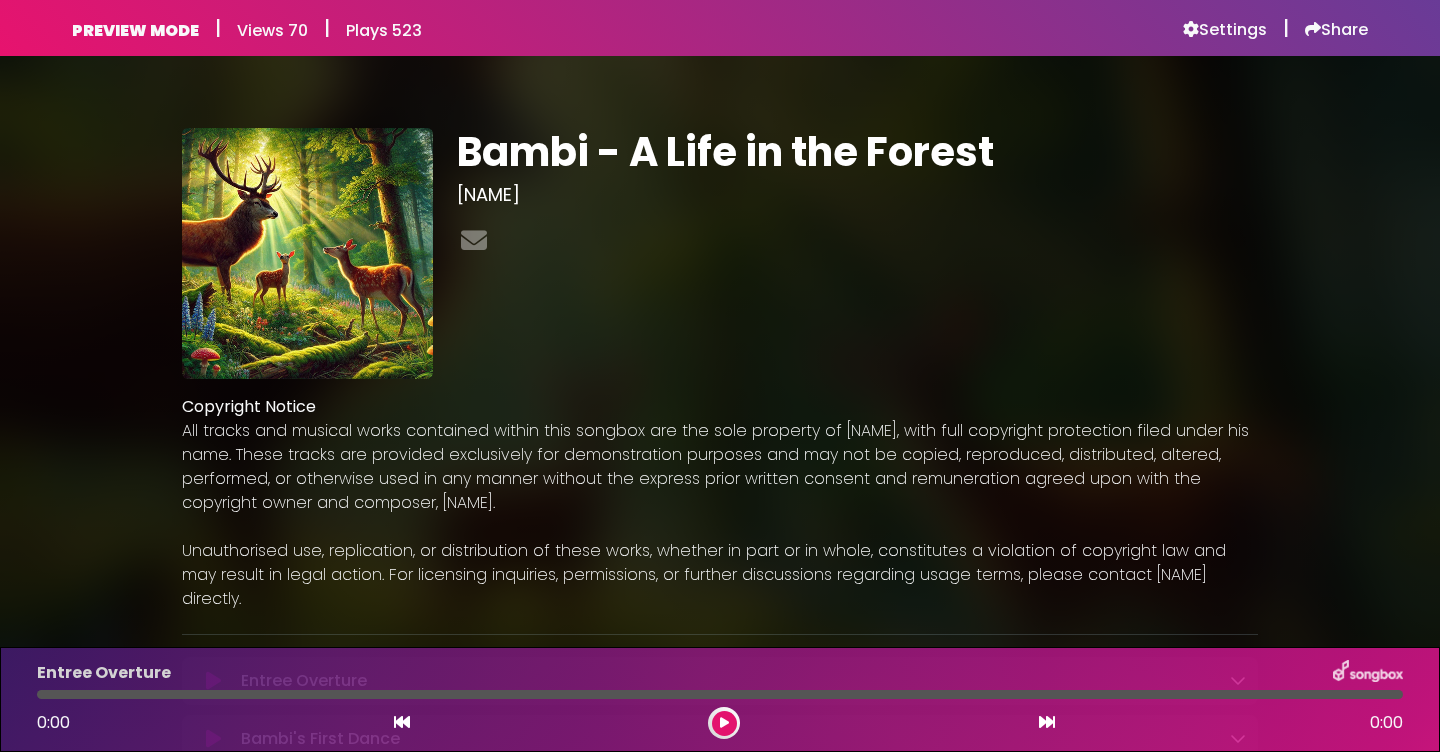 scroll, scrollTop: 0, scrollLeft: 0, axis: both 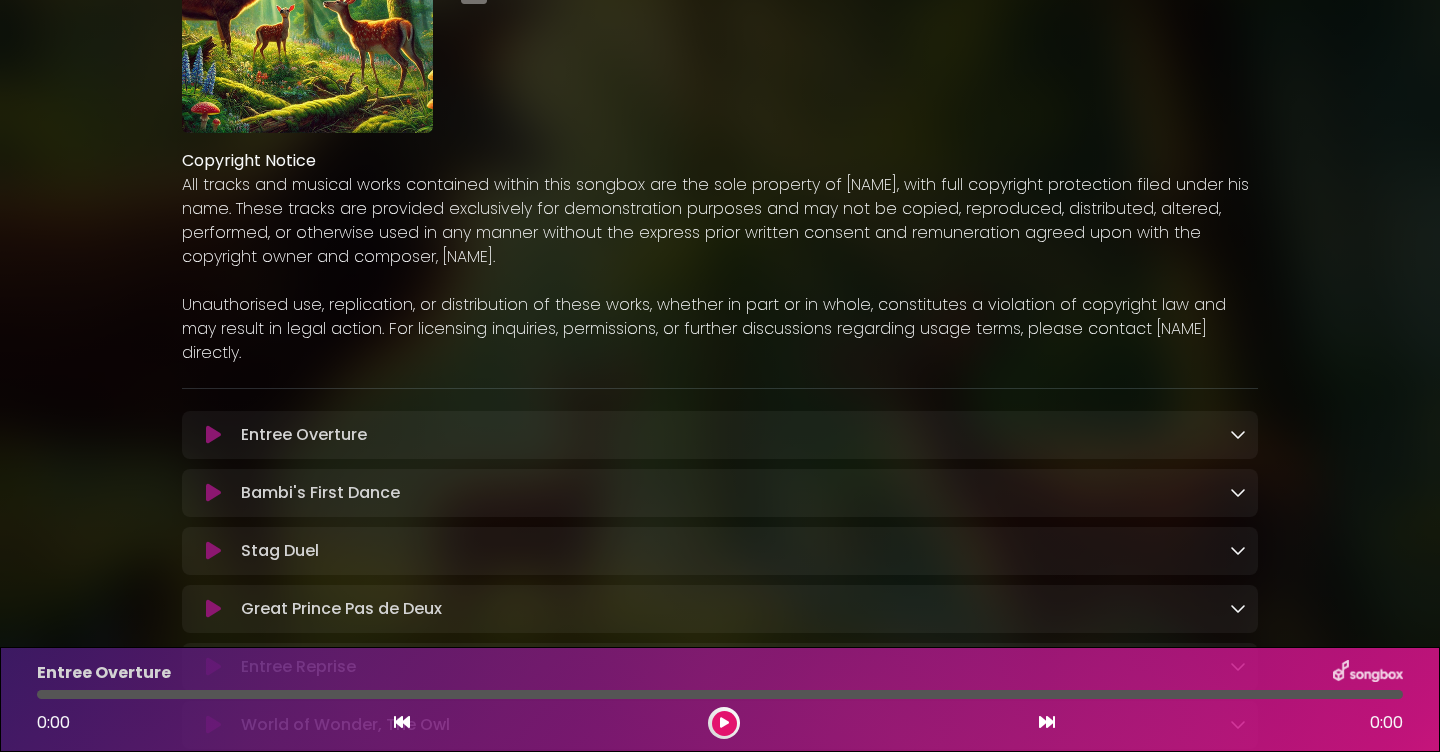 click at bounding box center (213, 435) 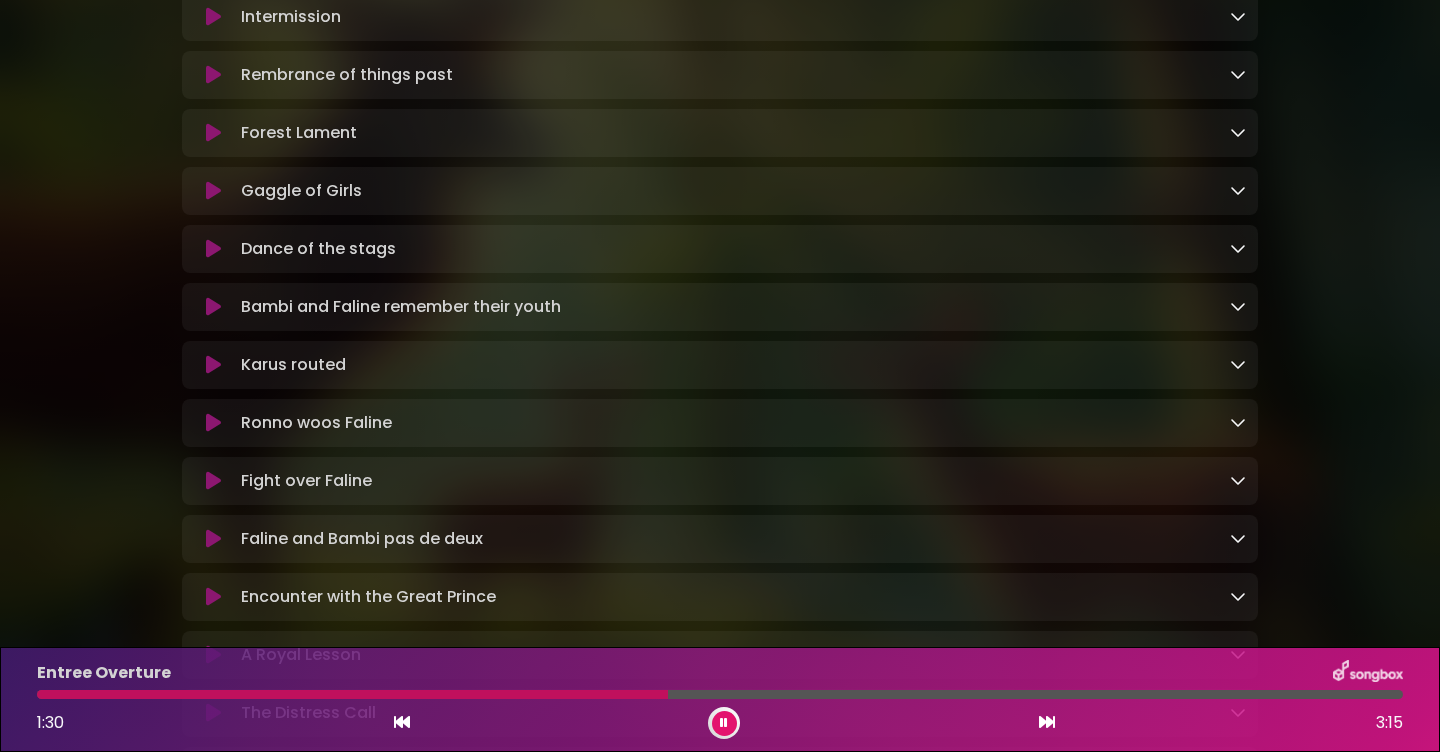 scroll, scrollTop: 2727, scrollLeft: 0, axis: vertical 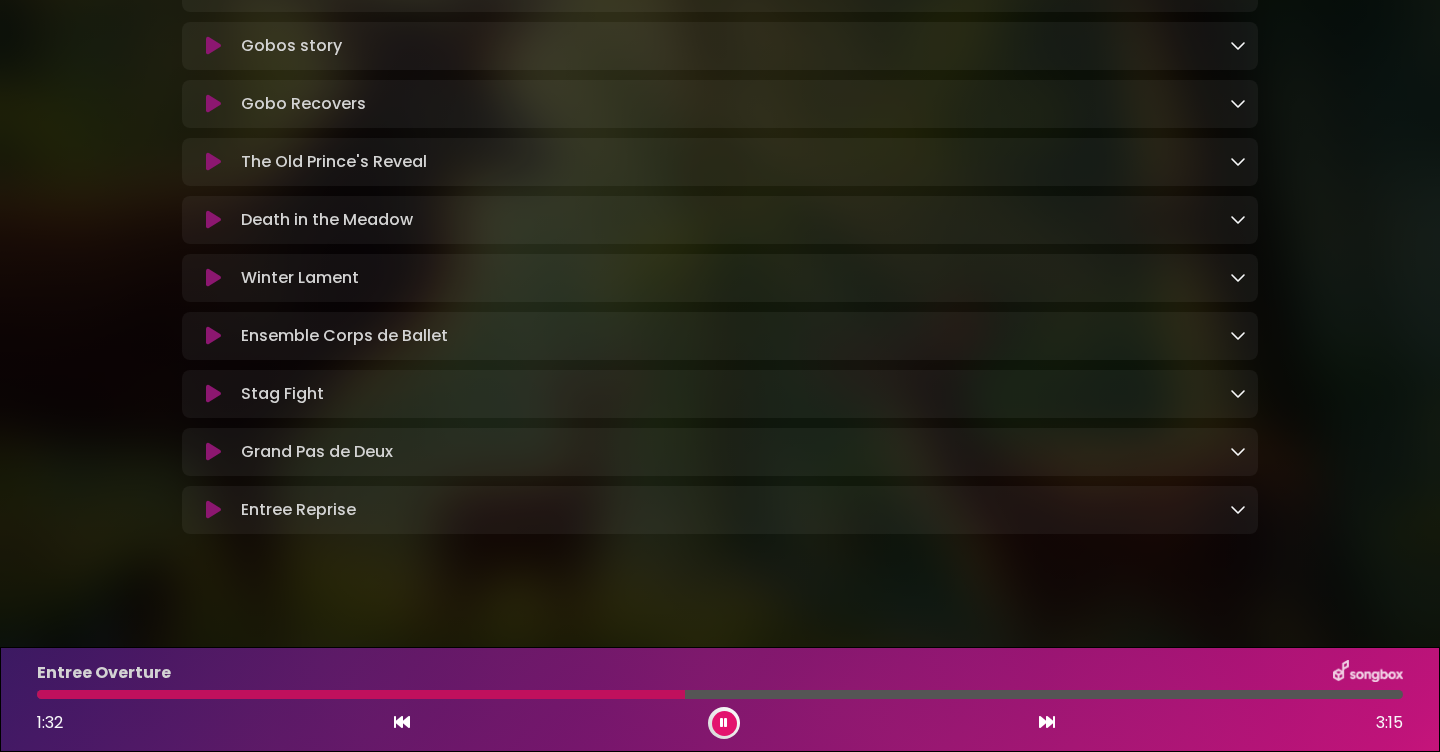 click at bounding box center (213, 336) 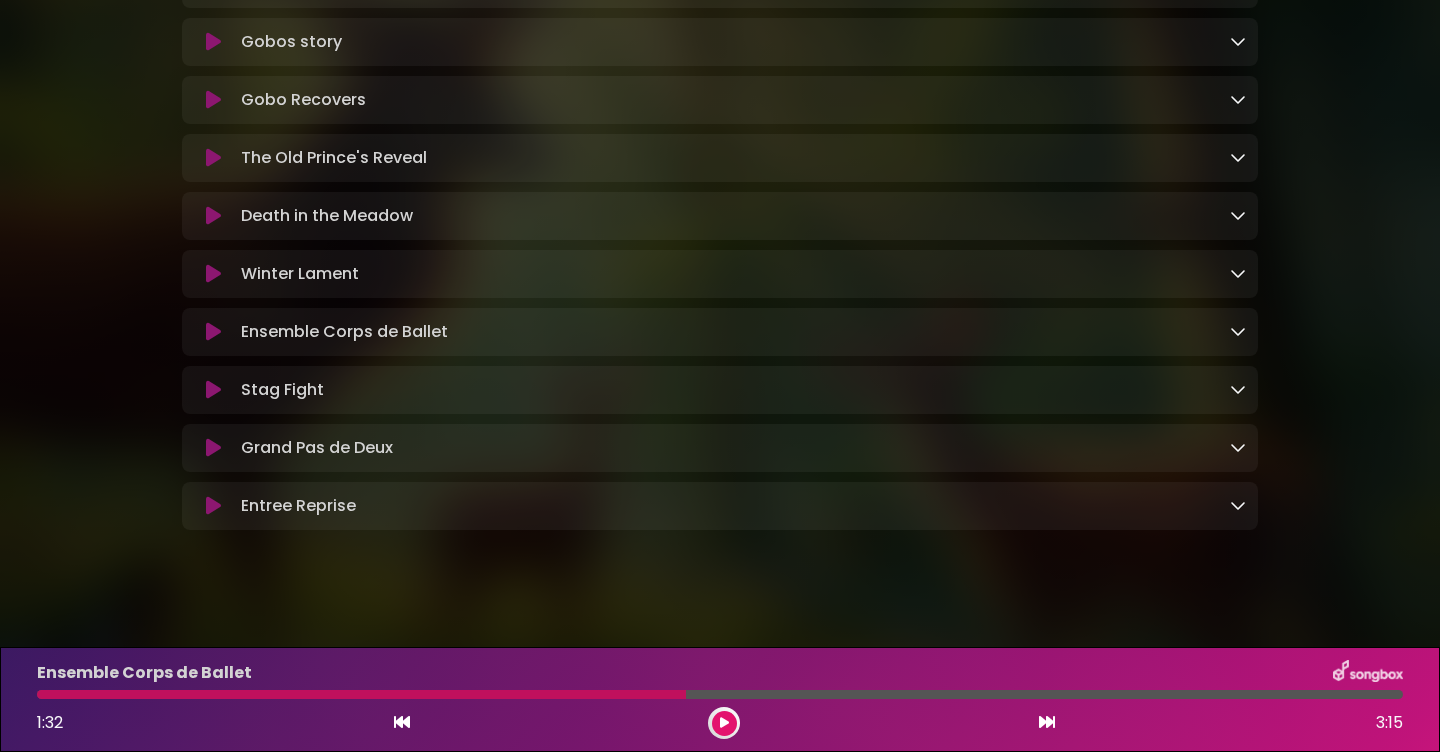 click at bounding box center [213, 332] 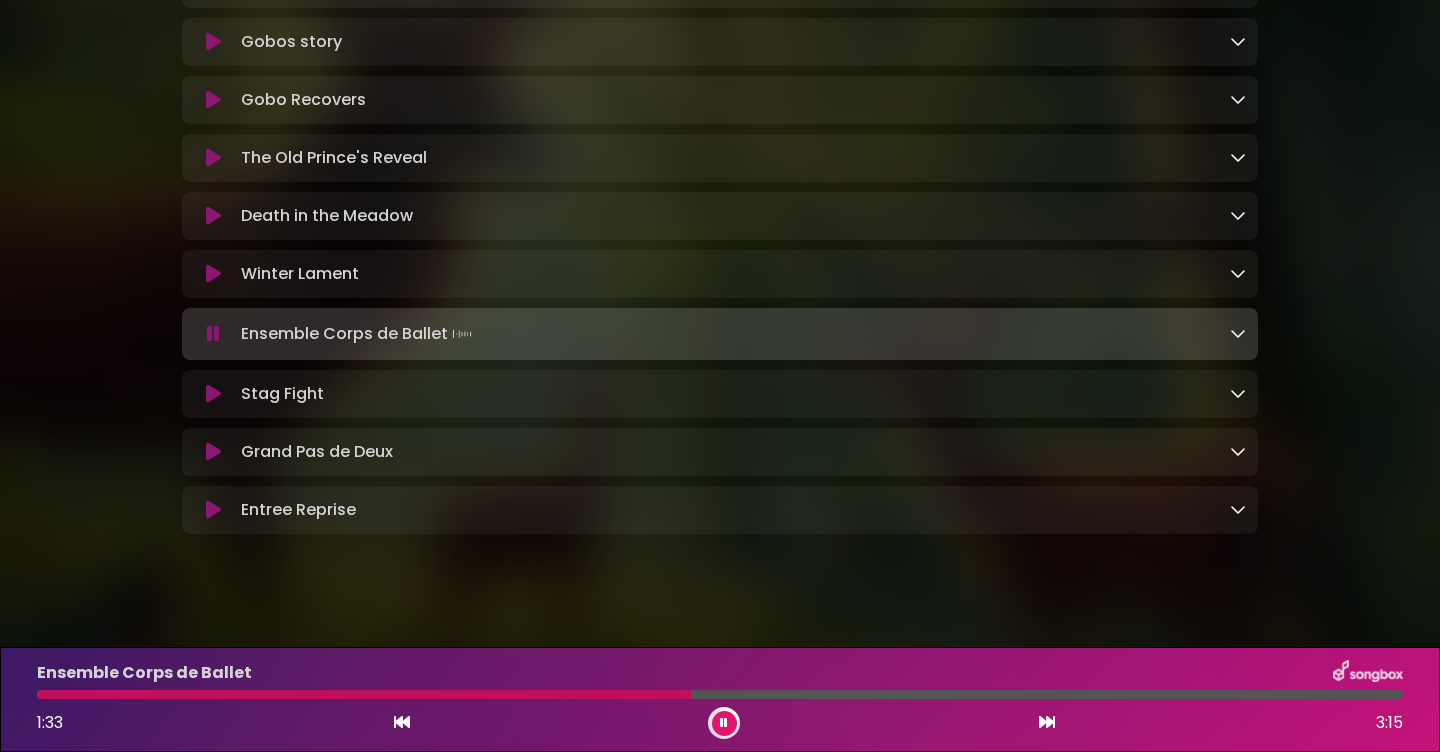 click at bounding box center (213, 334) 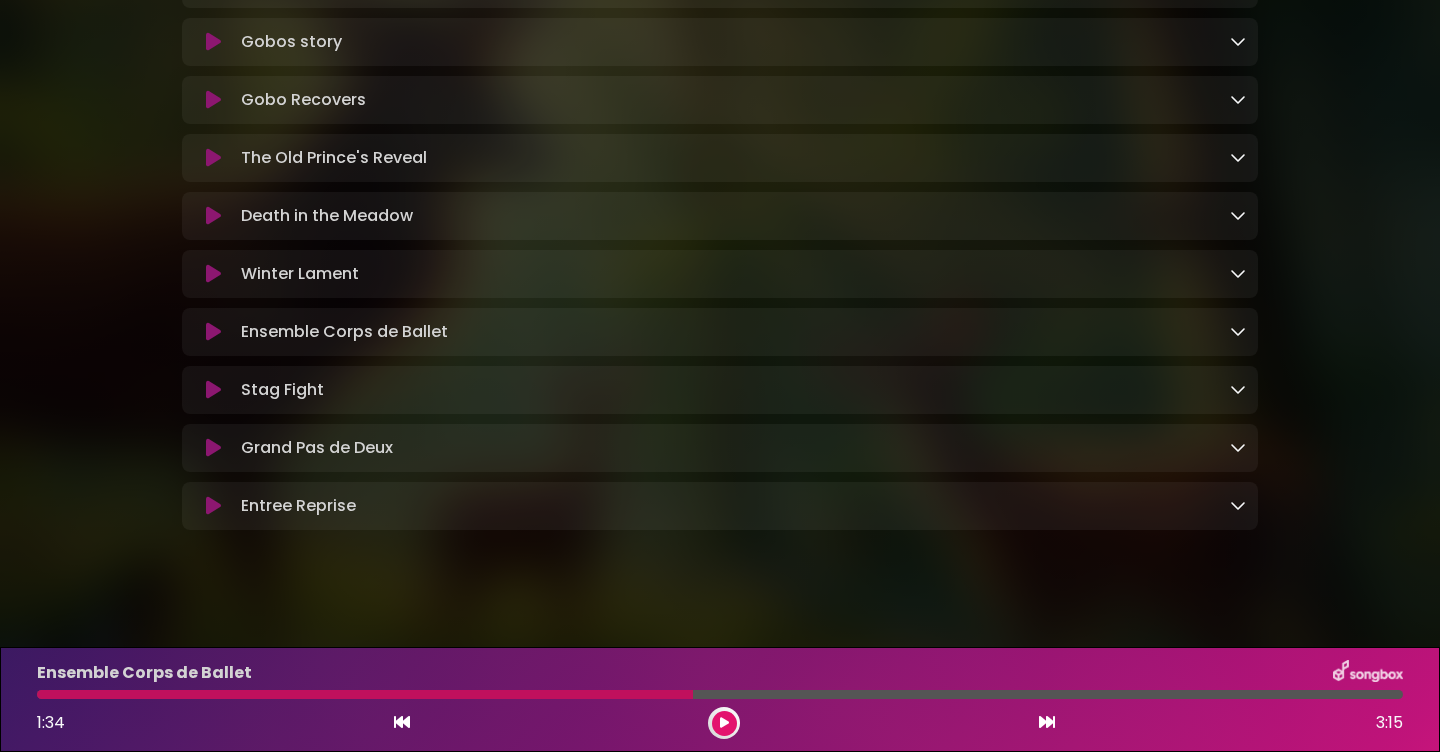 click at bounding box center (213, 332) 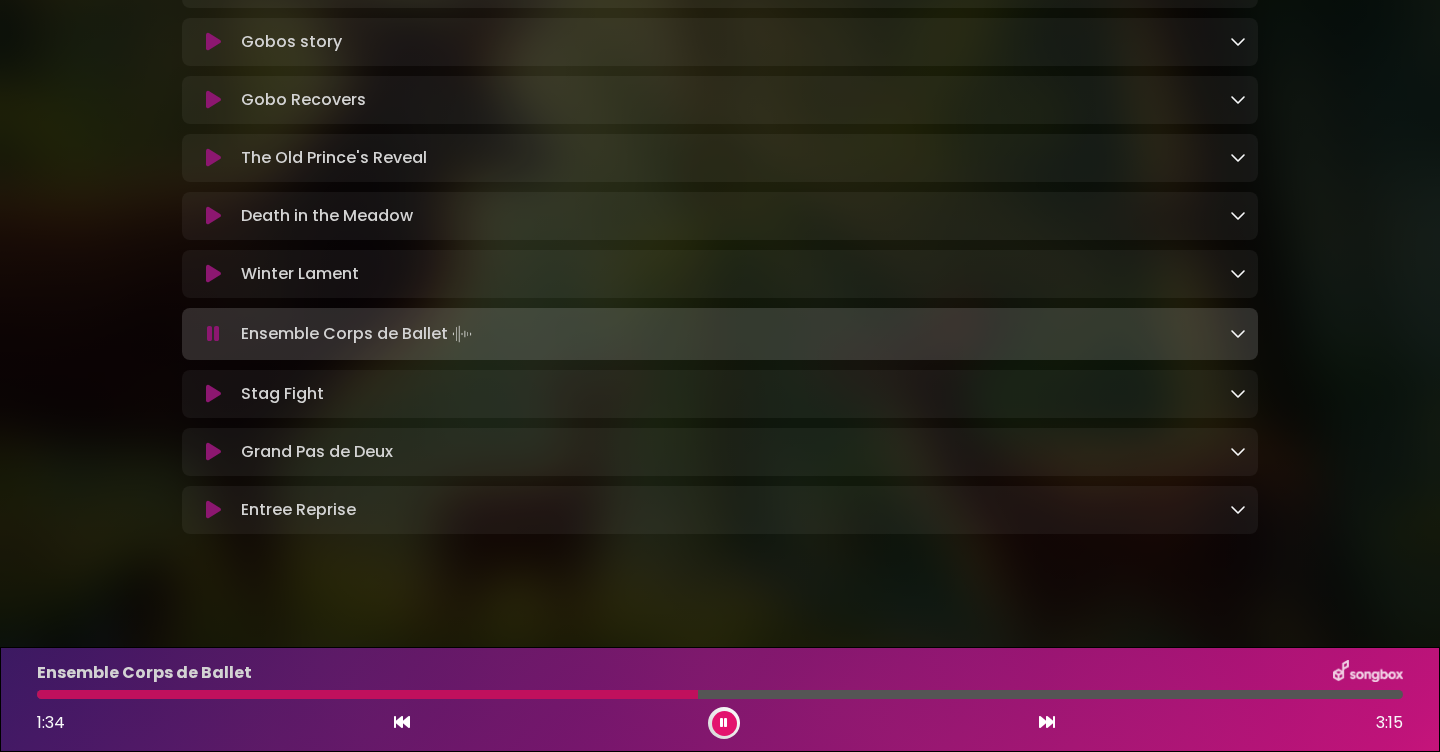 click at bounding box center (213, 394) 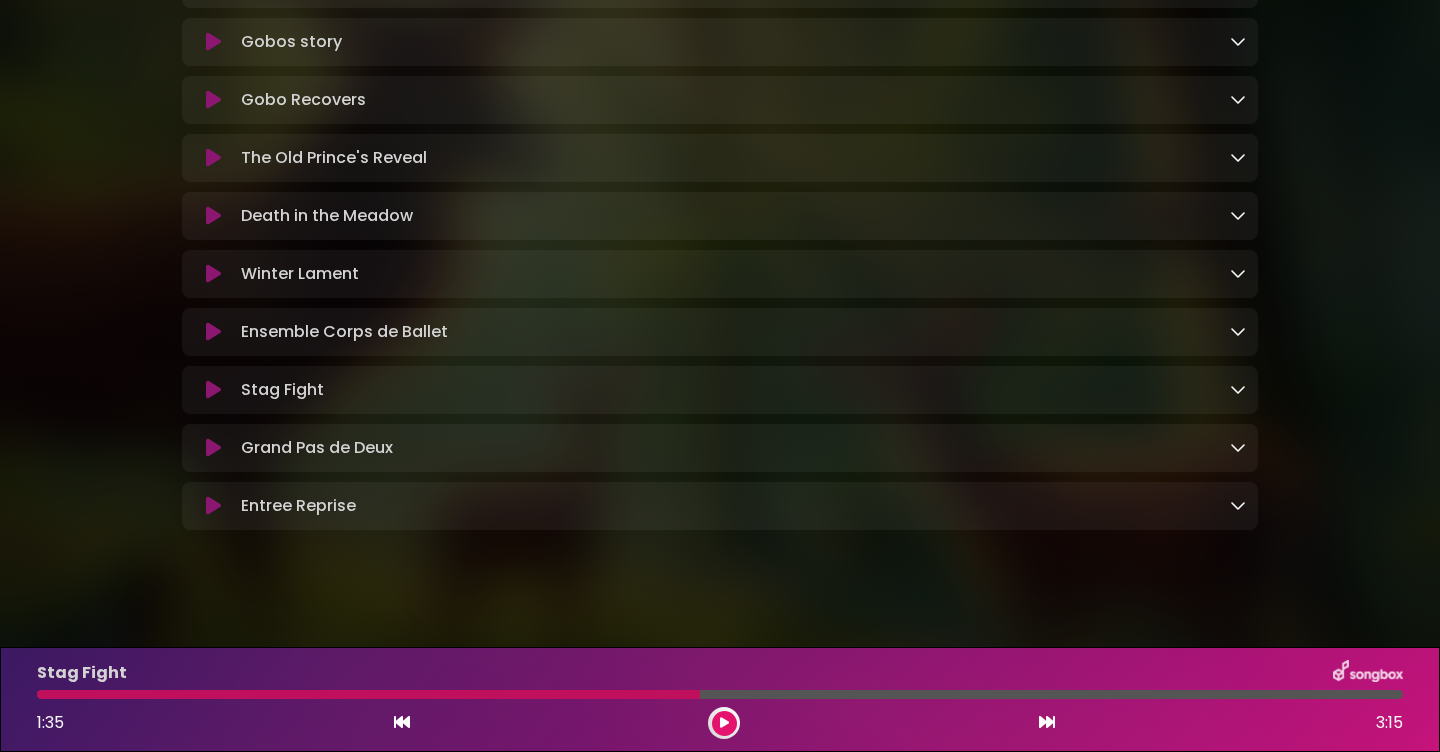 click at bounding box center (213, 390) 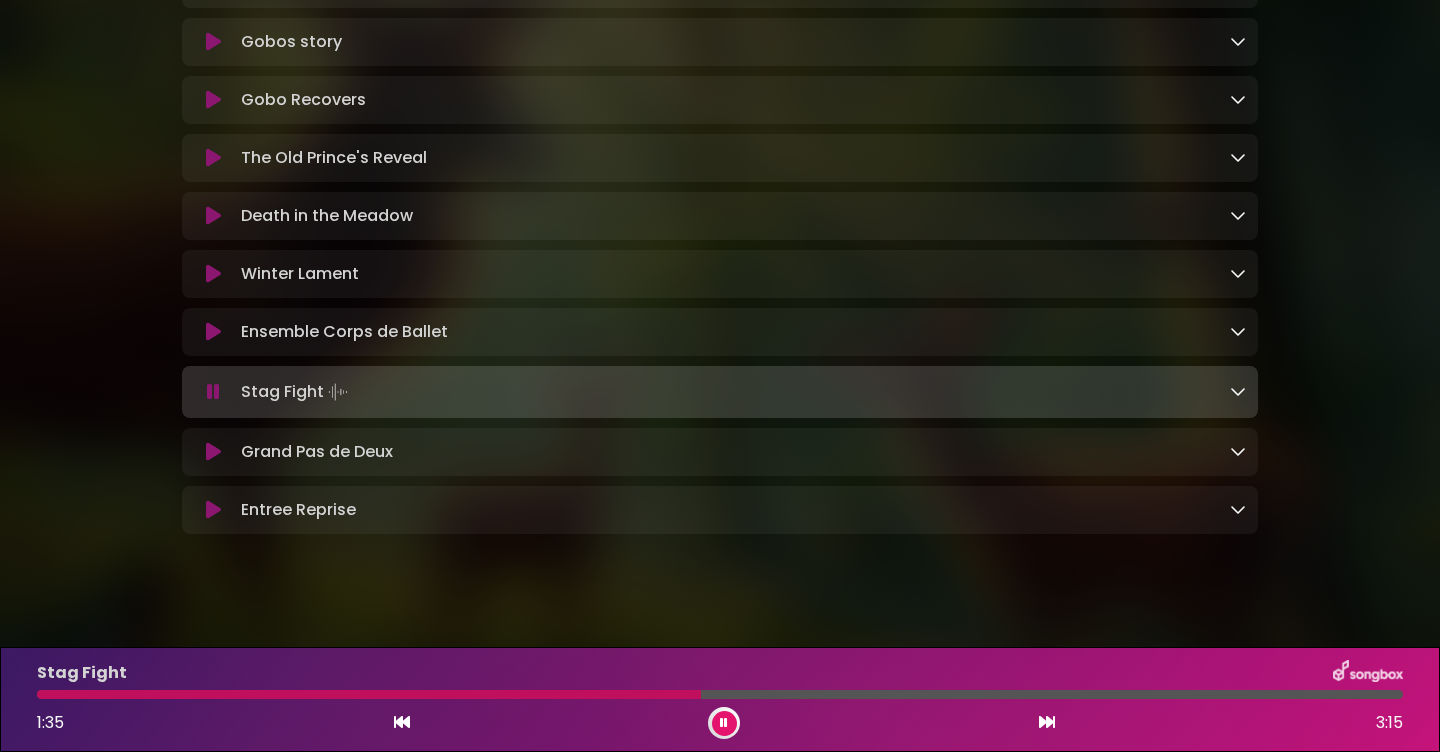 click at bounding box center (213, 392) 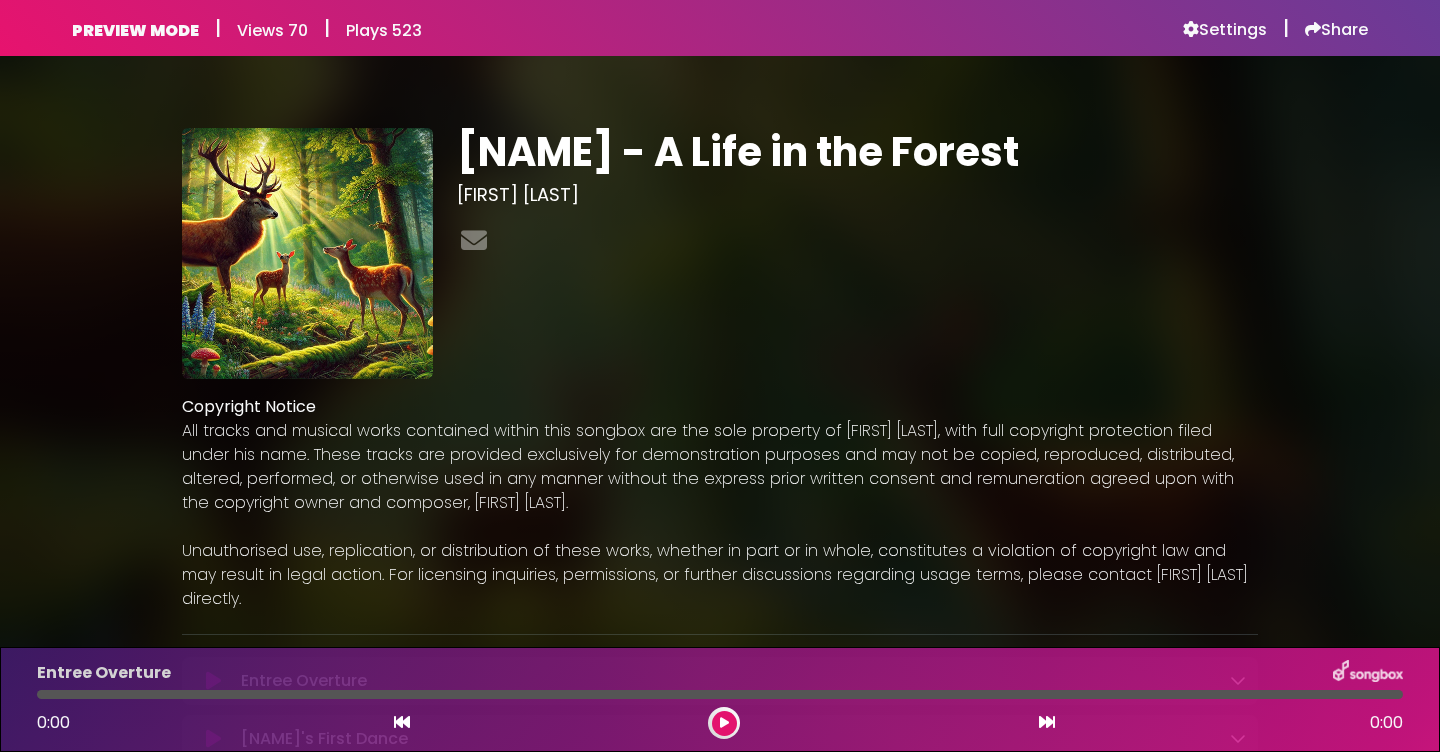 scroll, scrollTop: 0, scrollLeft: 0, axis: both 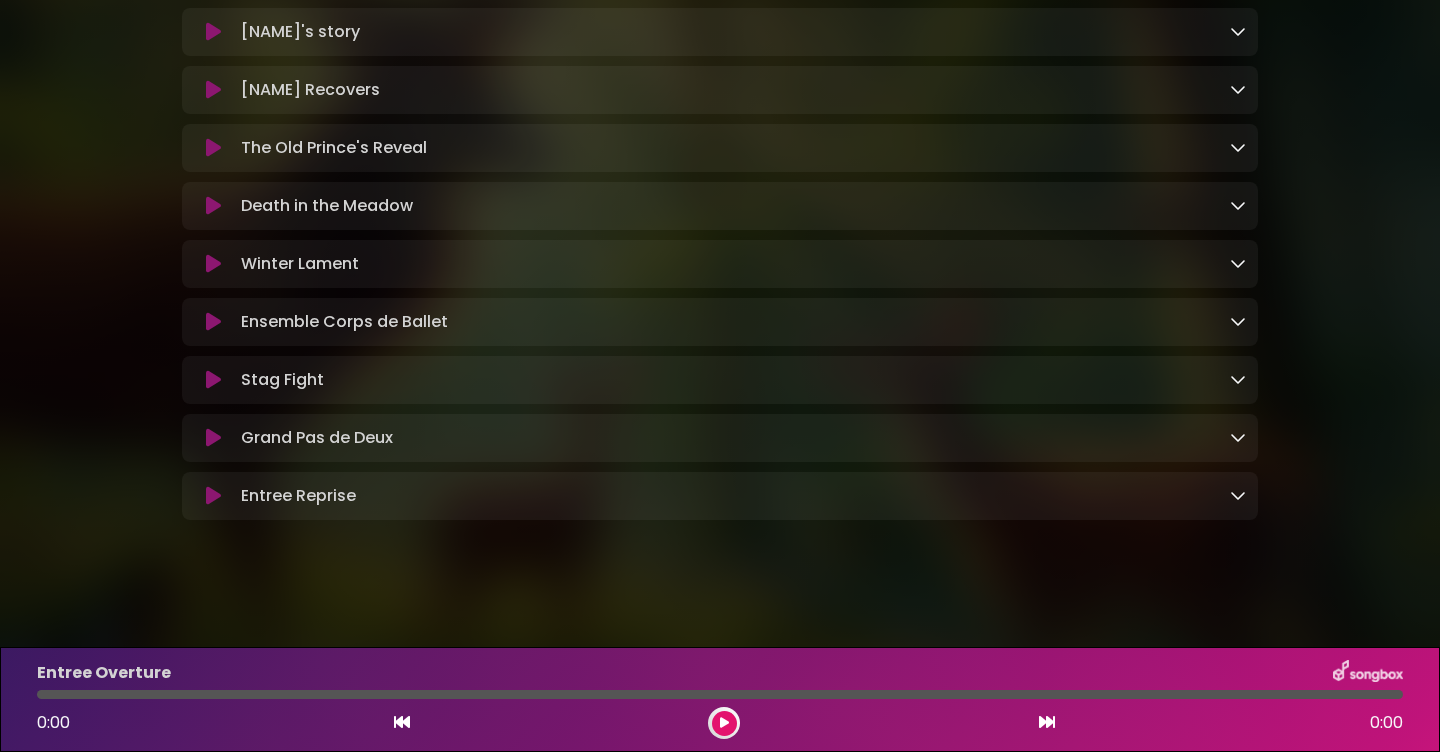 click at bounding box center (213, 438) 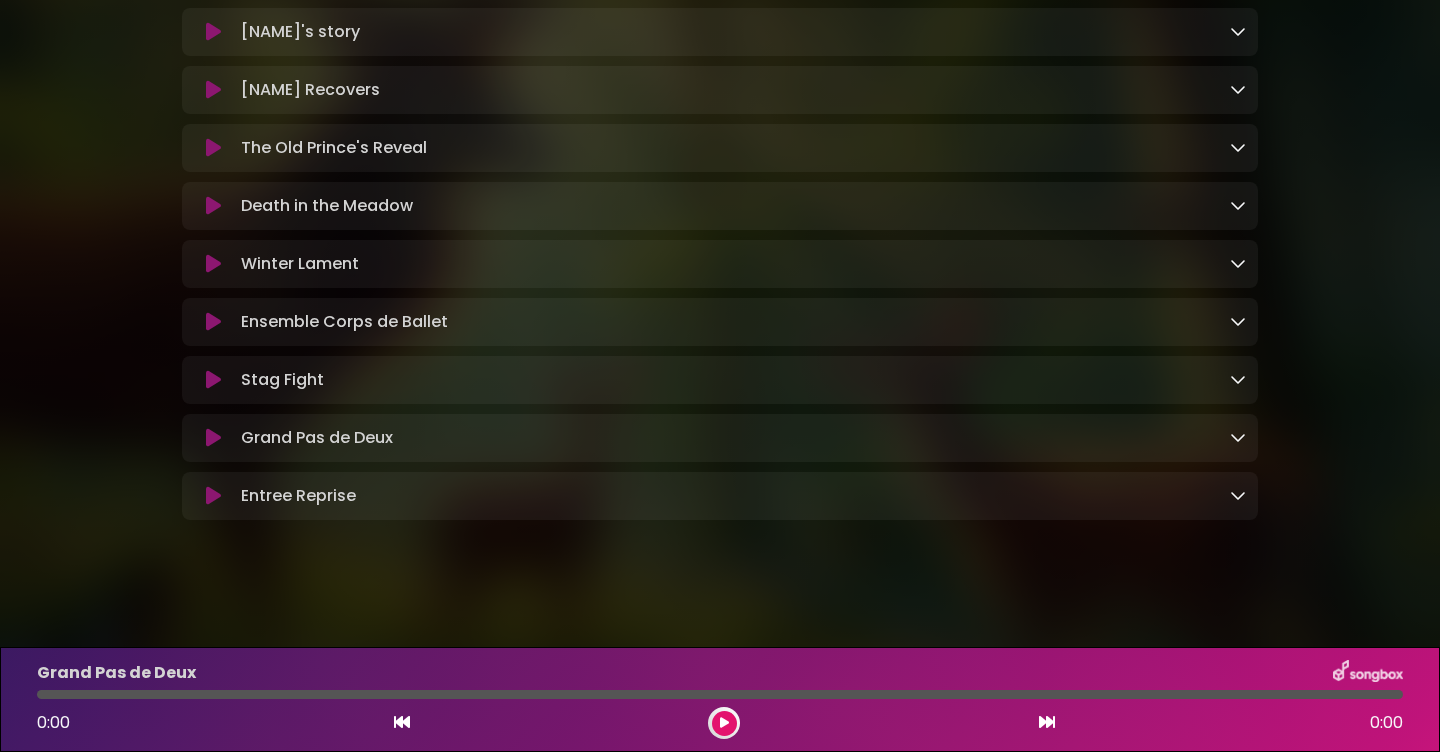 click at bounding box center [724, 723] 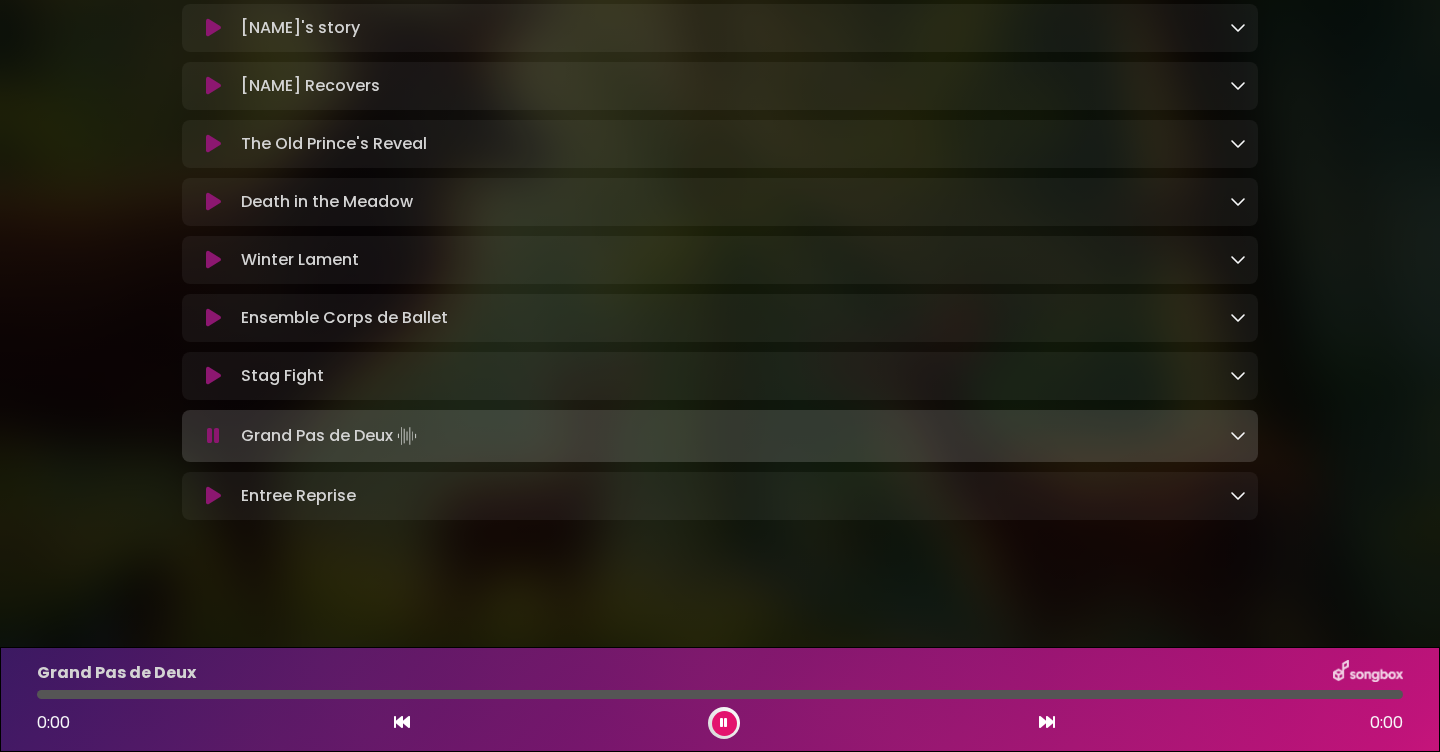 click on "Grand Pas de Deux
Loading Track..." at bounding box center [331, 436] 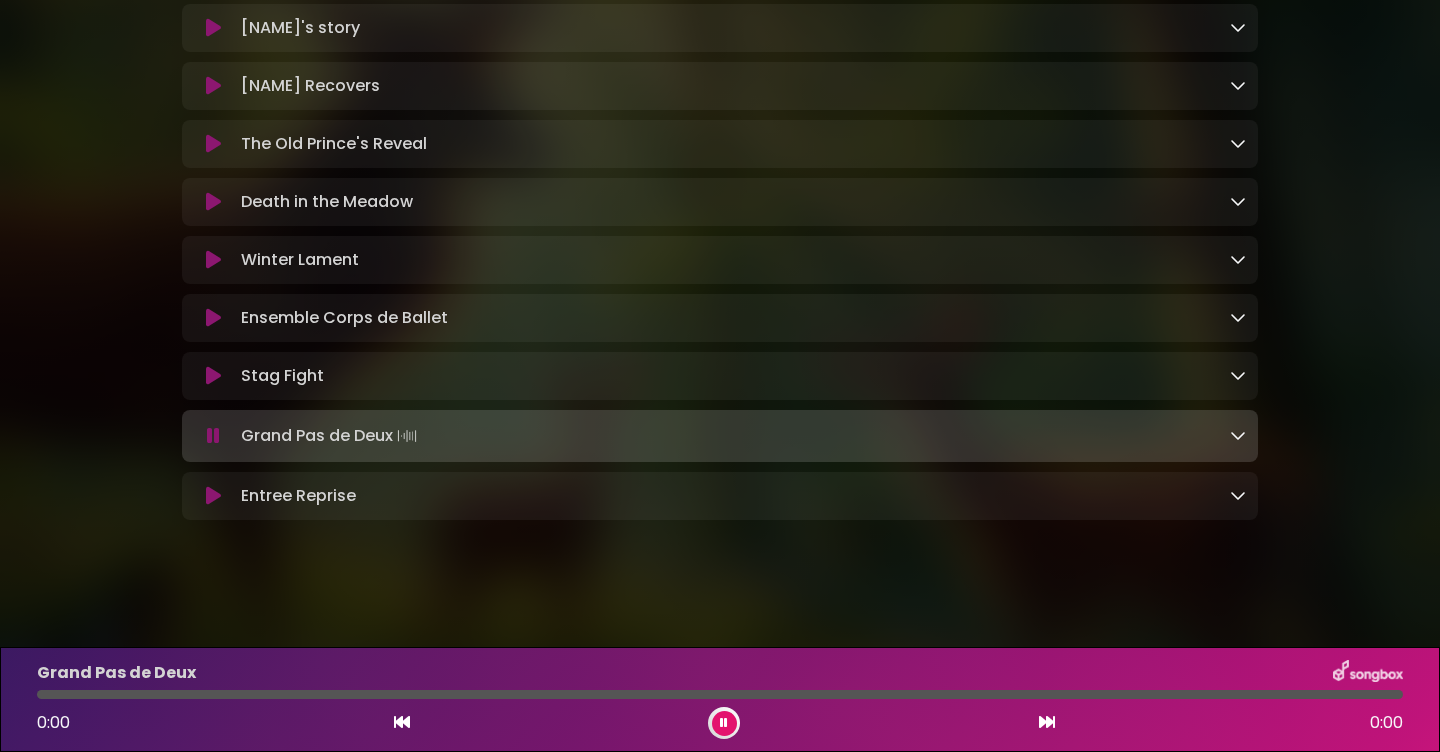 click at bounding box center (213, 436) 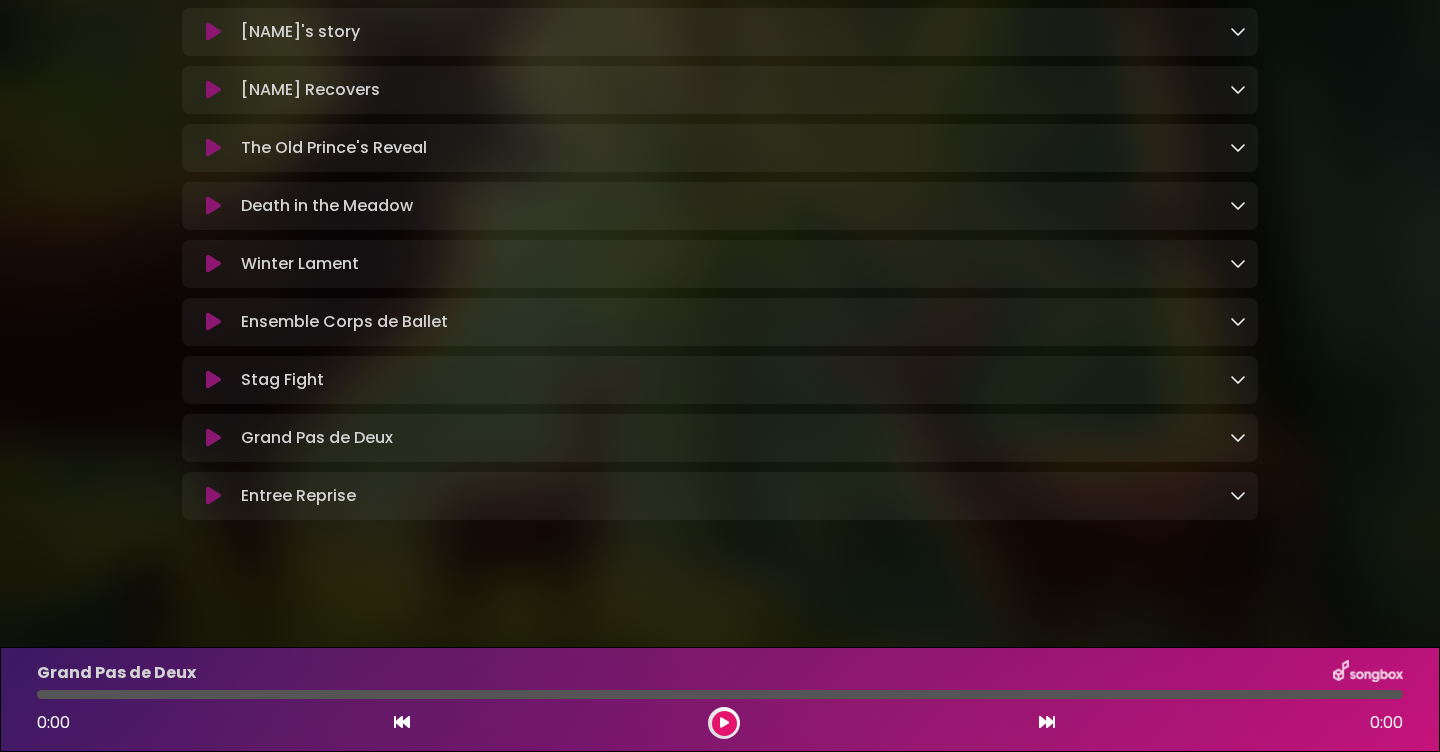 click at bounding box center (213, 438) 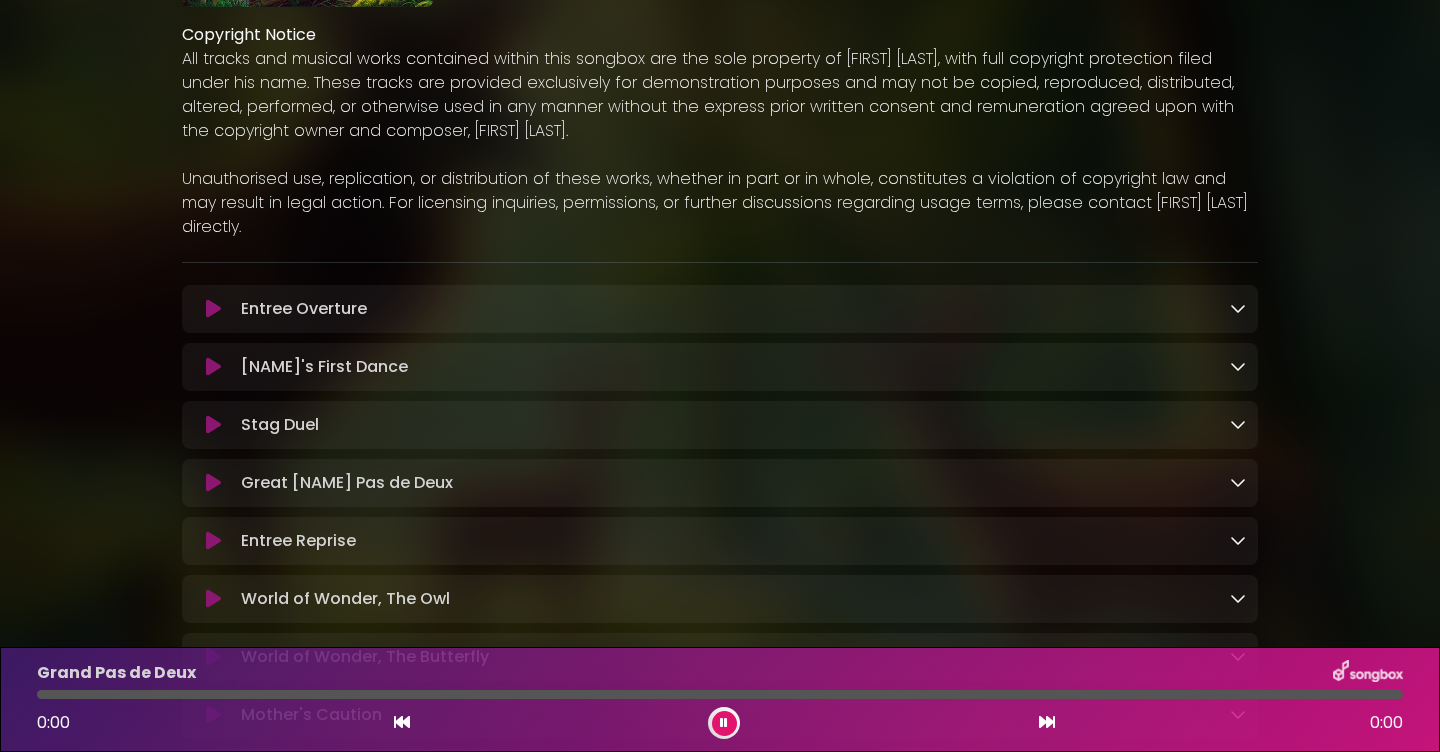 scroll, scrollTop: 434, scrollLeft: 0, axis: vertical 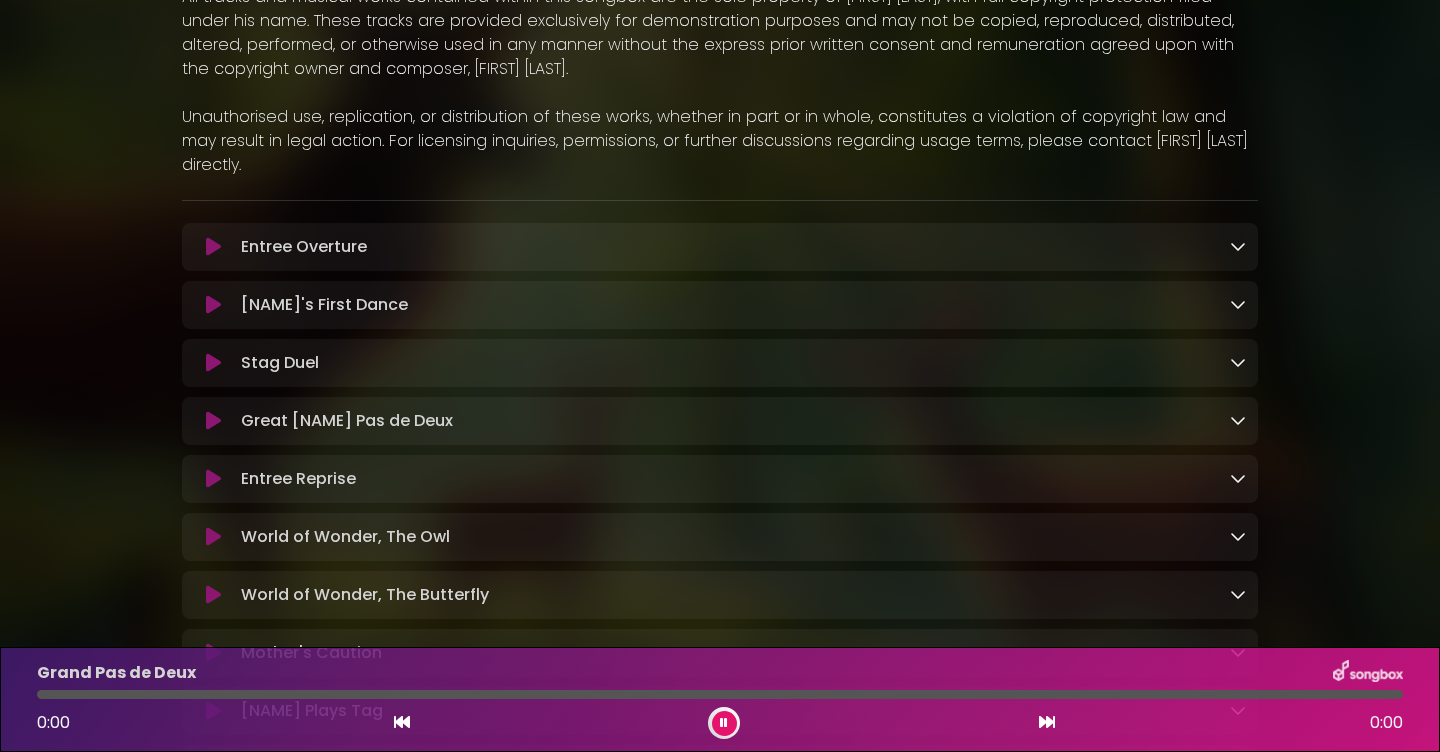 click on "Bambi's First Dance
Loading Track..." at bounding box center (720, 305) 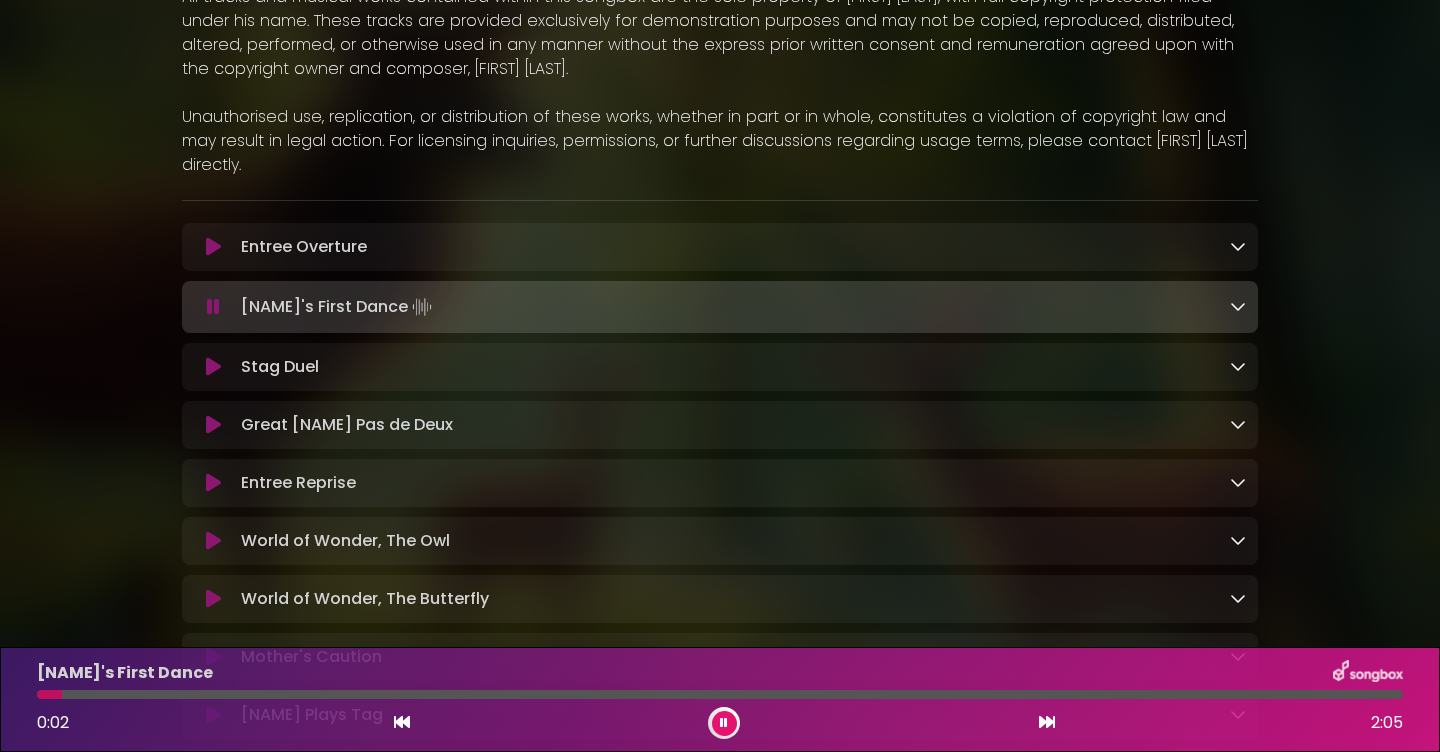 click at bounding box center [213, 367] 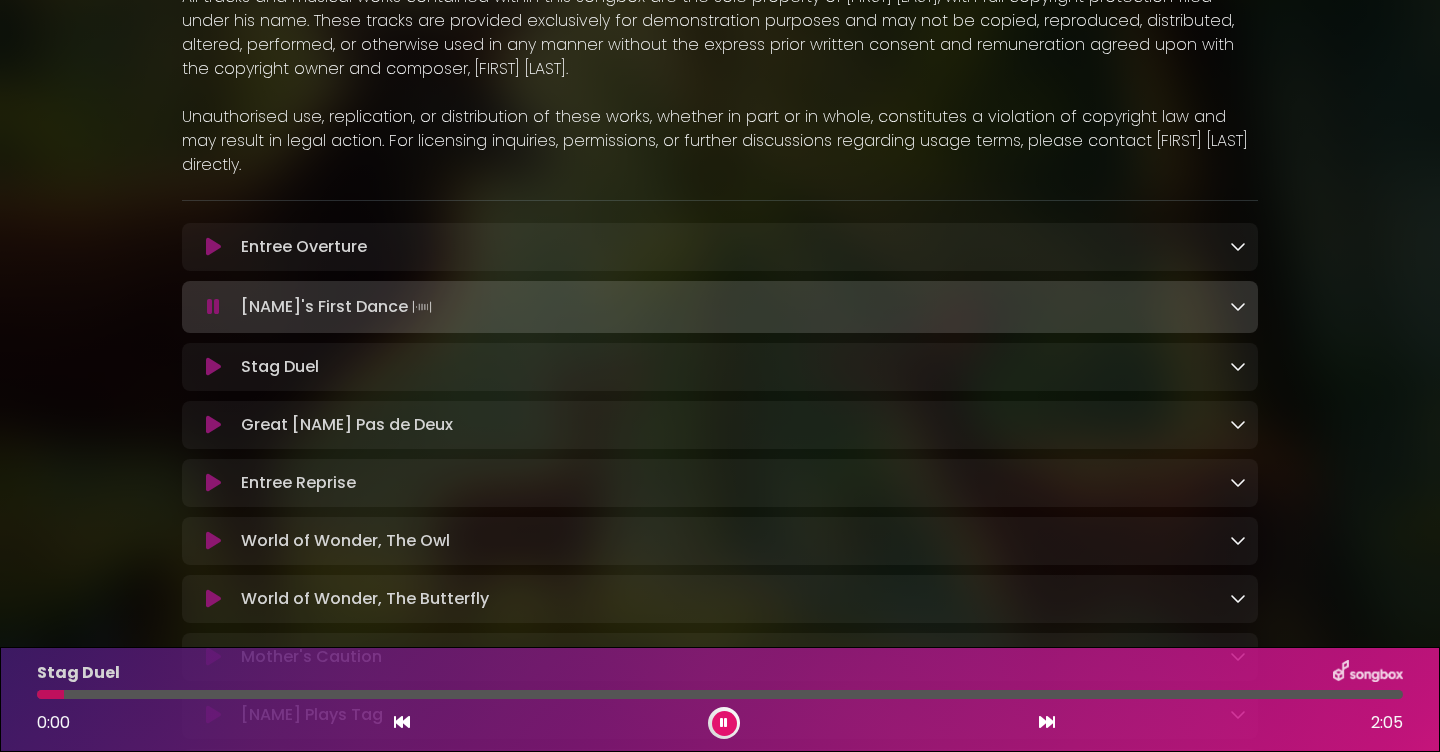 click at bounding box center [213, 367] 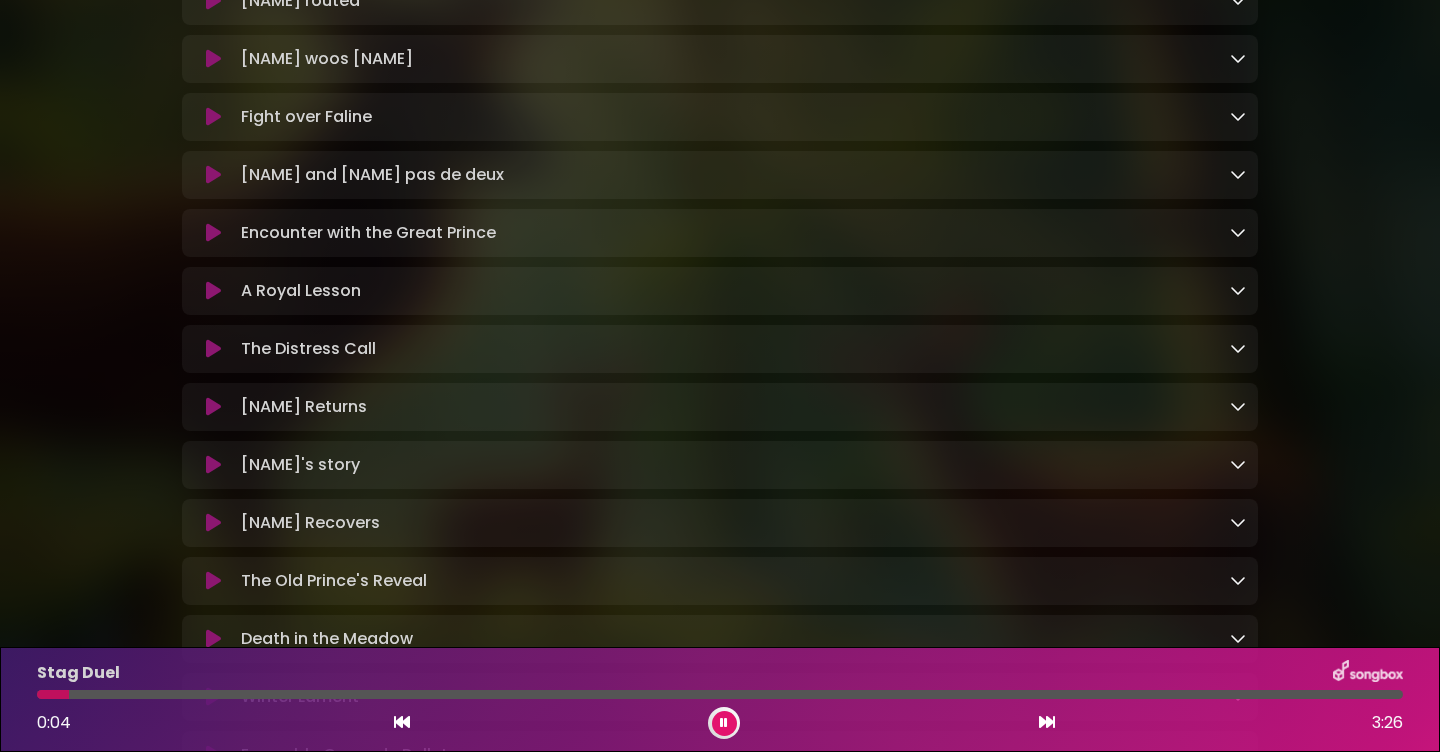 scroll, scrollTop: 2785, scrollLeft: 0, axis: vertical 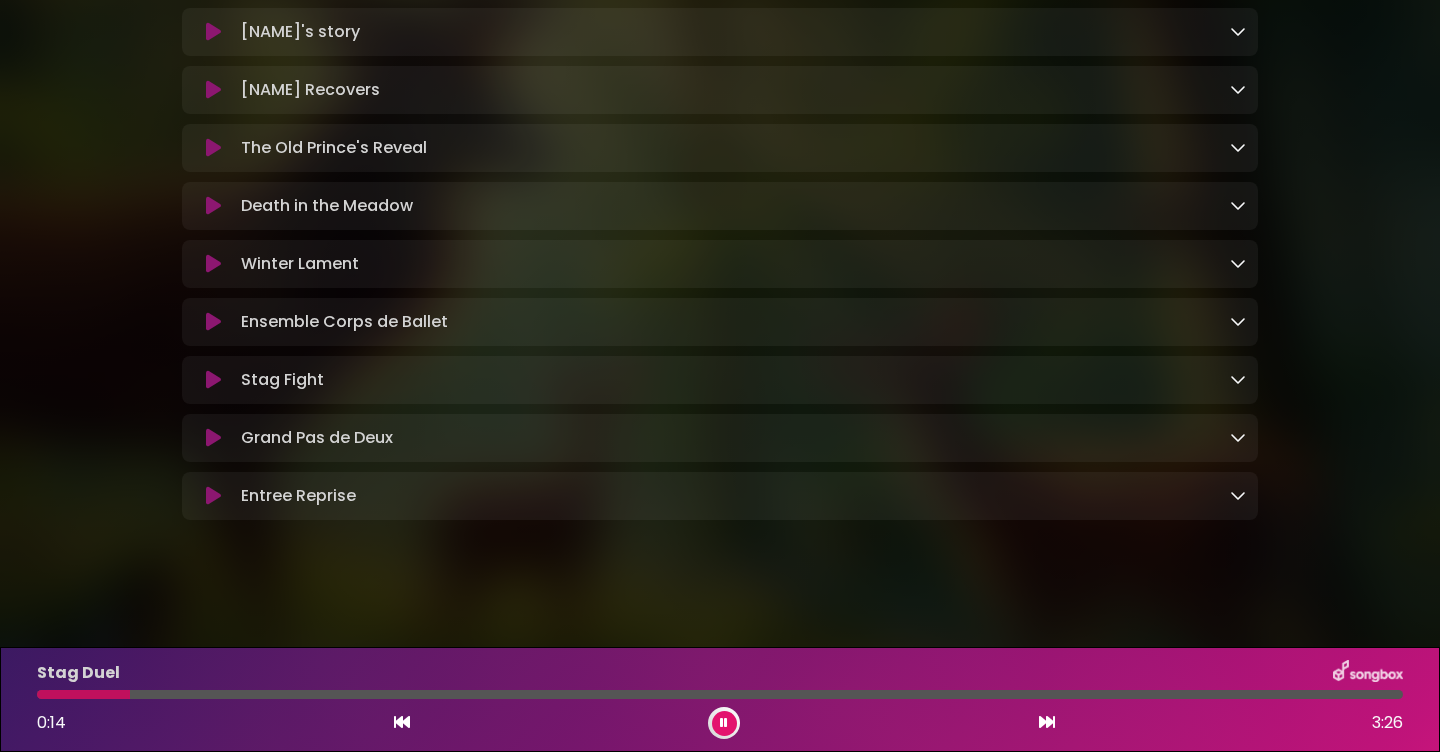 click at bounding box center (213, 380) 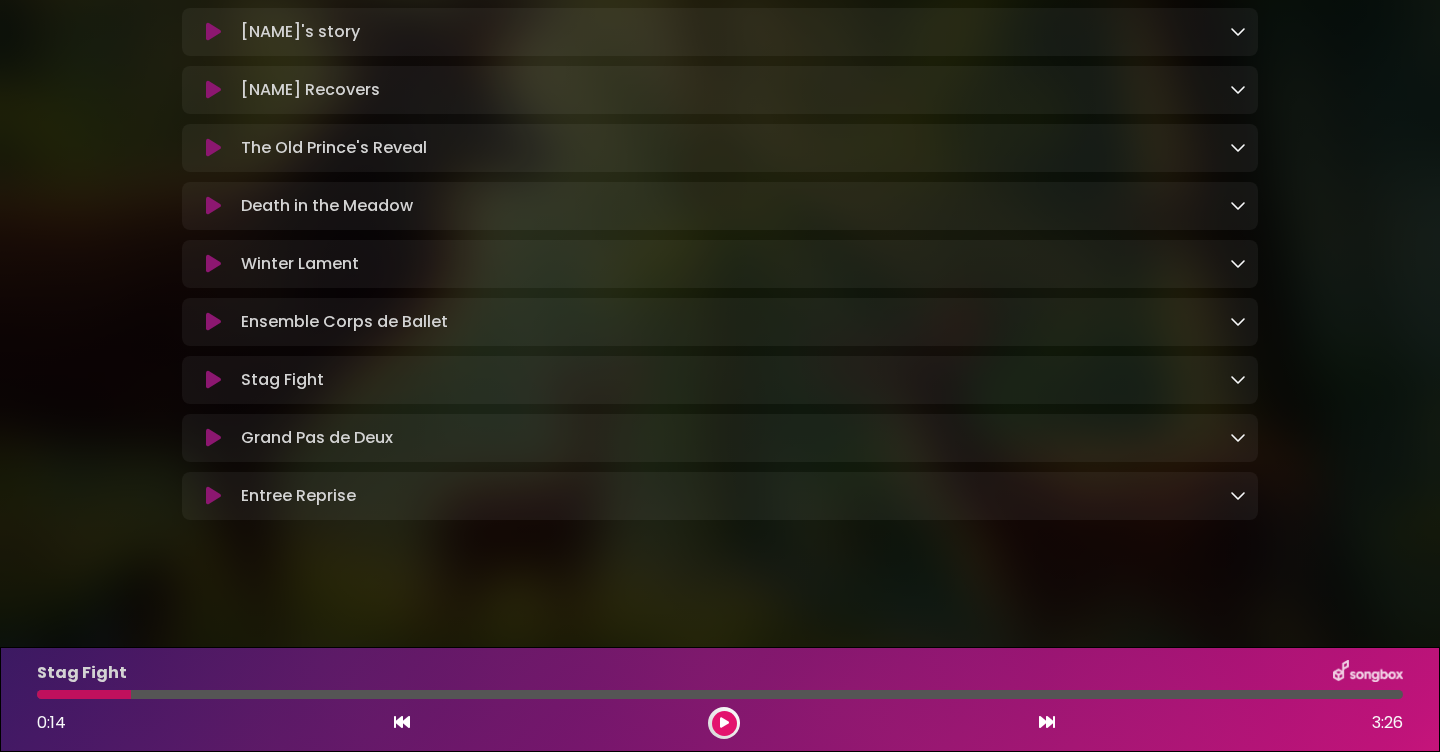 scroll, scrollTop: 2782, scrollLeft: 0, axis: vertical 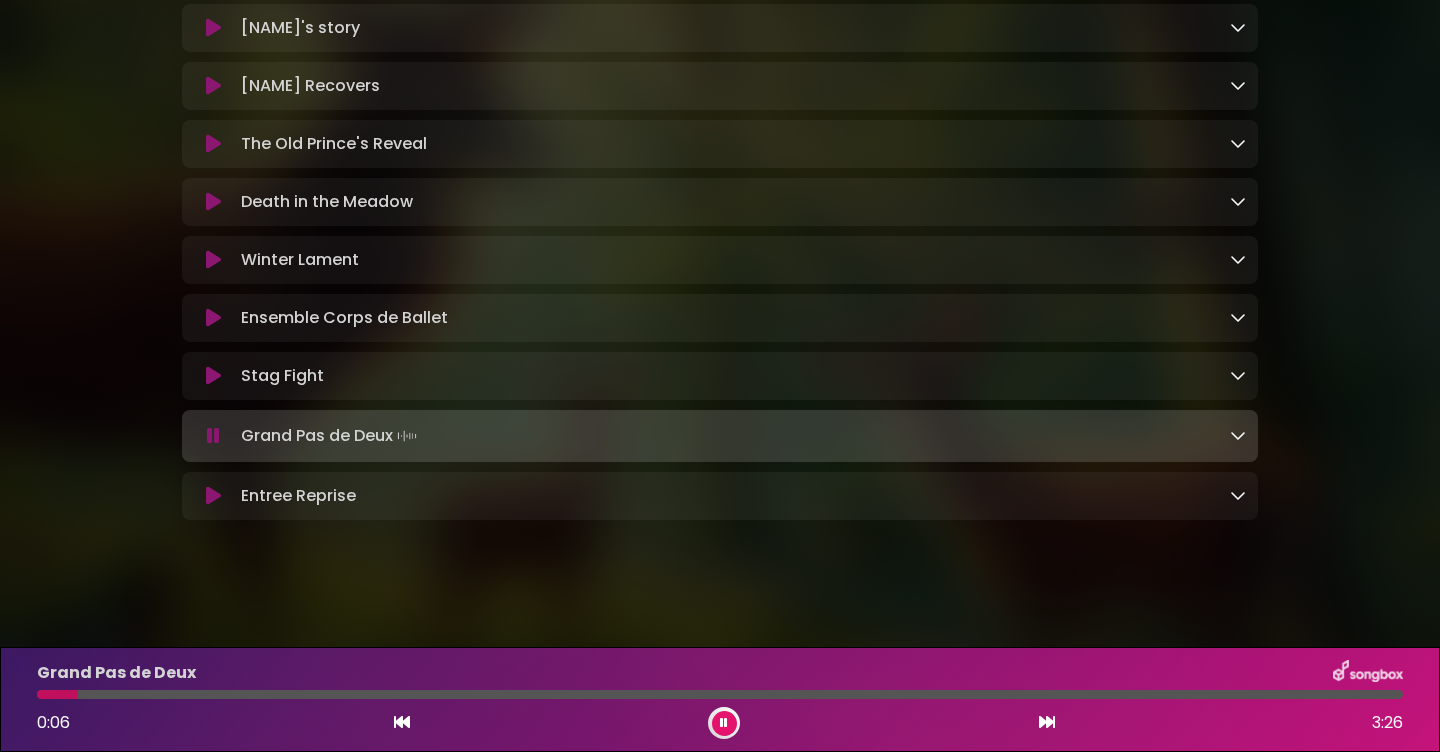 click at bounding box center (213, 86) 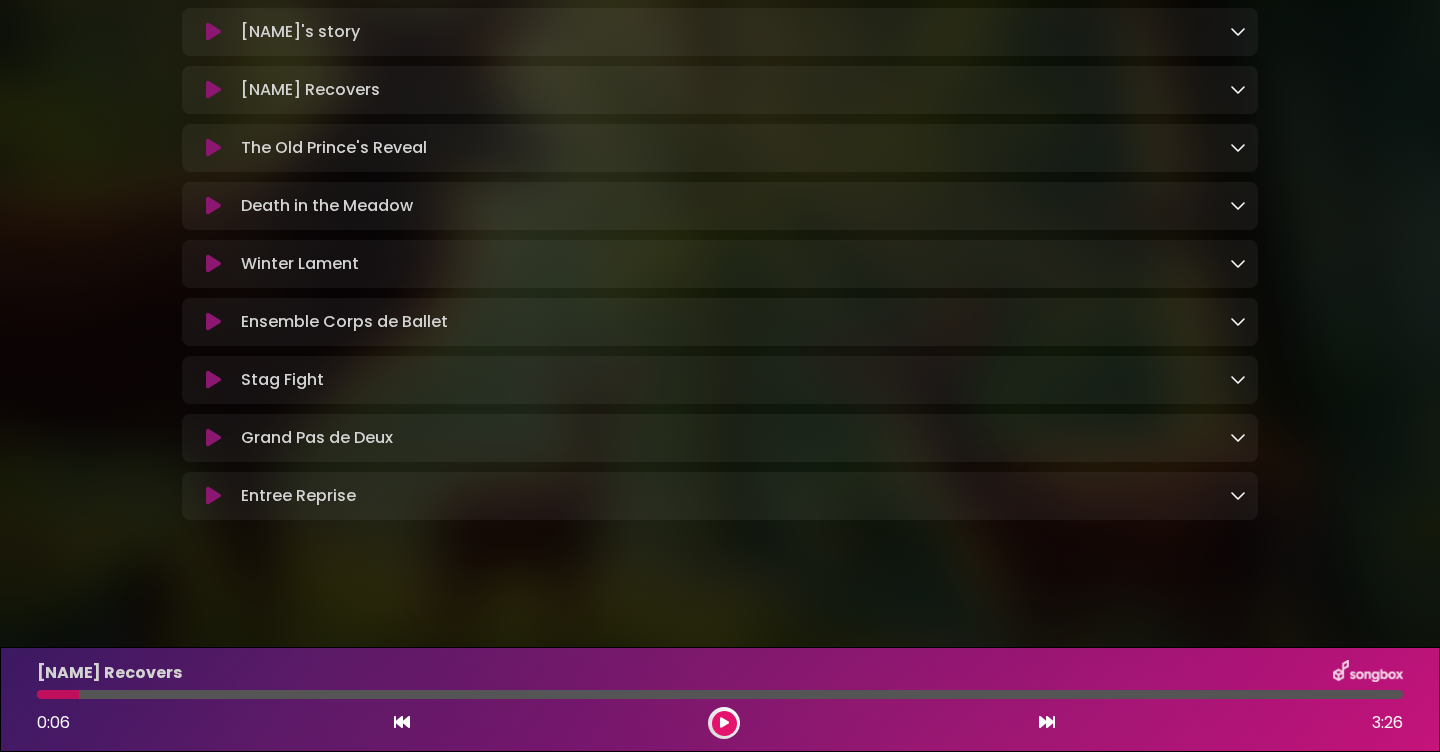 click at bounding box center [213, 90] 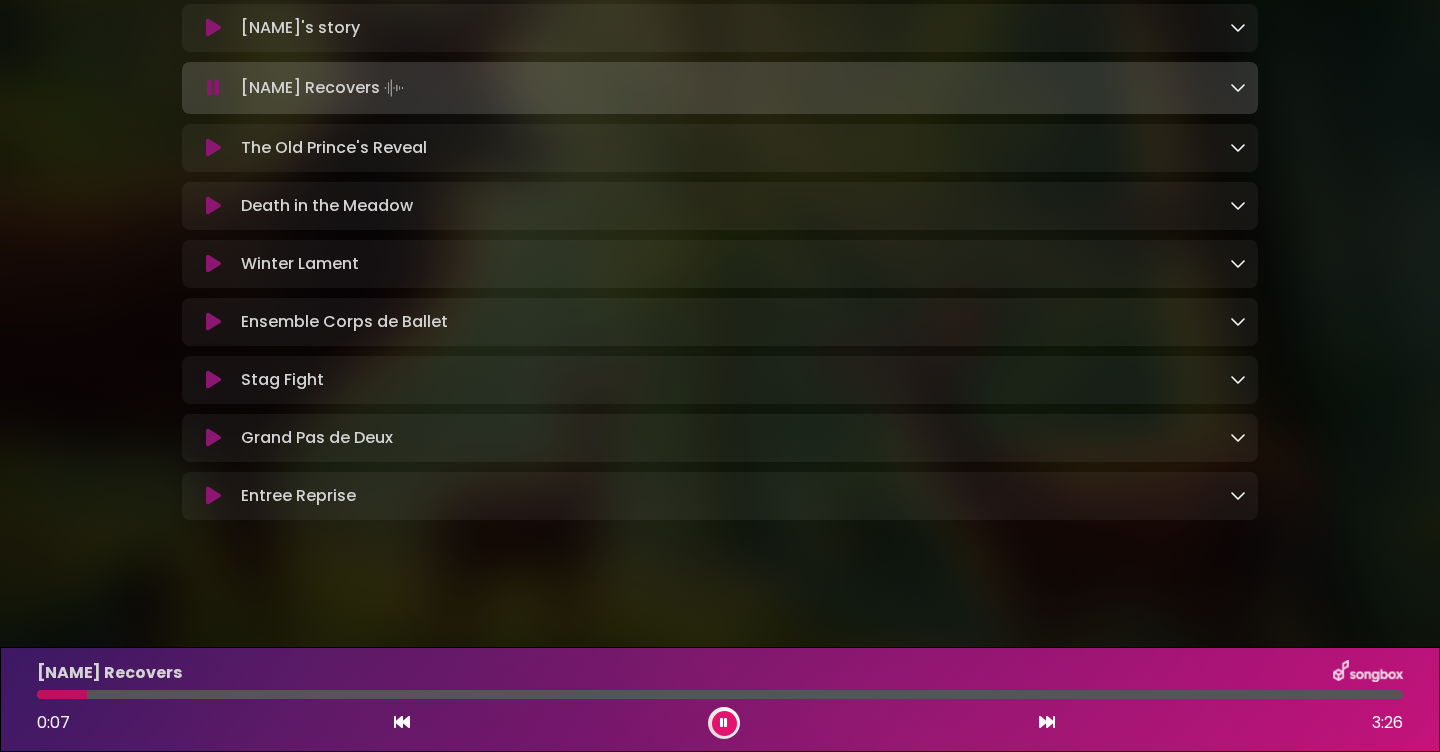 click at bounding box center [213, 88] 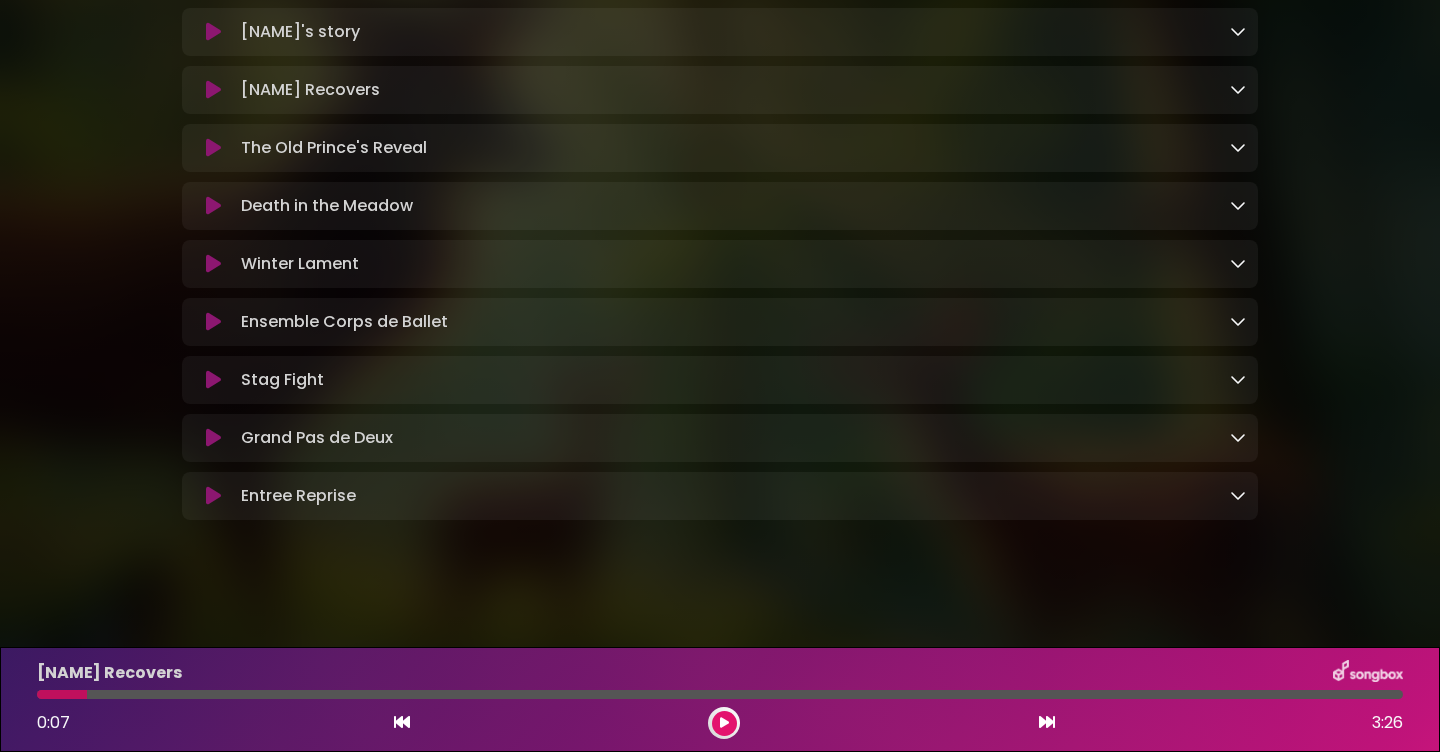 click at bounding box center [213, 90] 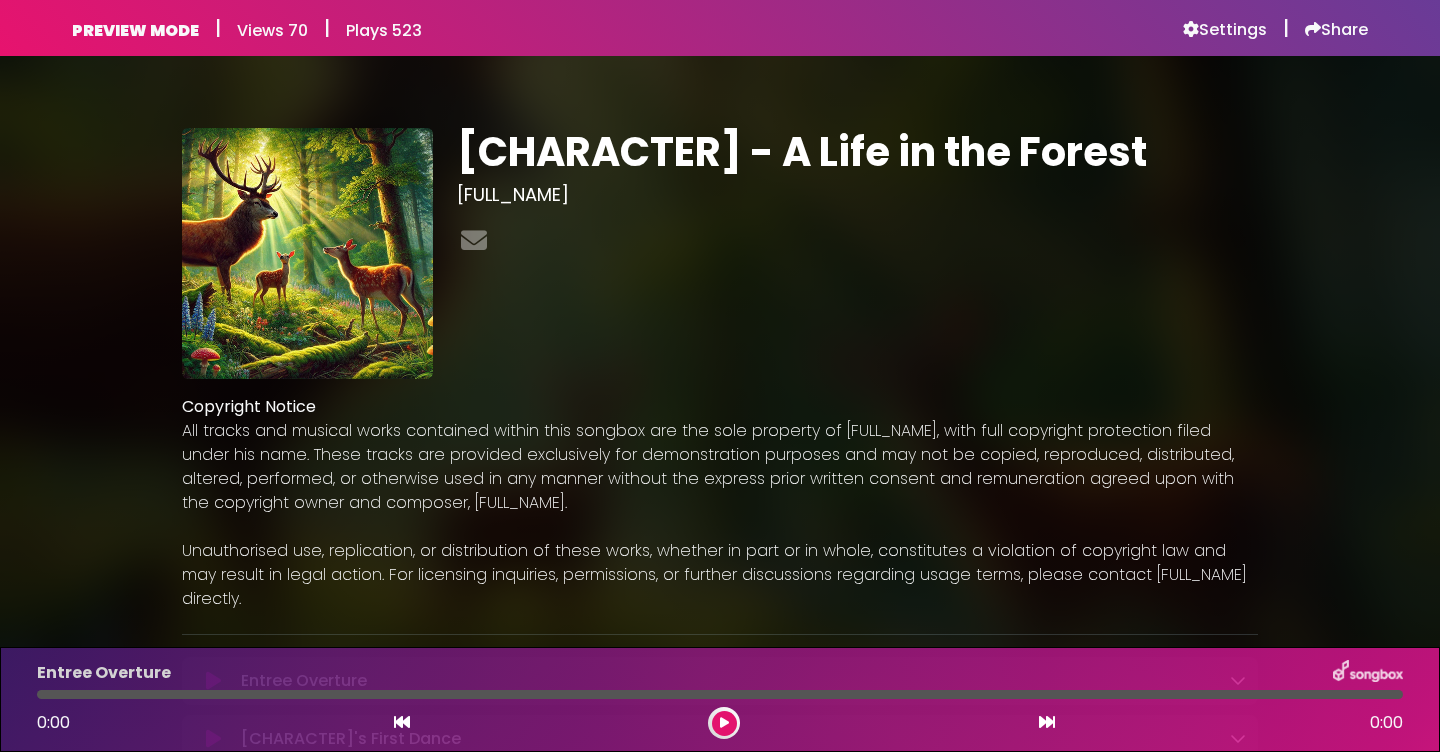 scroll, scrollTop: 0, scrollLeft: 0, axis: both 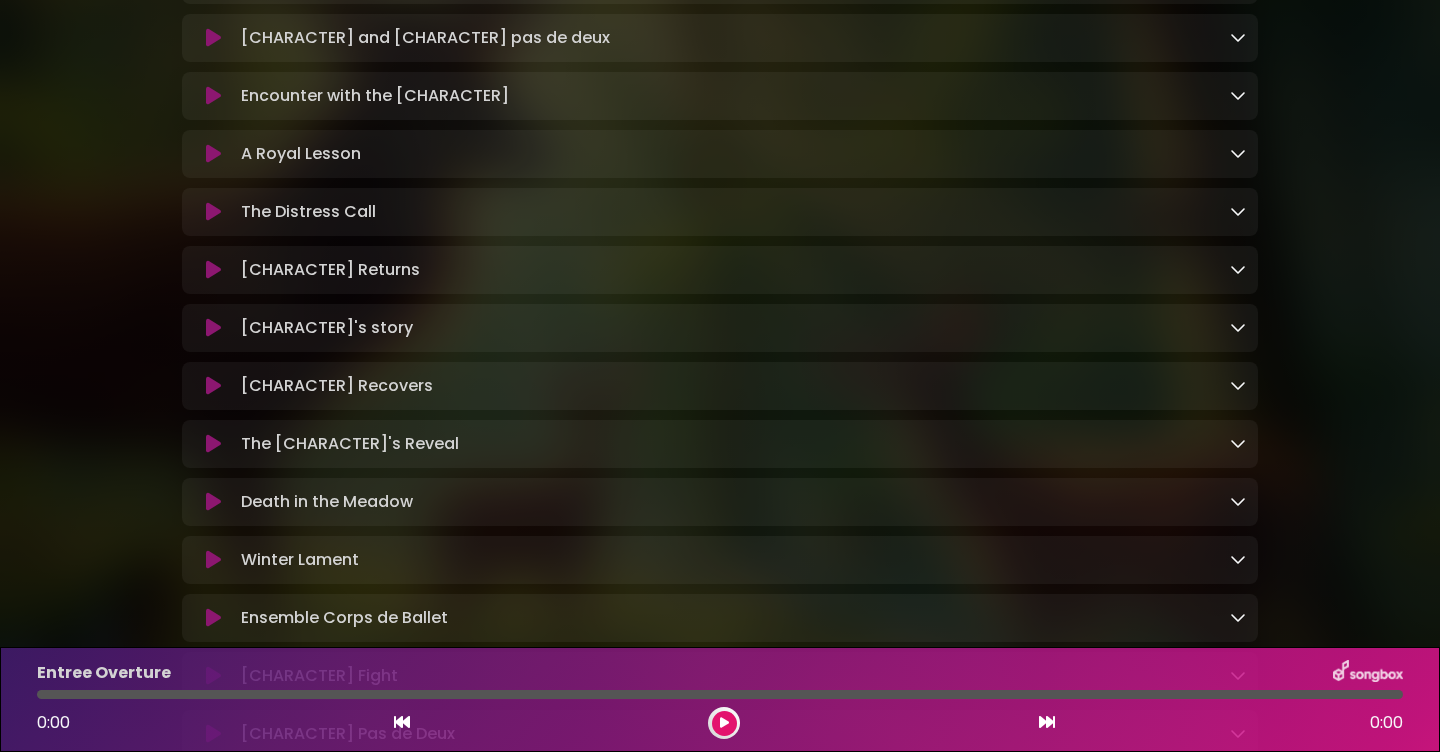click at bounding box center (213, 386) 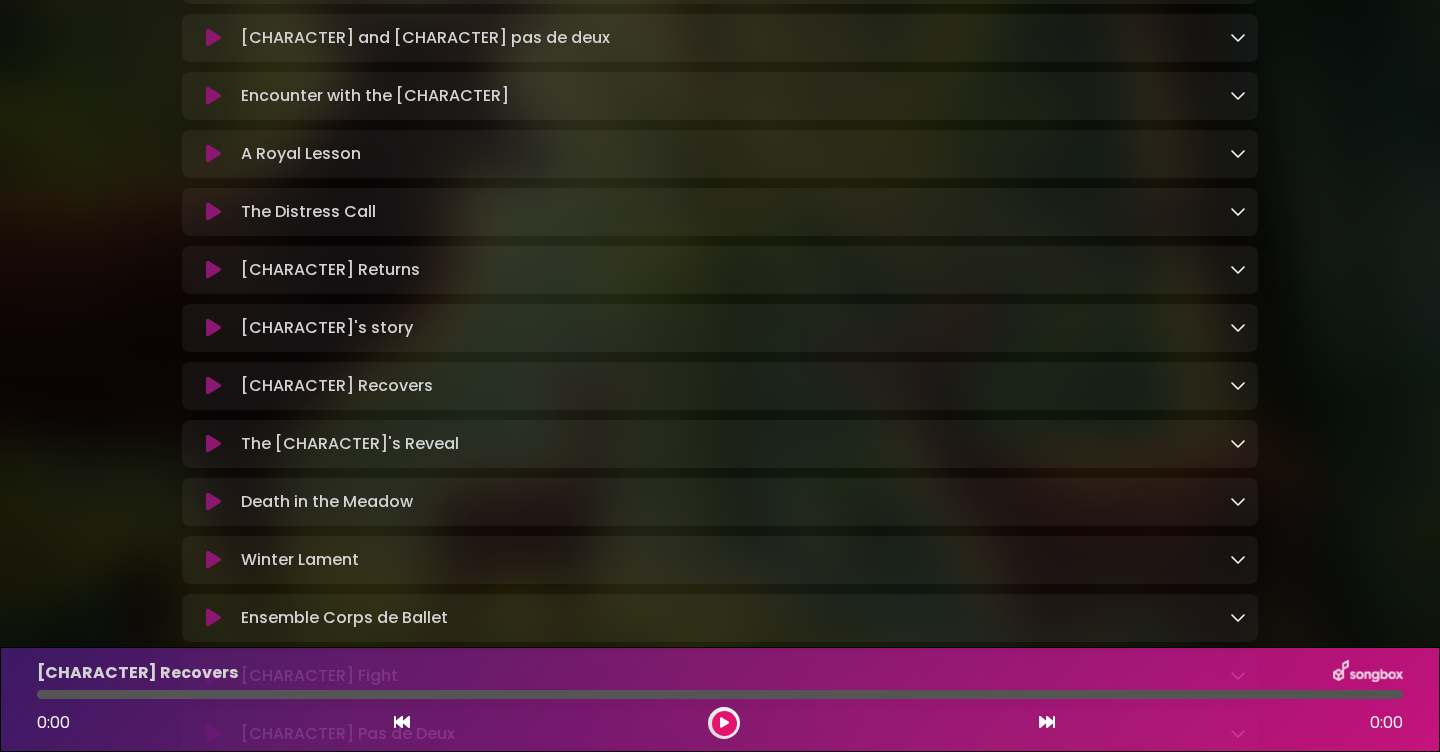 click at bounding box center [724, 723] 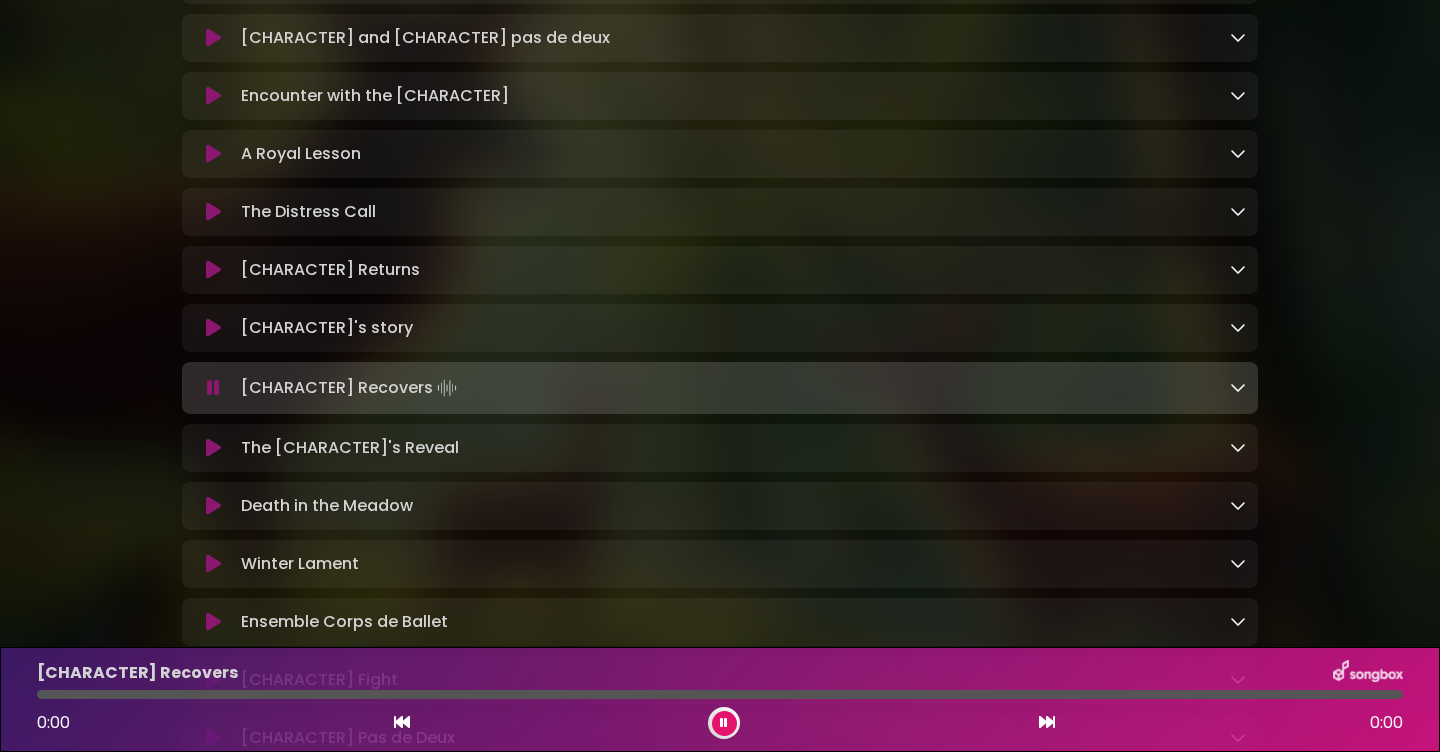 click at bounding box center [724, 723] 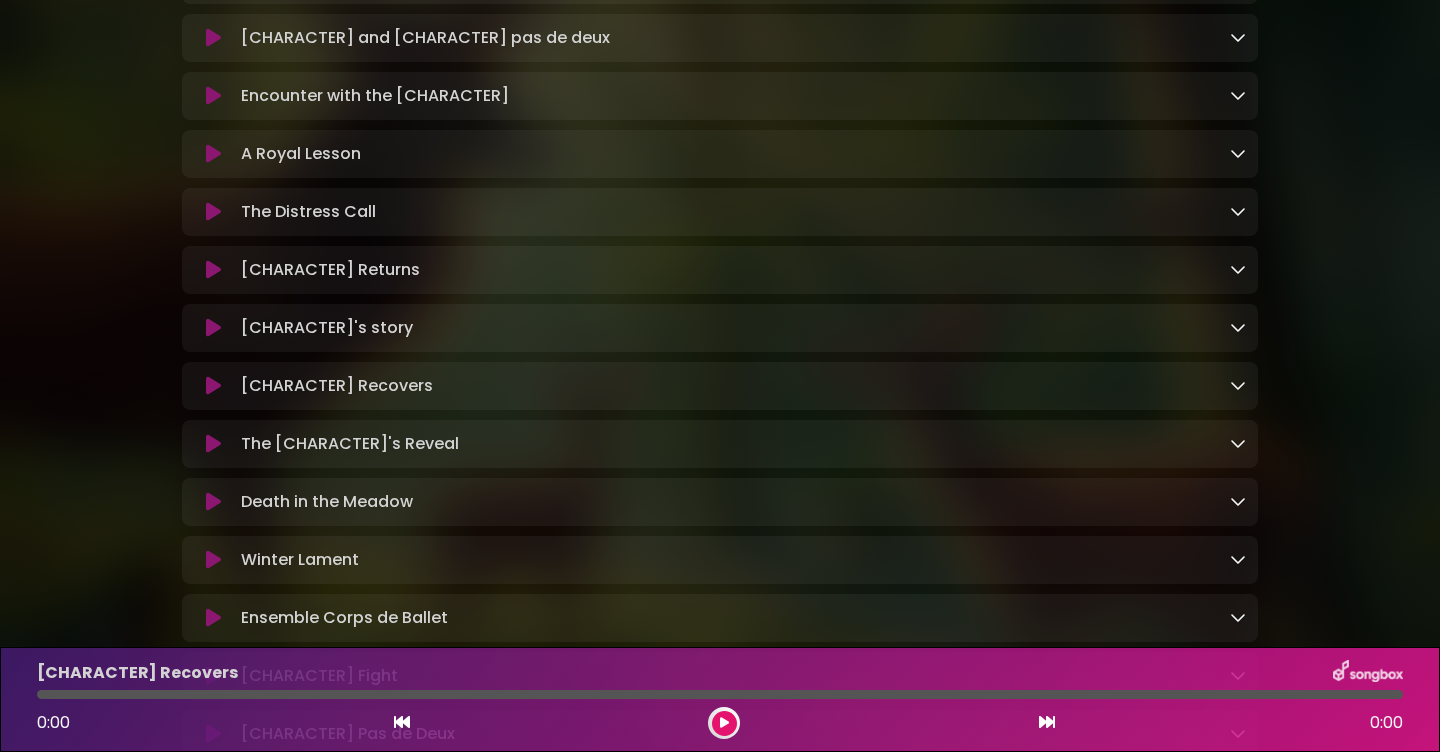 click at bounding box center (213, 96) 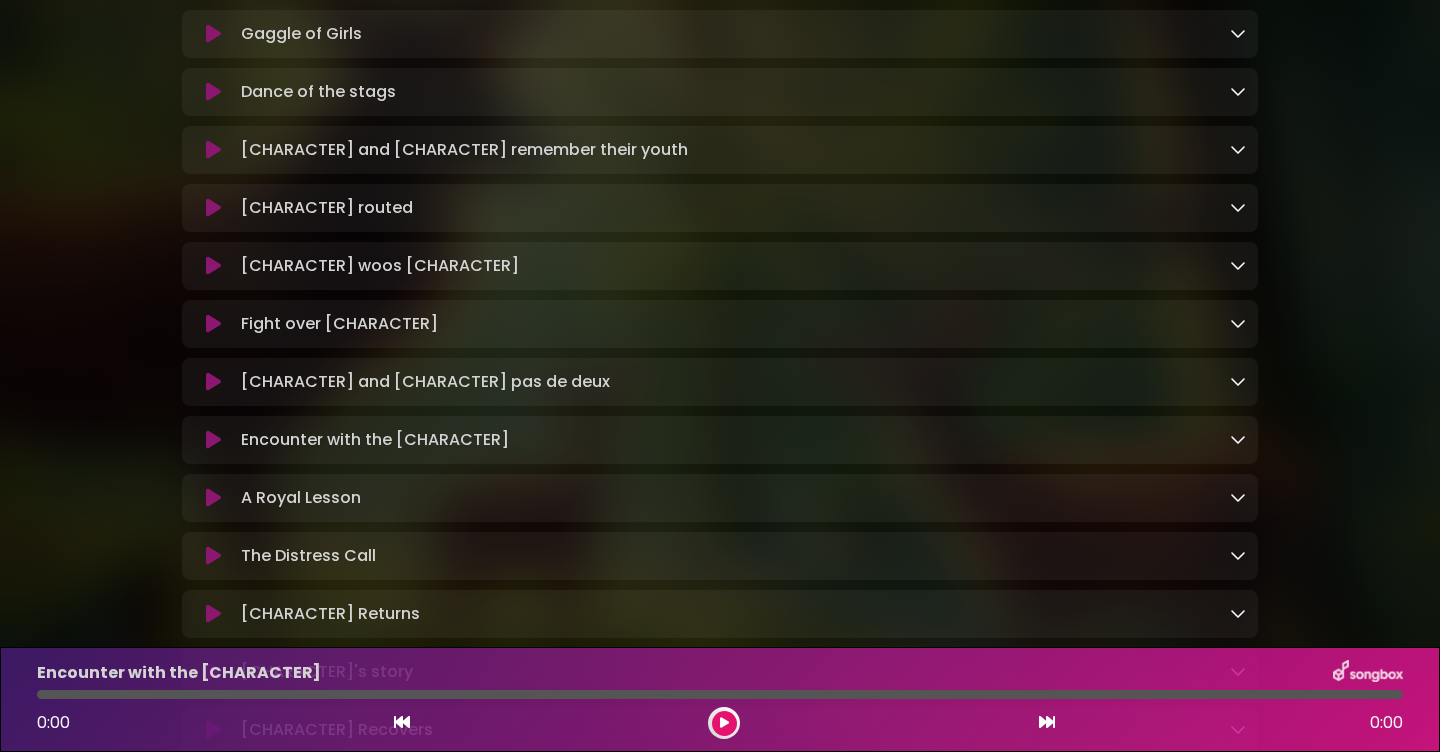 scroll, scrollTop: 1995, scrollLeft: 0, axis: vertical 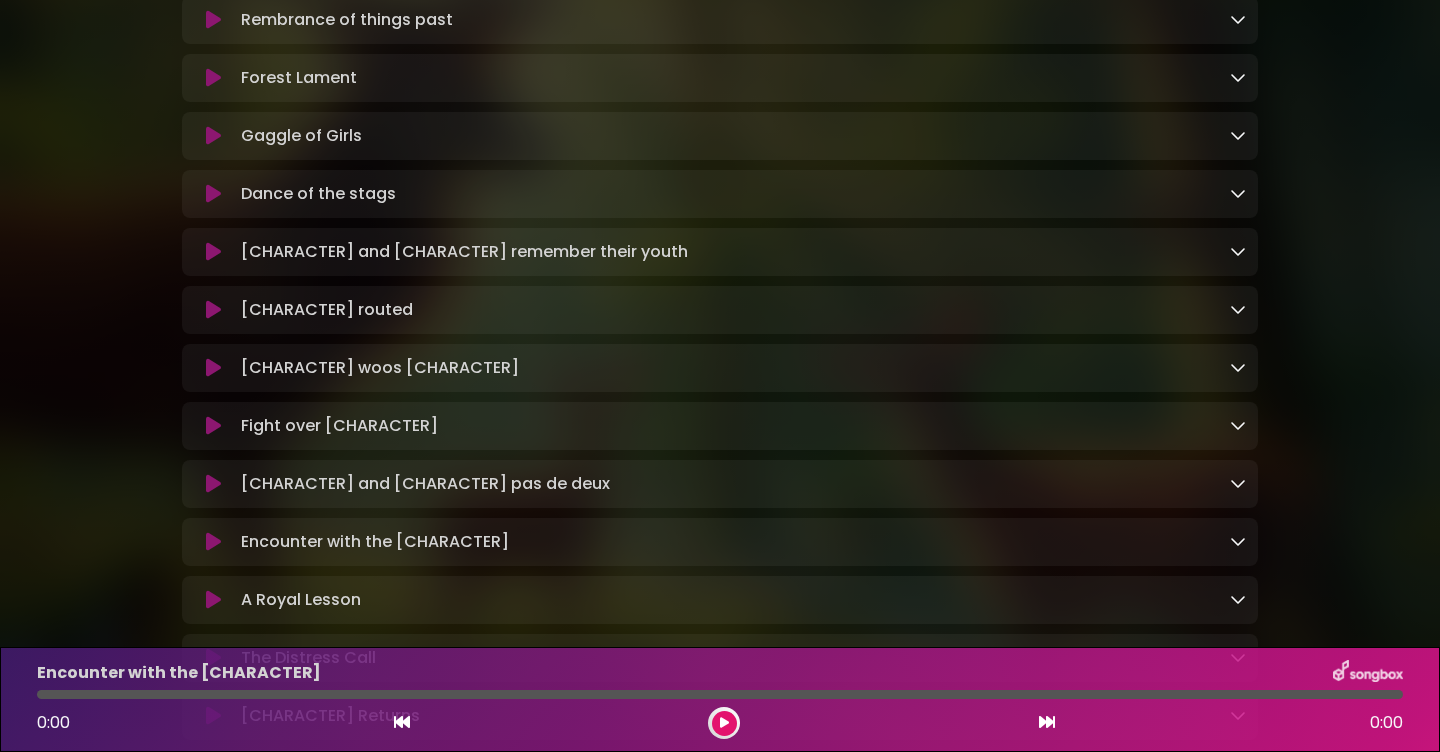 click at bounding box center (213, 136) 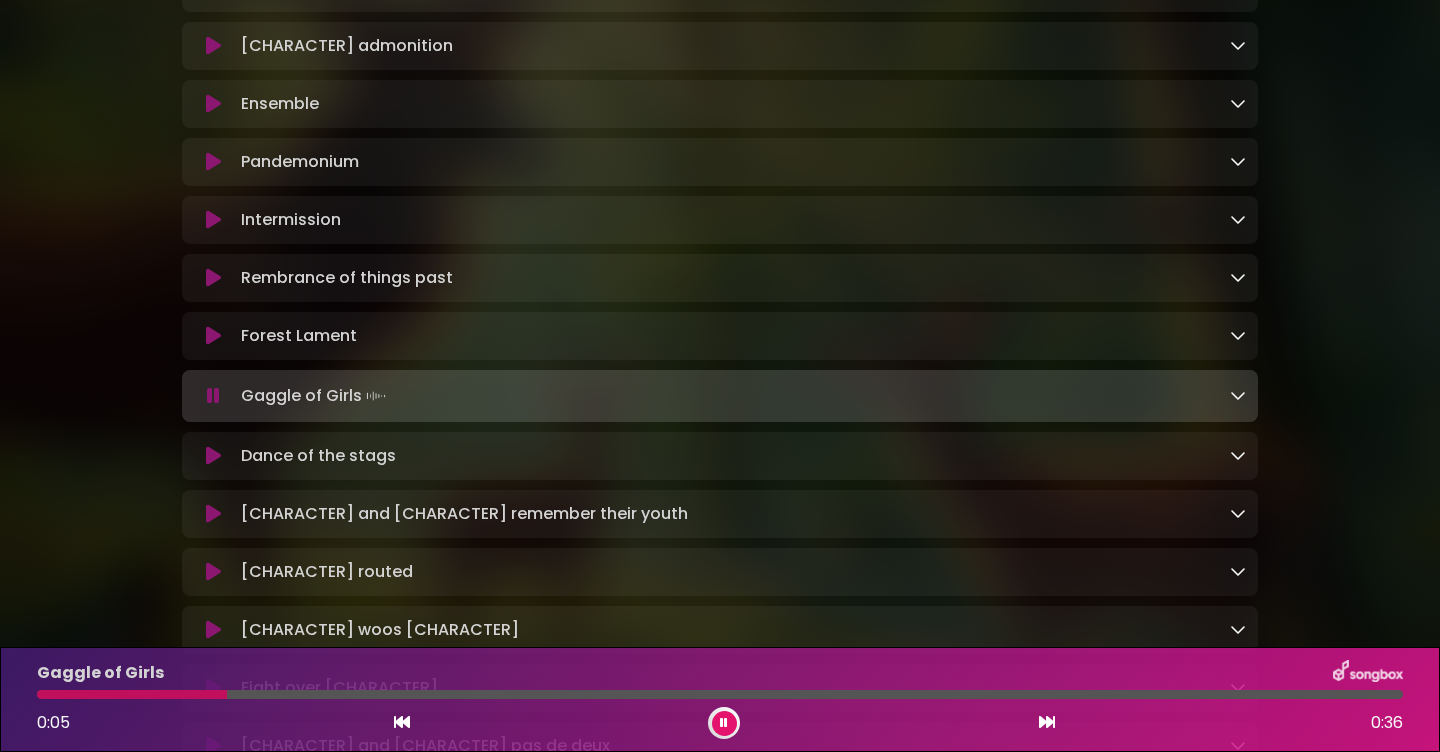 scroll, scrollTop: 1736, scrollLeft: 0, axis: vertical 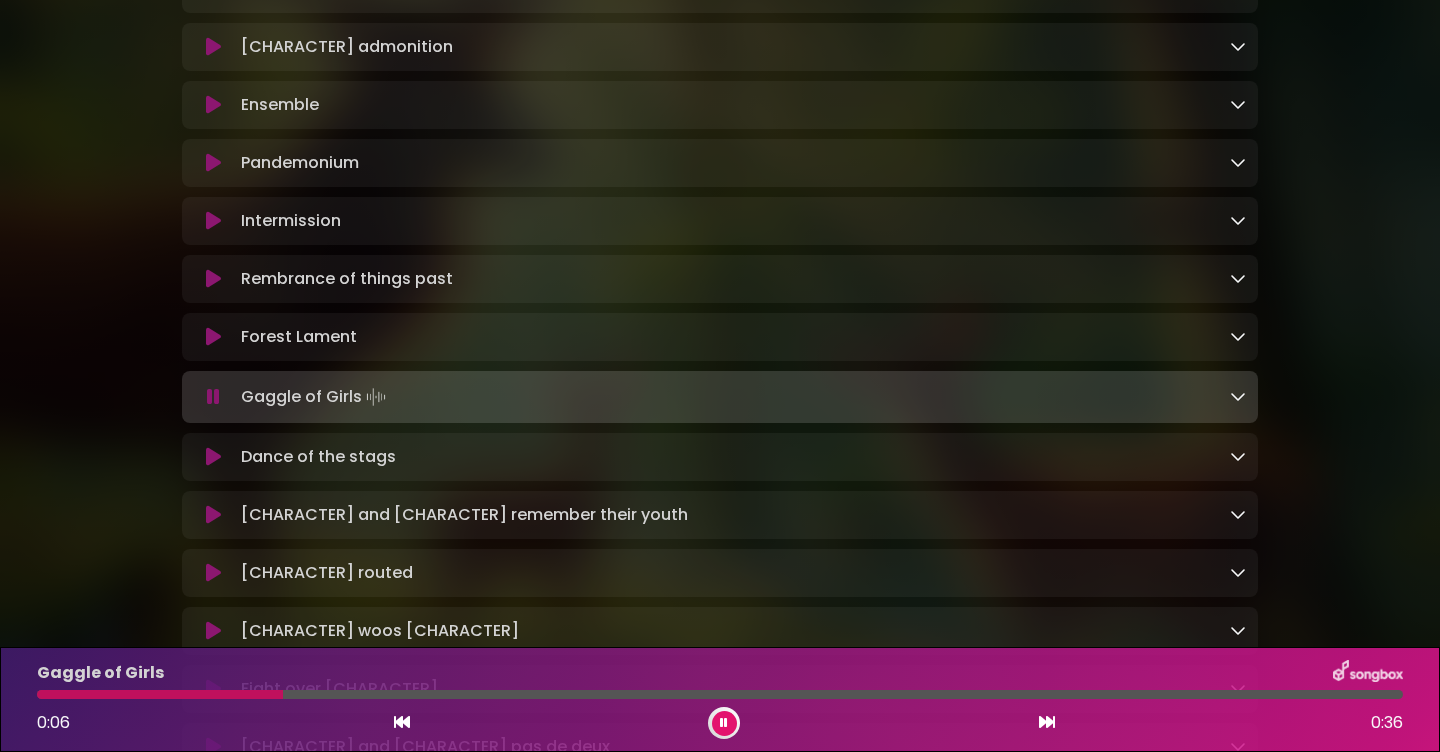 click at bounding box center [213, 105] 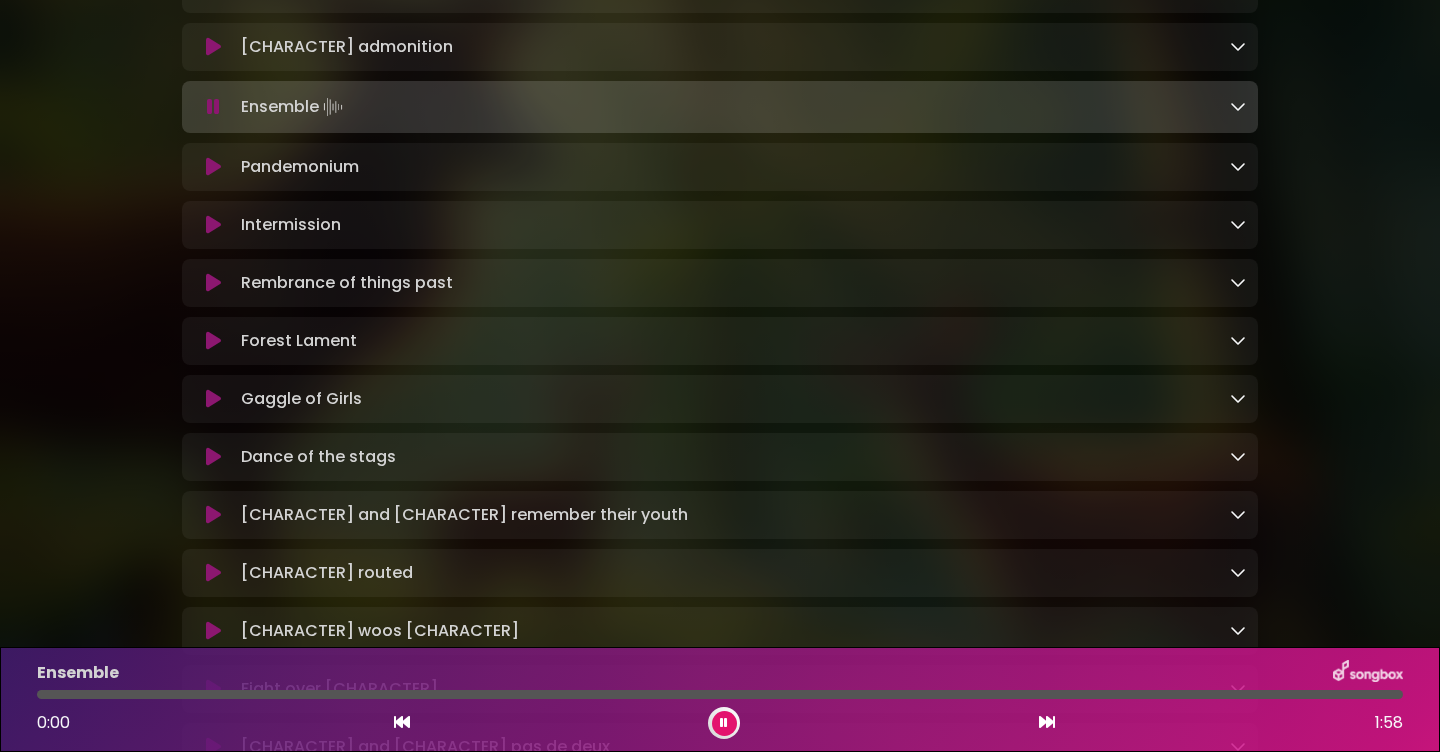 click at bounding box center [213, 107] 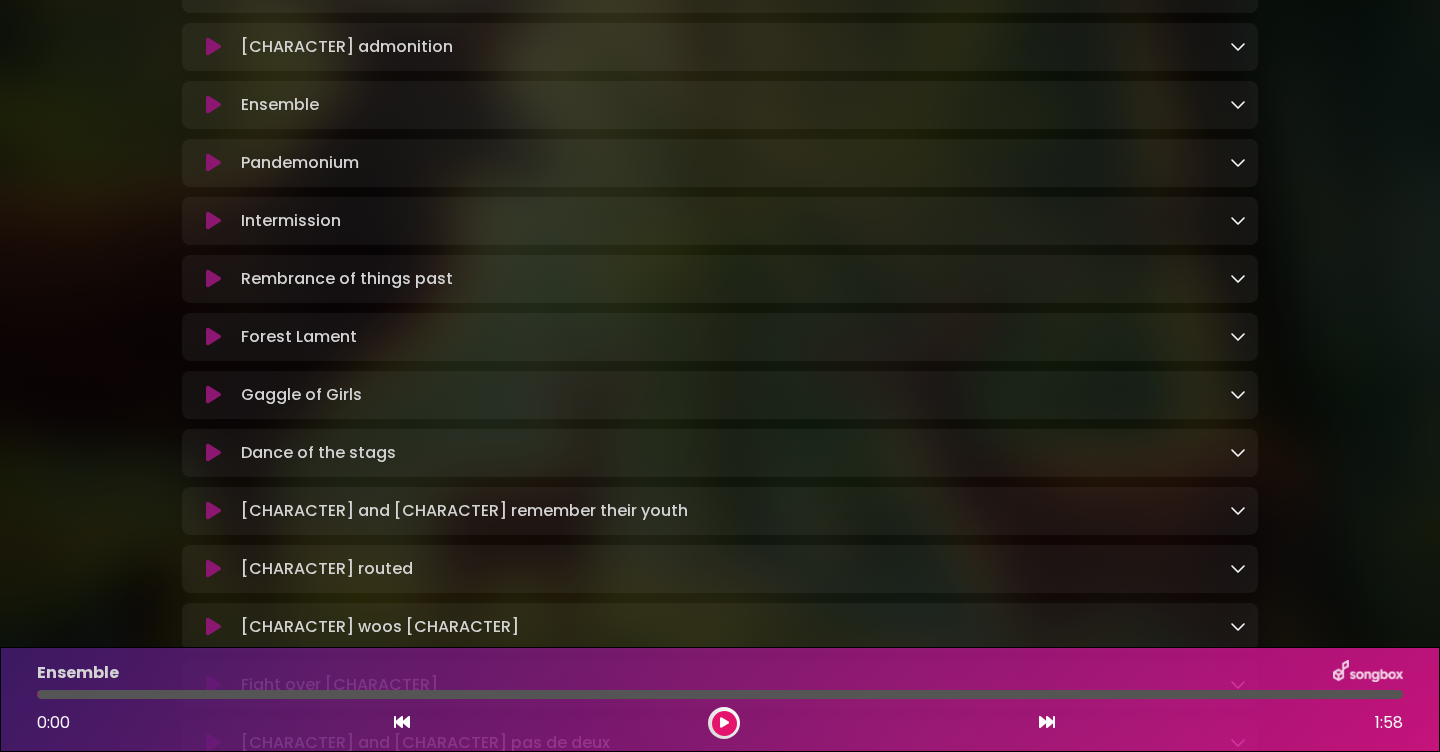 click at bounding box center (724, 723) 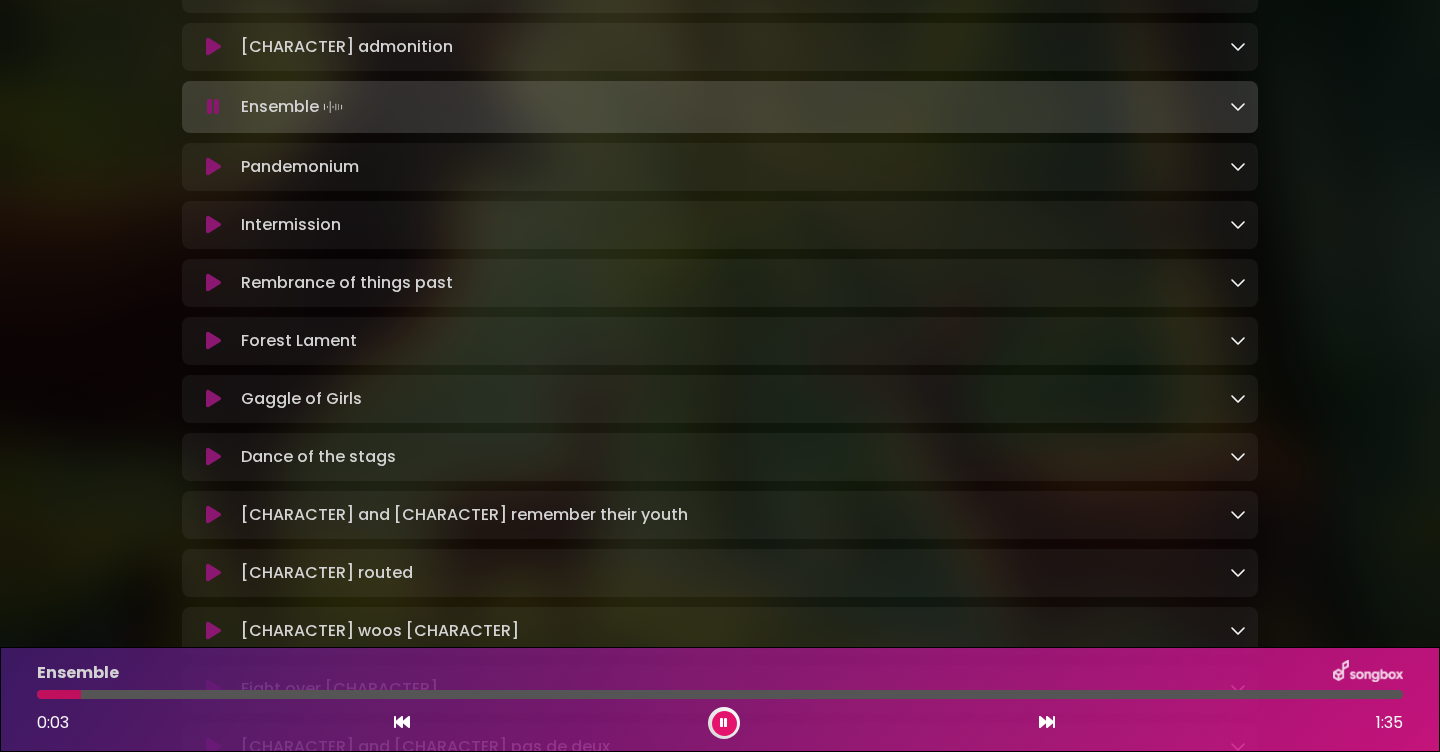 click at bounding box center (213, 107) 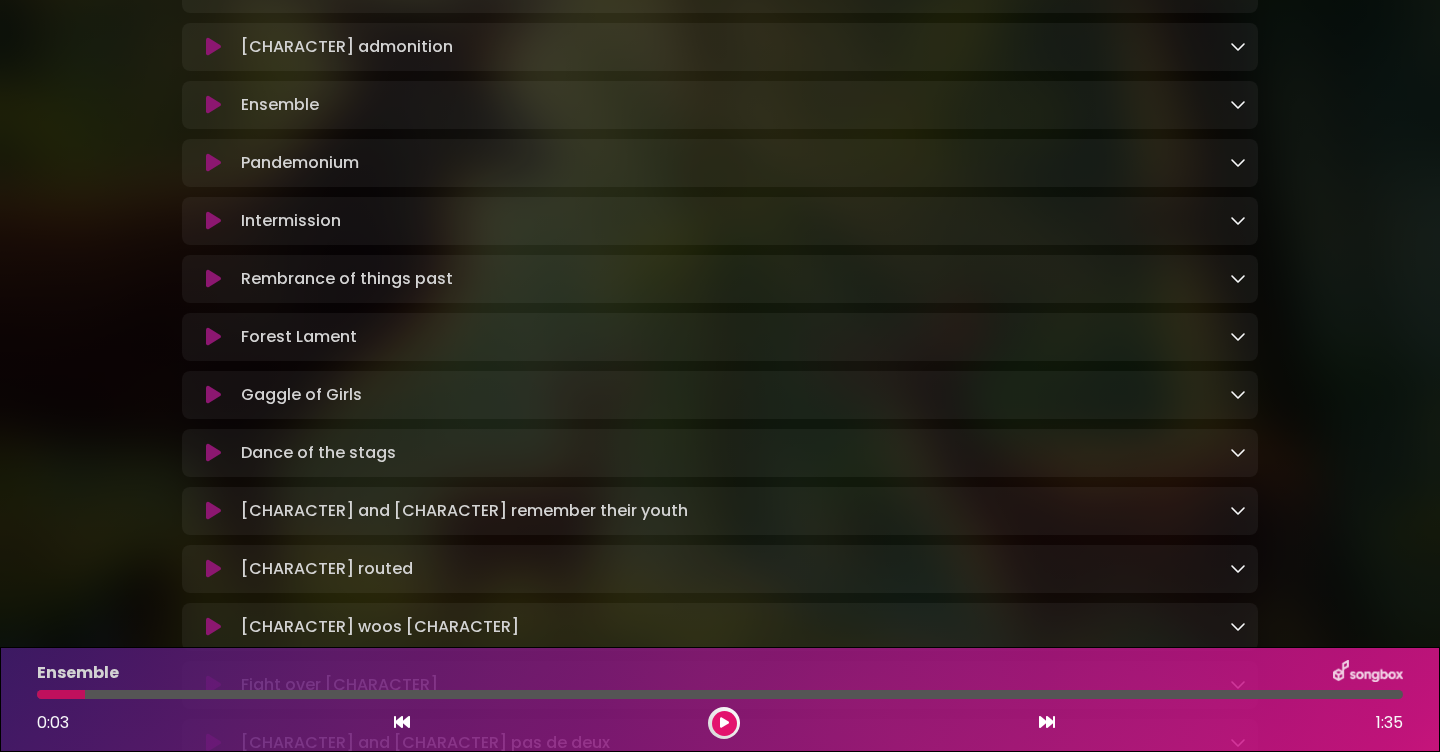 click at bounding box center (213, 105) 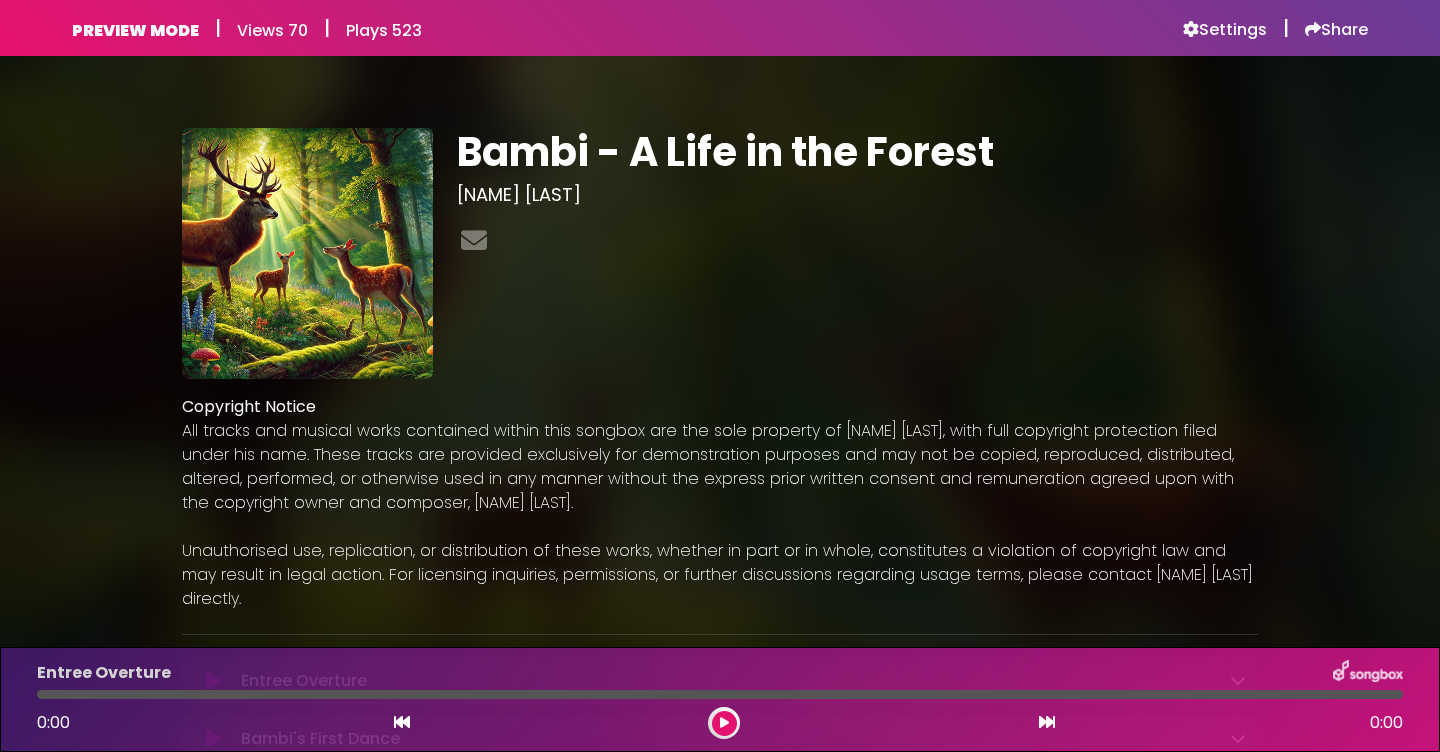 scroll, scrollTop: 0, scrollLeft: 0, axis: both 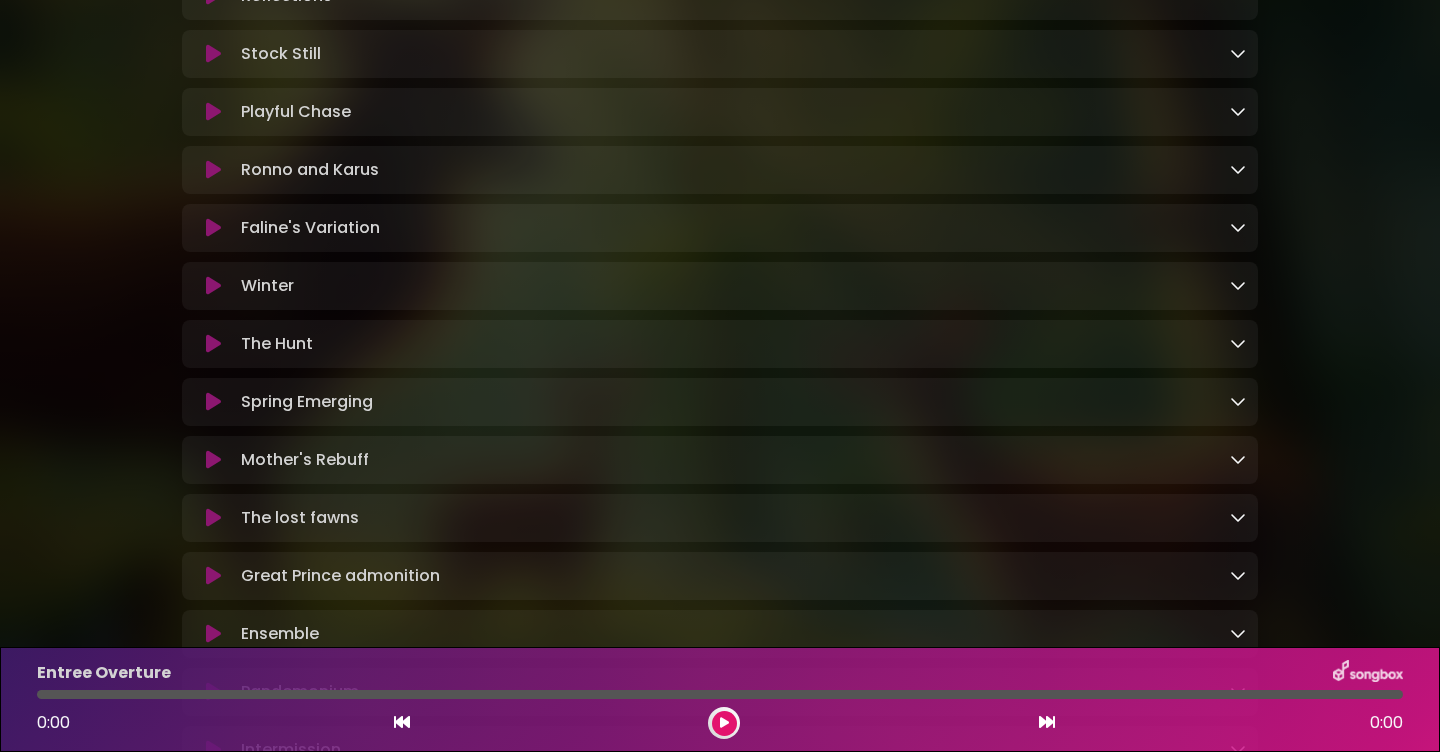 click at bounding box center [213, 112] 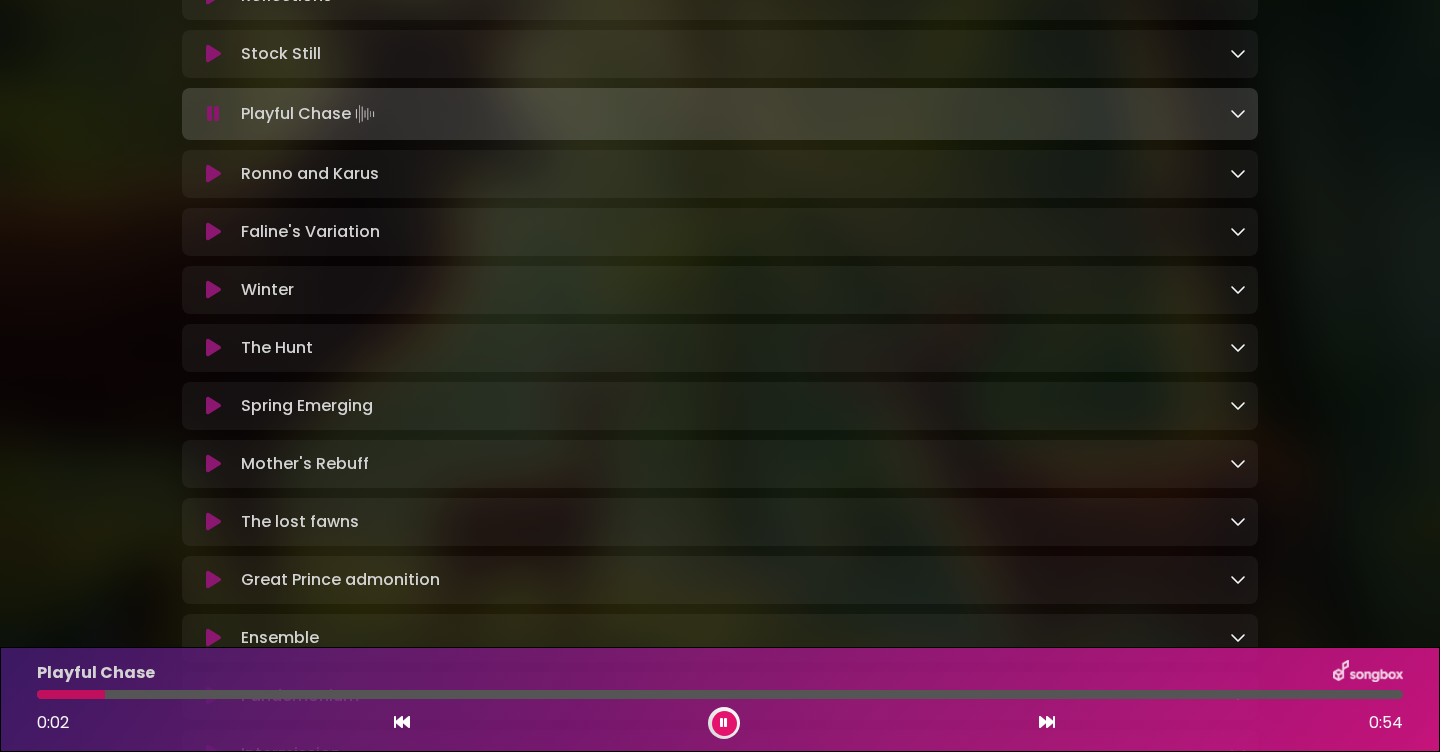 click at bounding box center [213, 290] 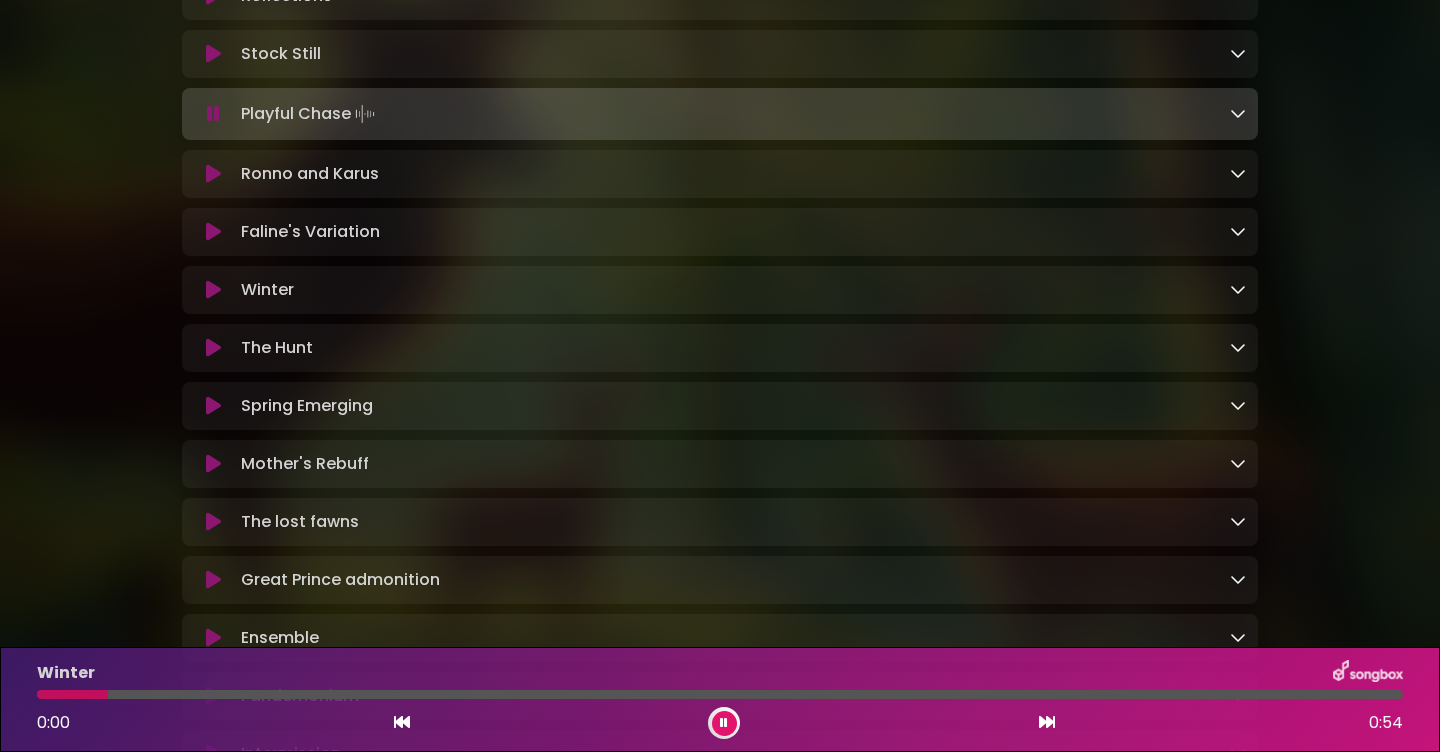 click at bounding box center (213, 290) 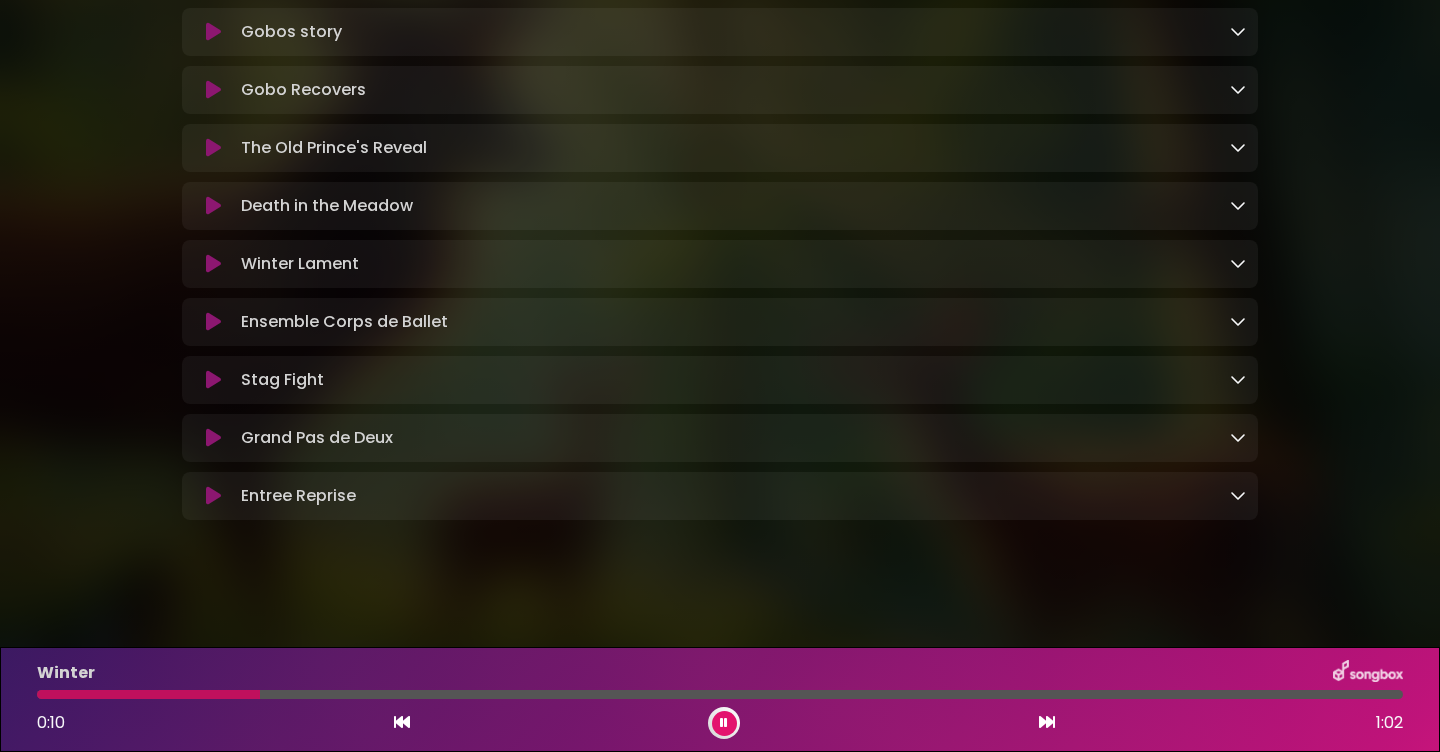 scroll, scrollTop: 2785, scrollLeft: 0, axis: vertical 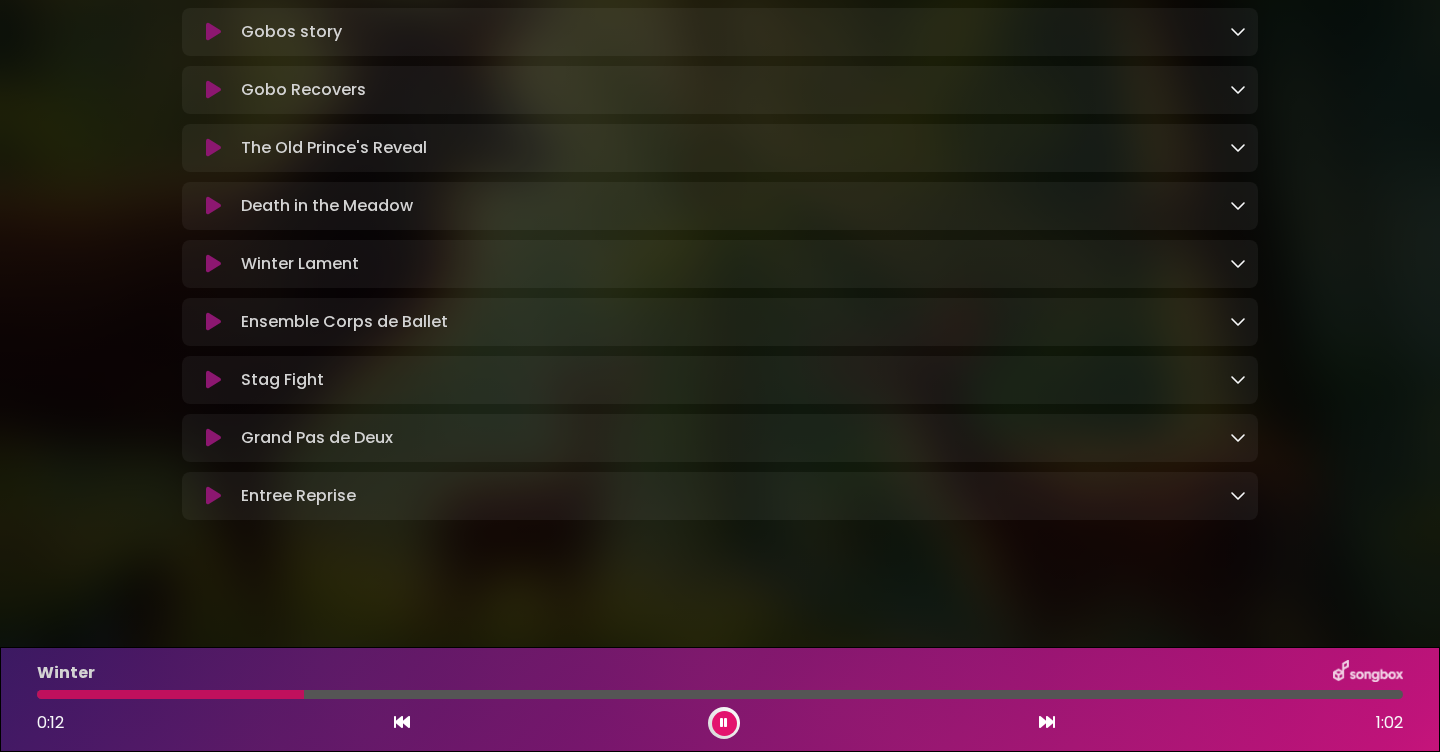 click at bounding box center (213, 206) 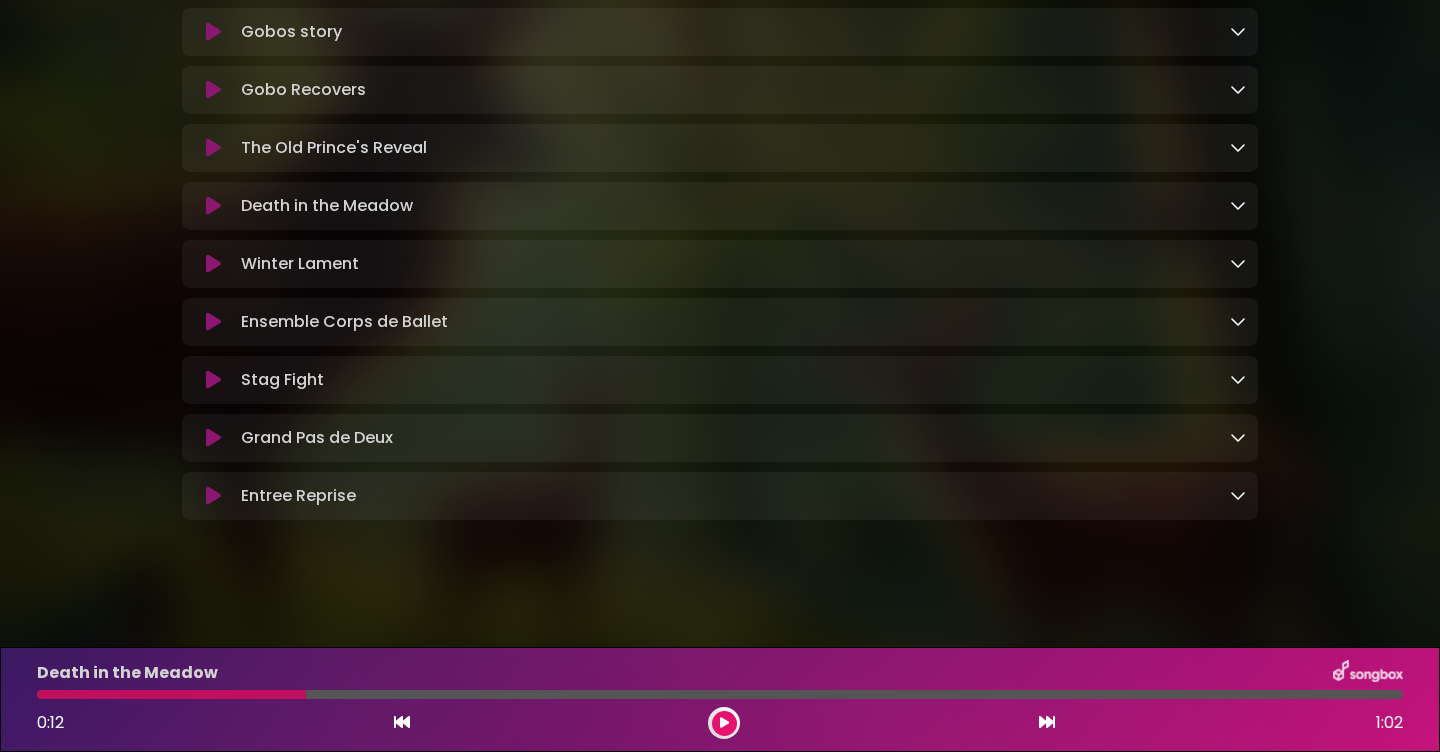 click at bounding box center [213, 206] 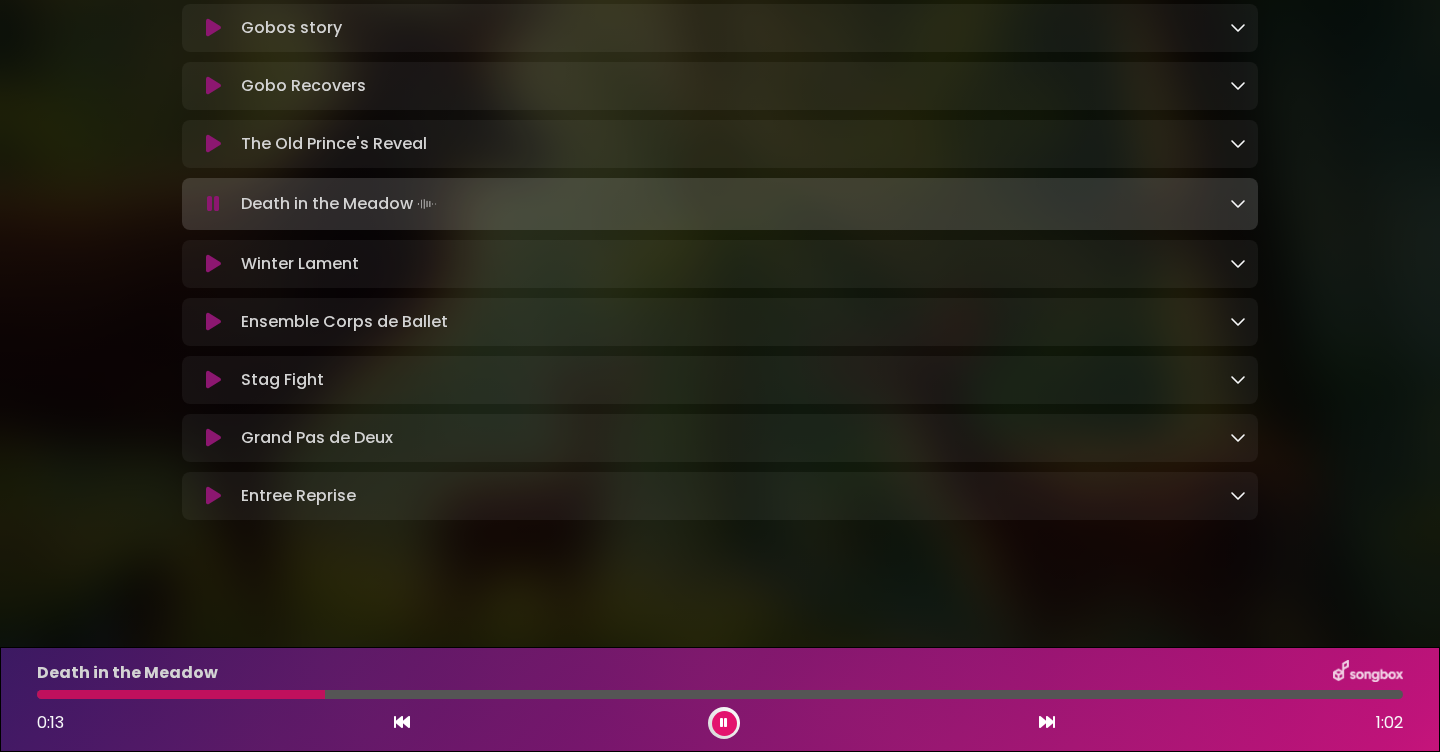 click at bounding box center [213, 204] 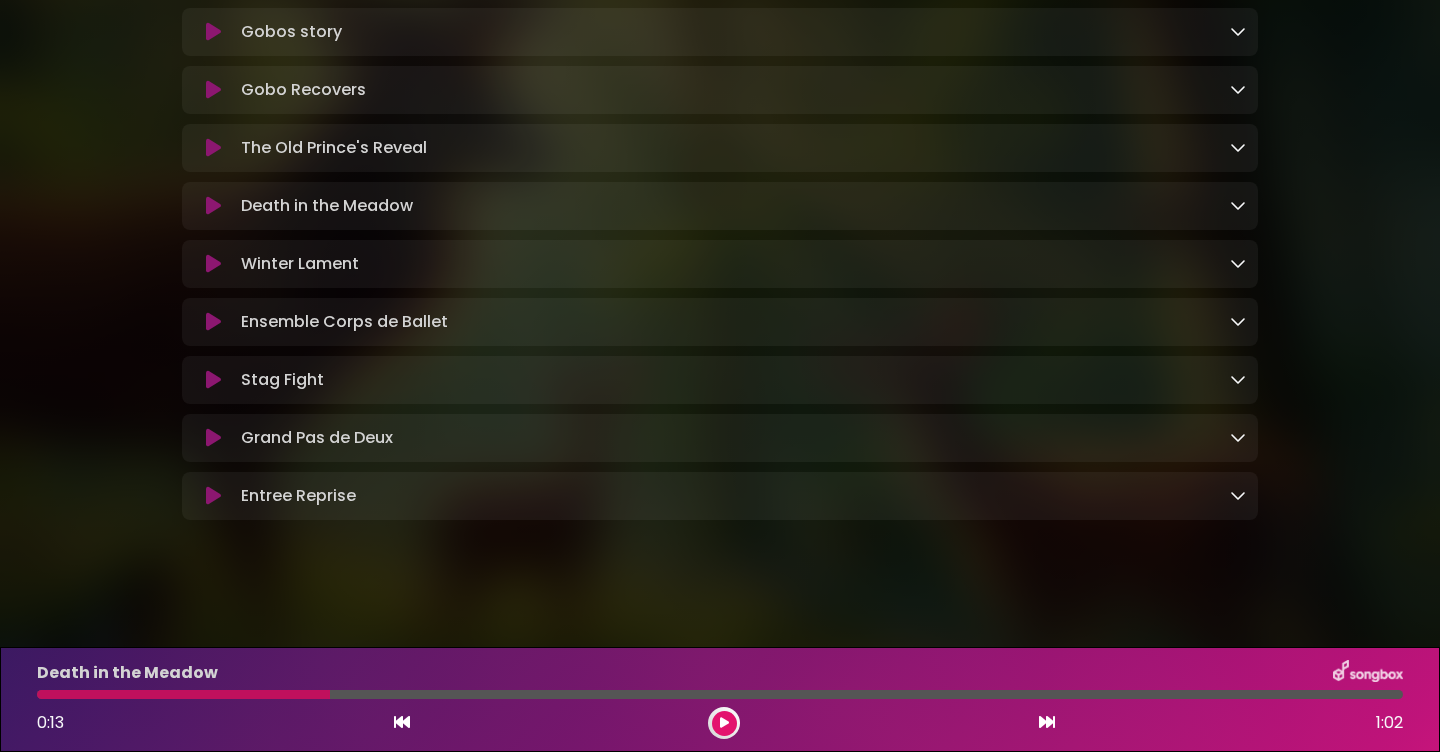 click at bounding box center [213, 206] 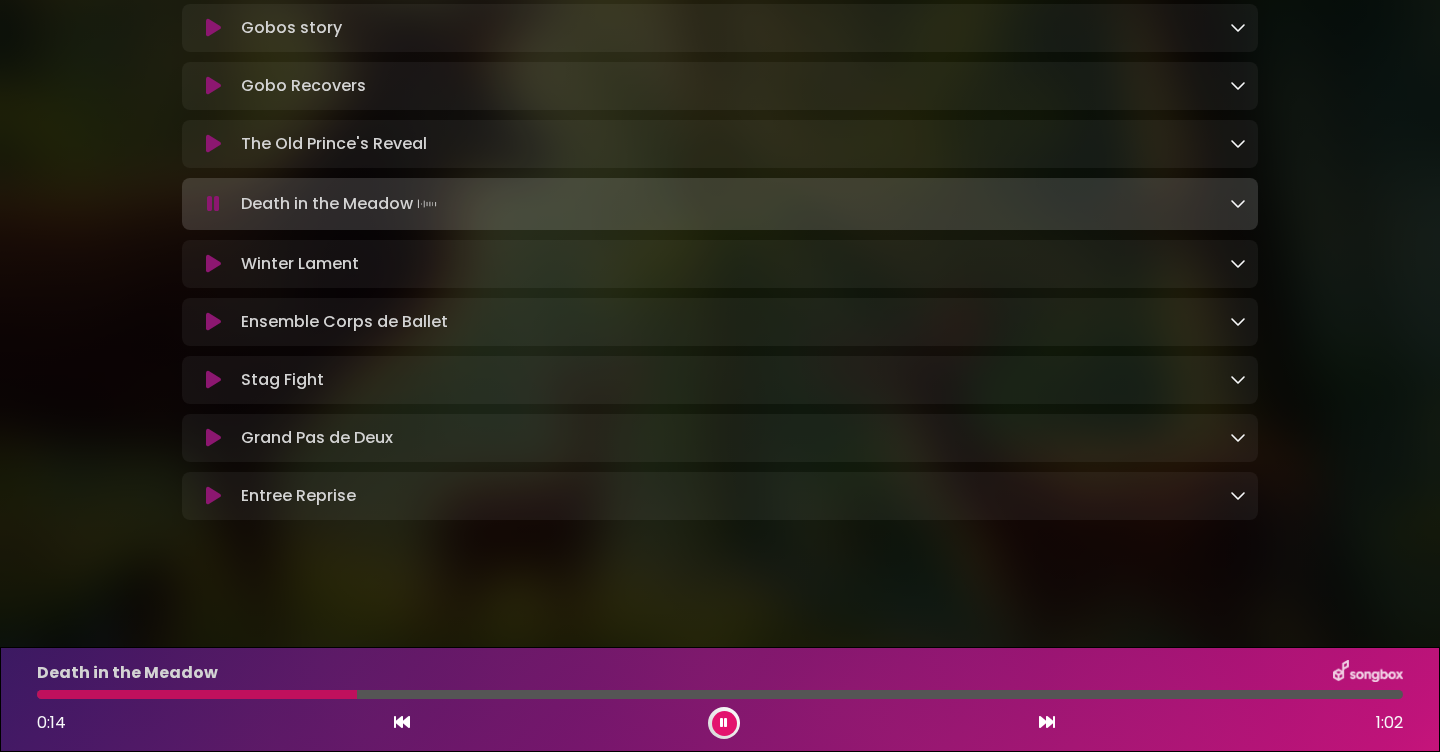 click on "Death in the Meadow
Loading Track..." at bounding box center [341, 204] 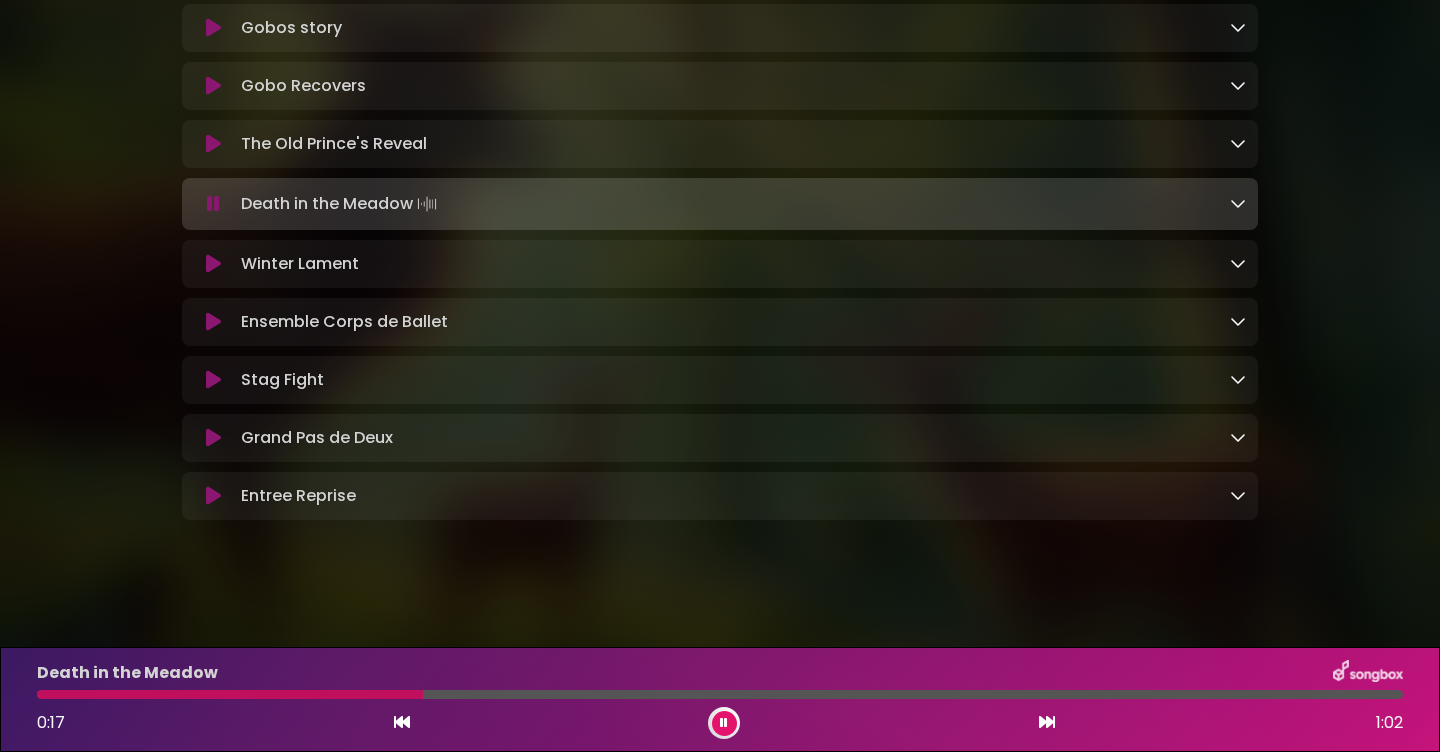click at bounding box center (724, 723) 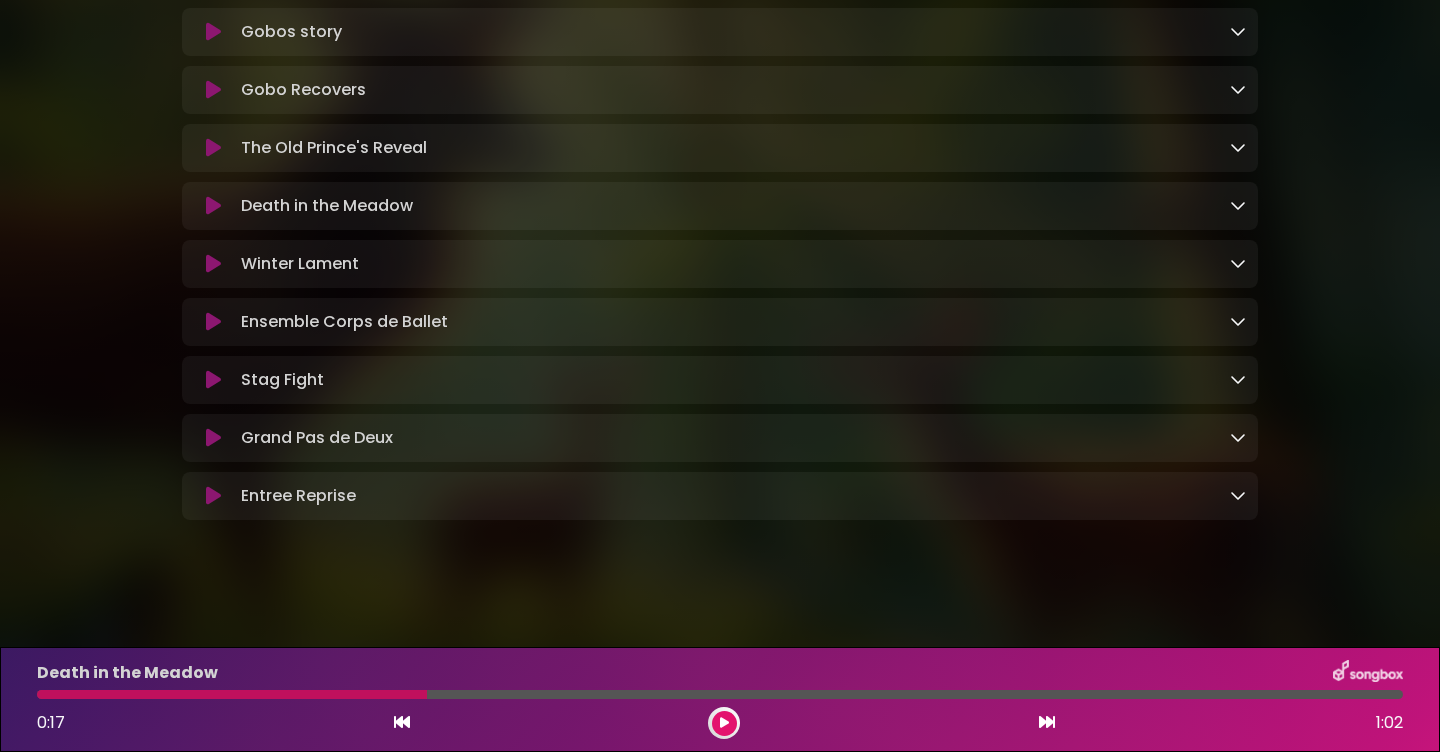 click at bounding box center (213, 206) 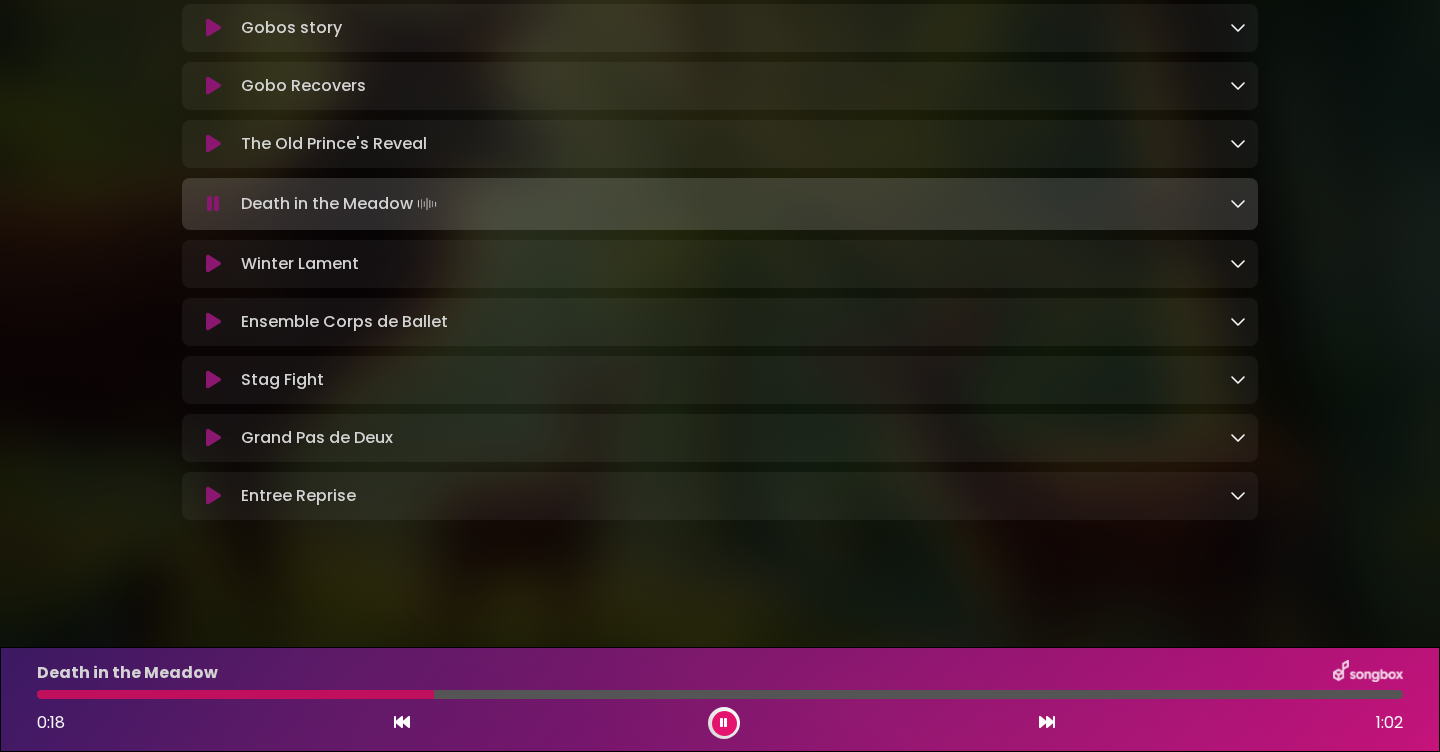 click at bounding box center [213, 204] 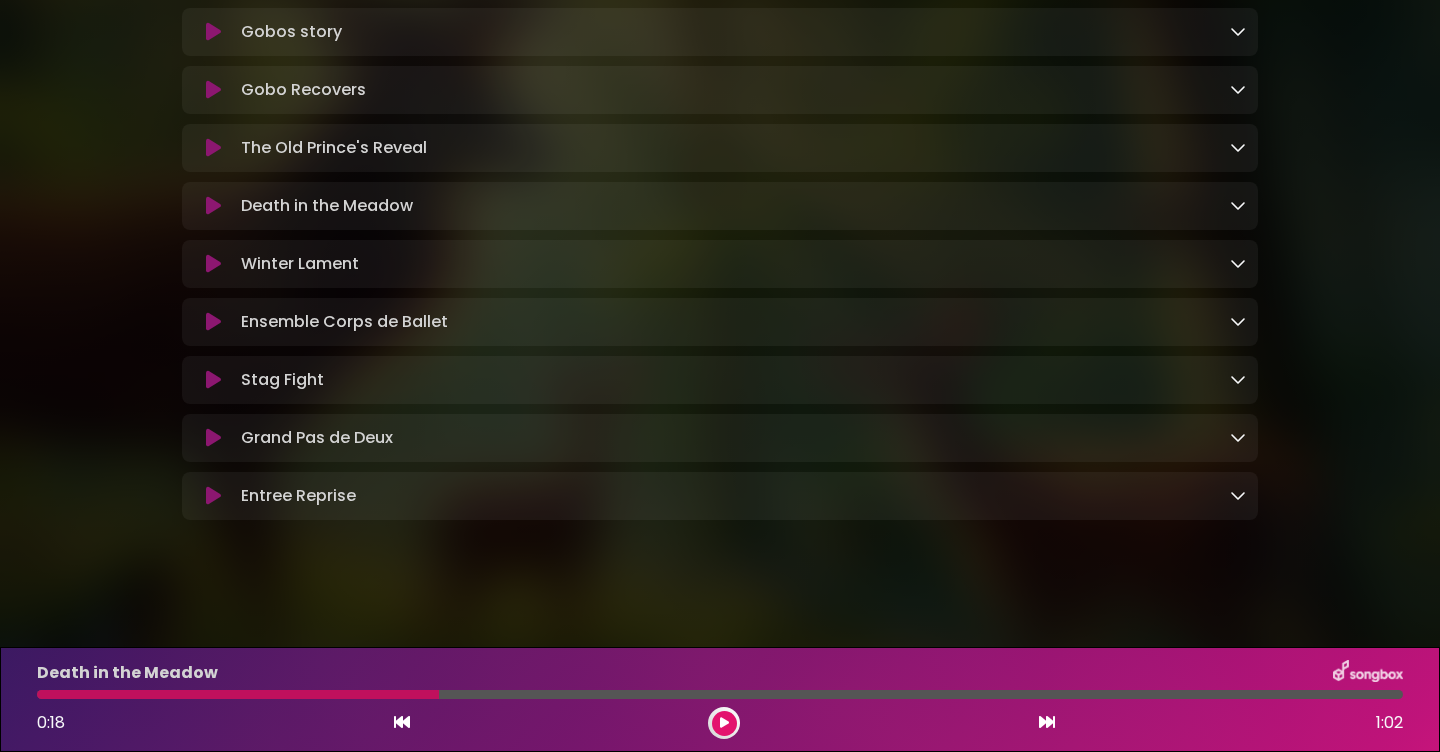 click at bounding box center (213, 206) 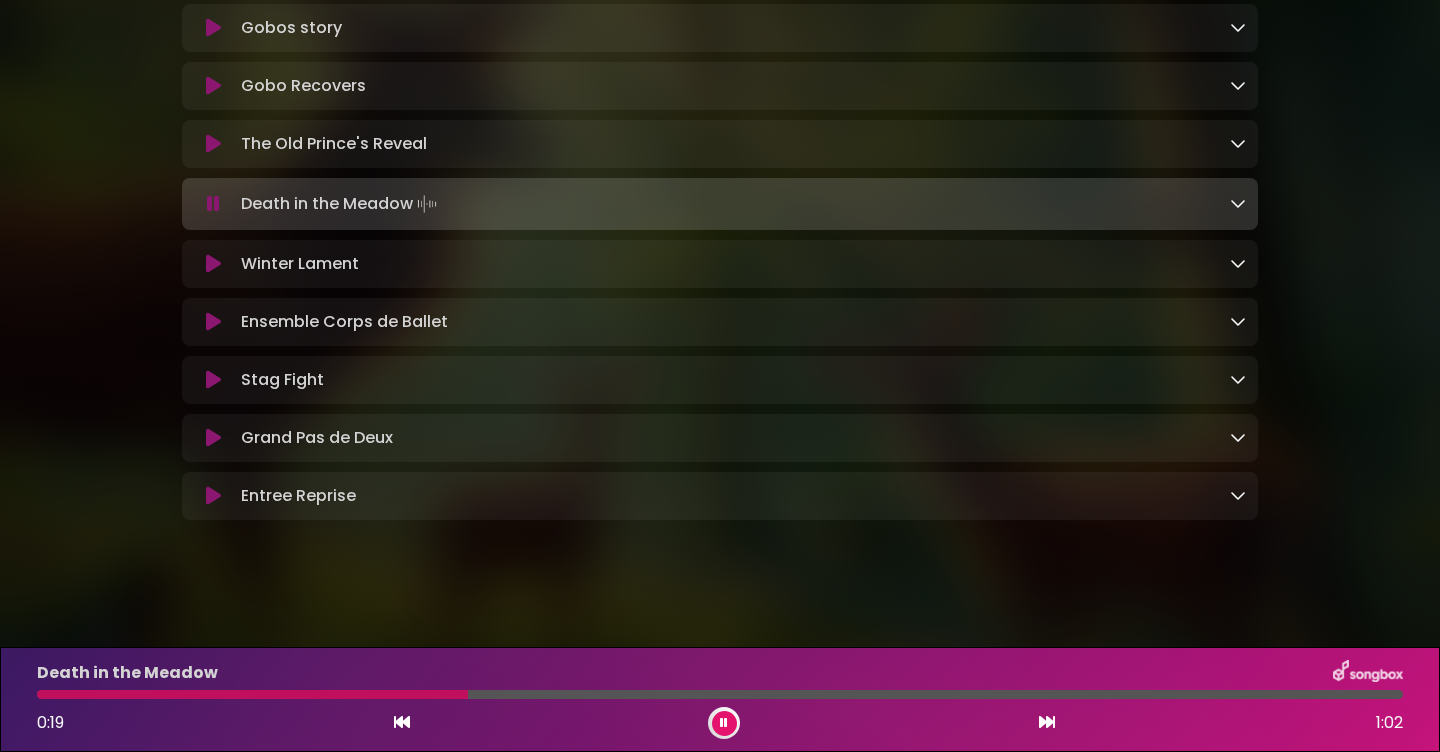click at bounding box center [213, 264] 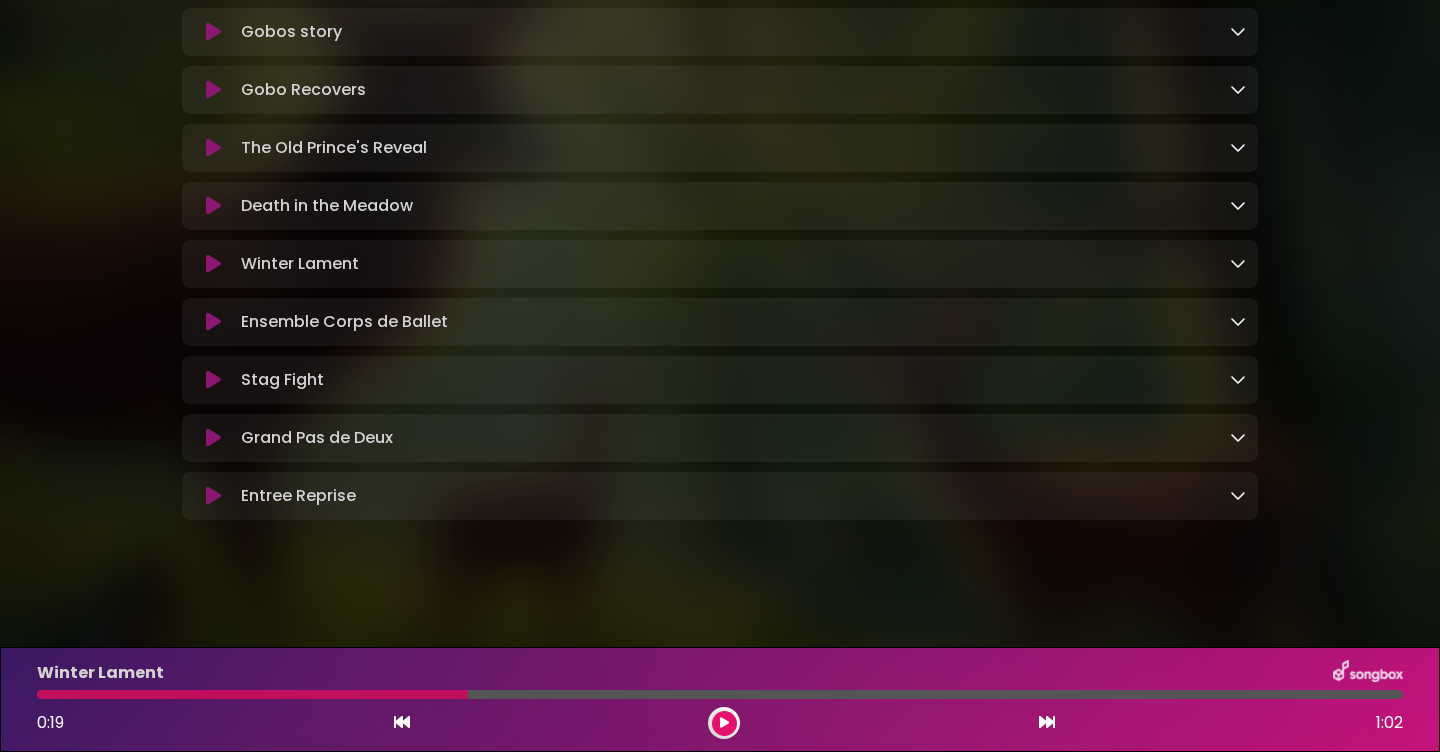 click at bounding box center [213, 264] 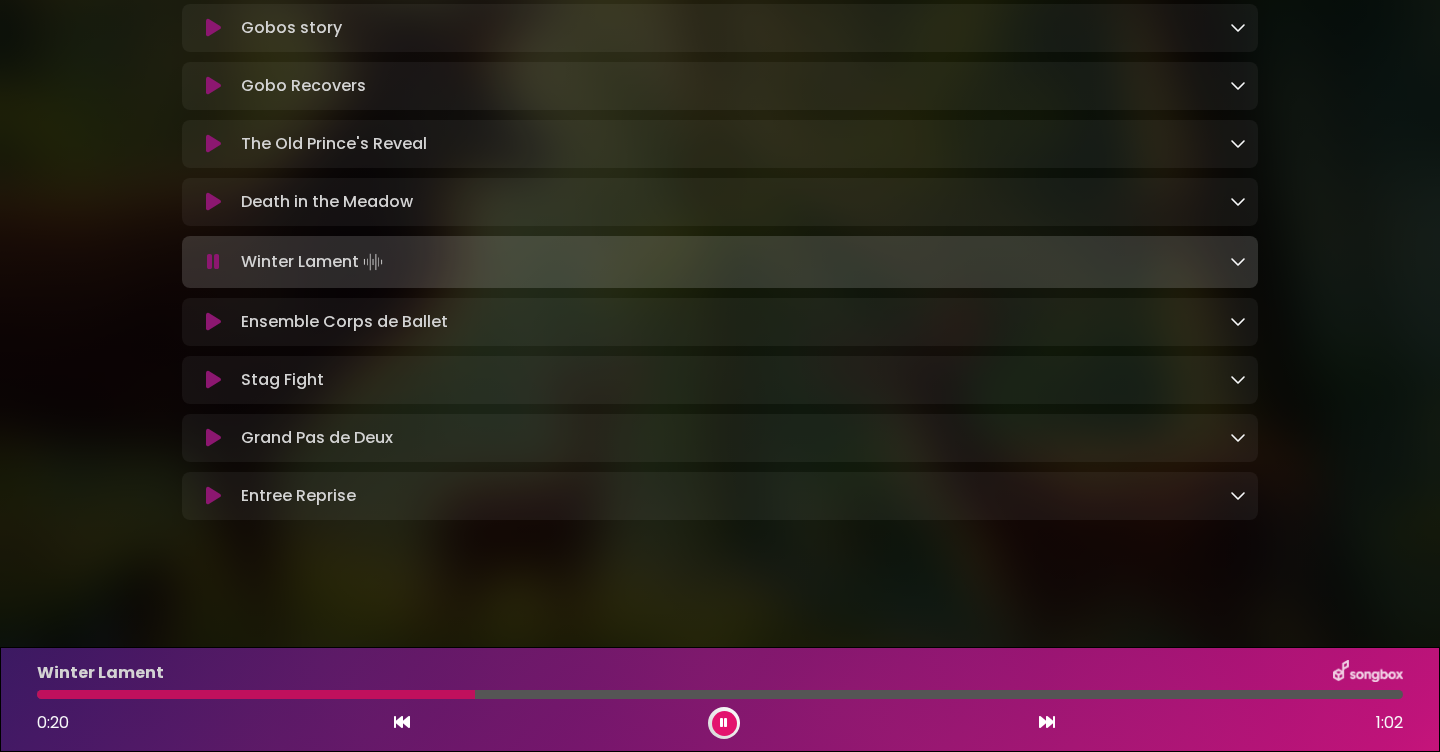 click at bounding box center [213, 262] 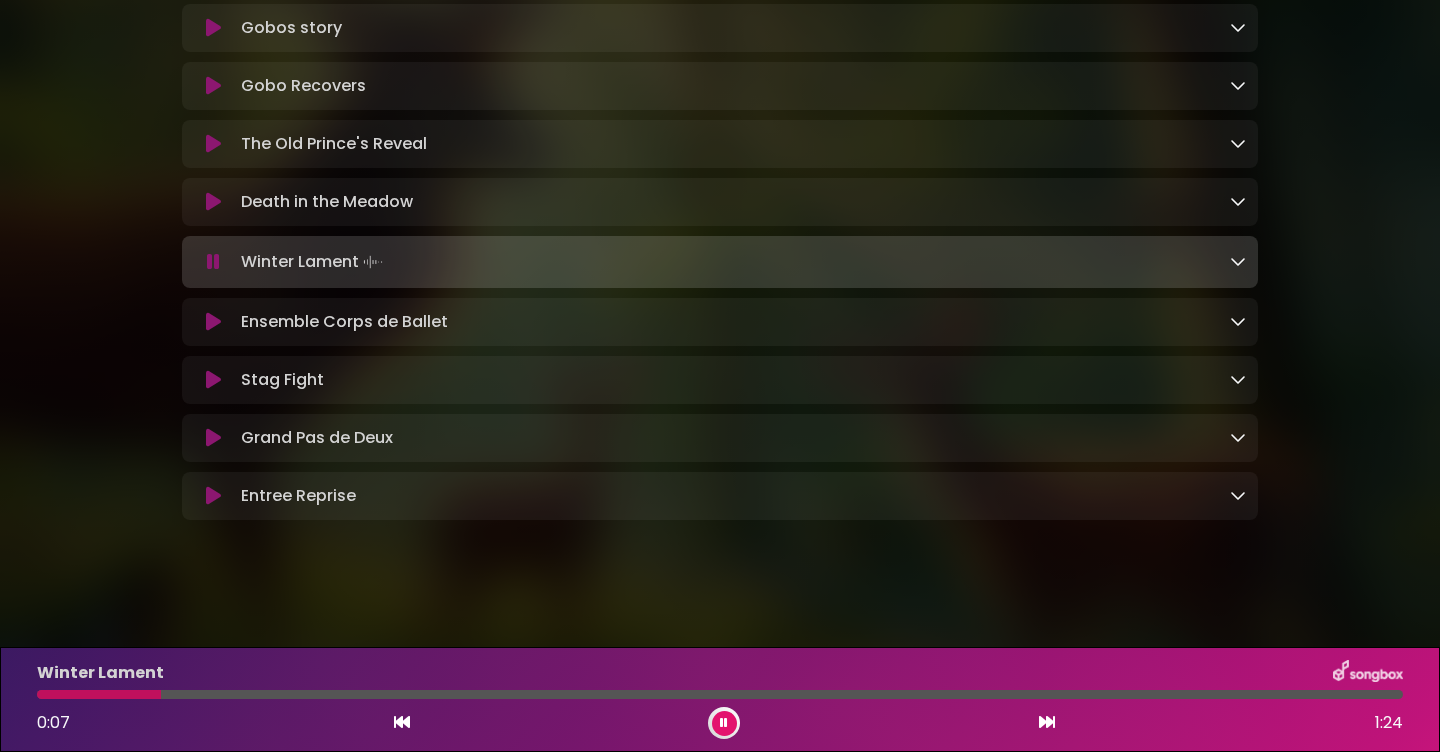 click at bounding box center (213, 262) 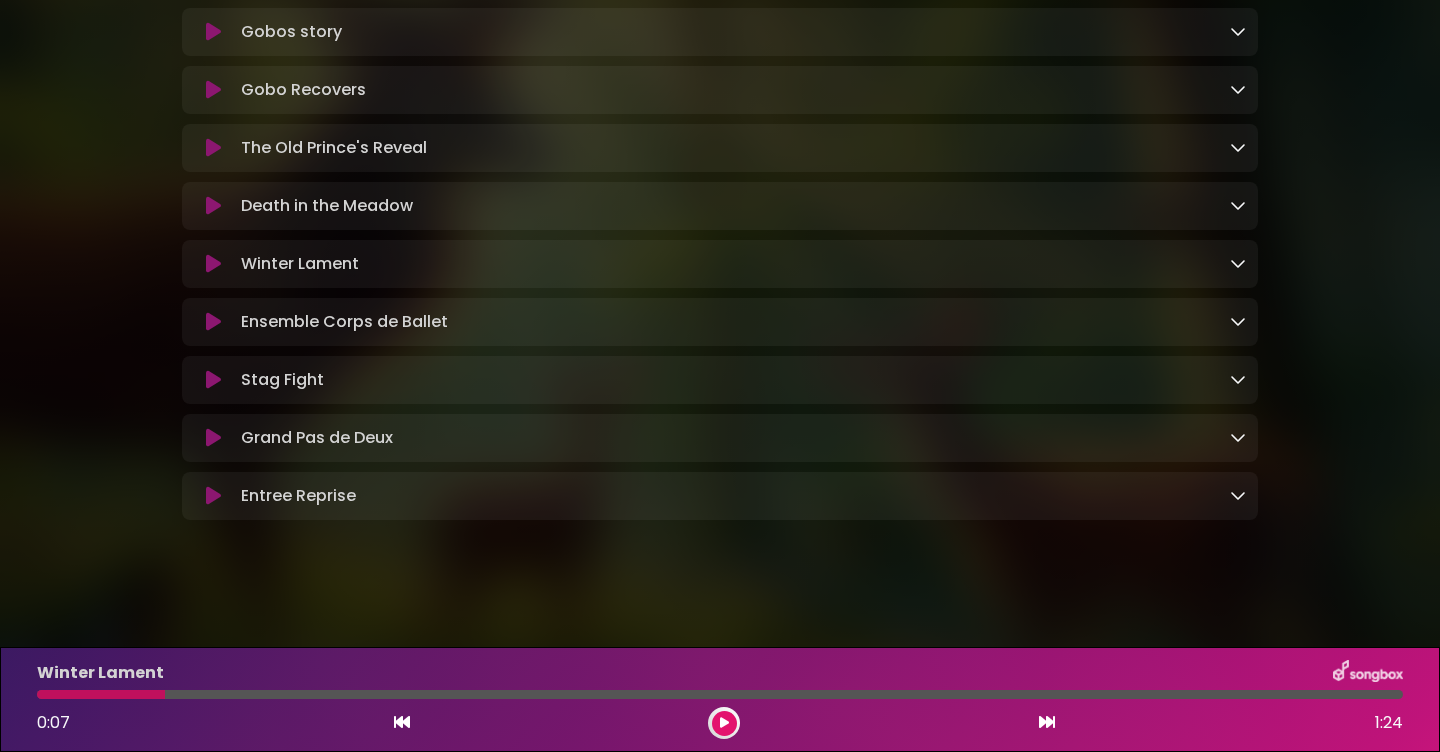 click at bounding box center (213, 264) 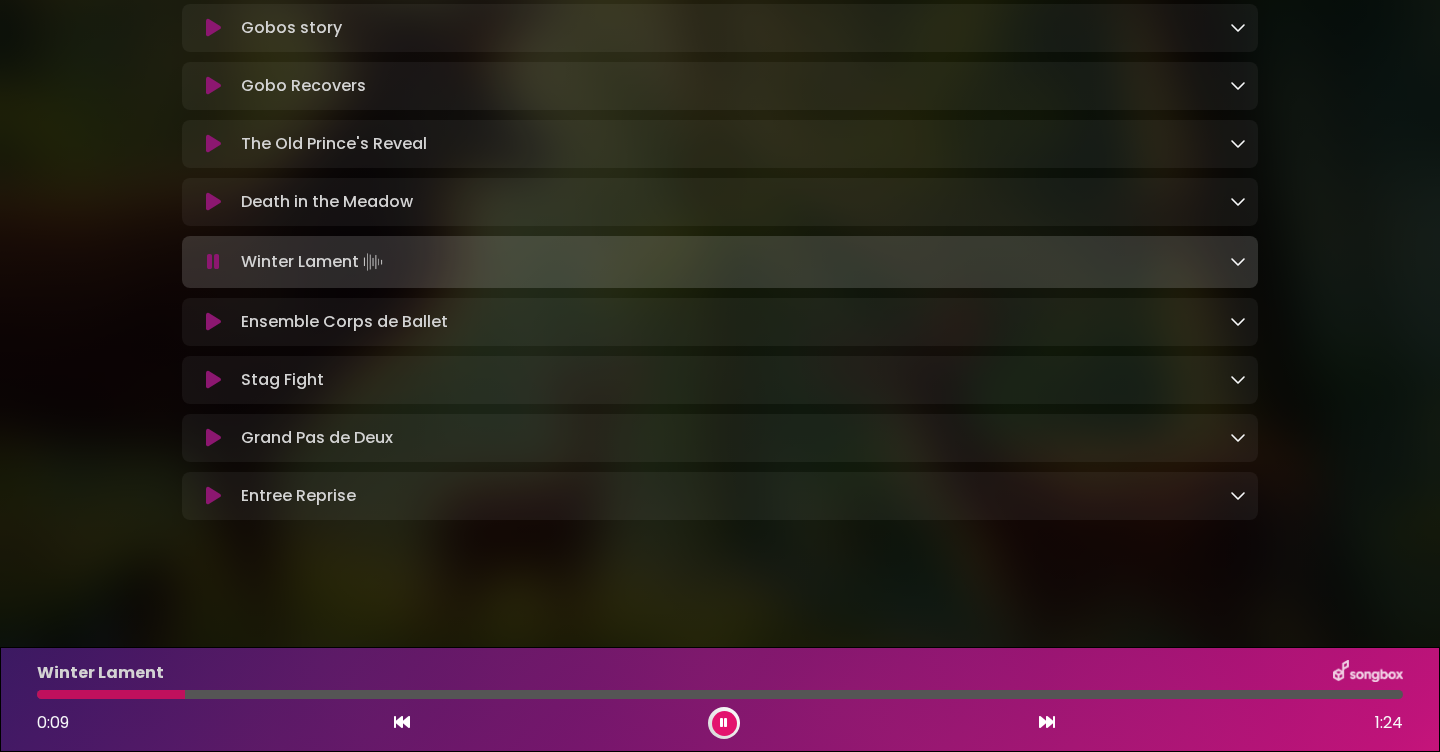 click at bounding box center [213, 202] 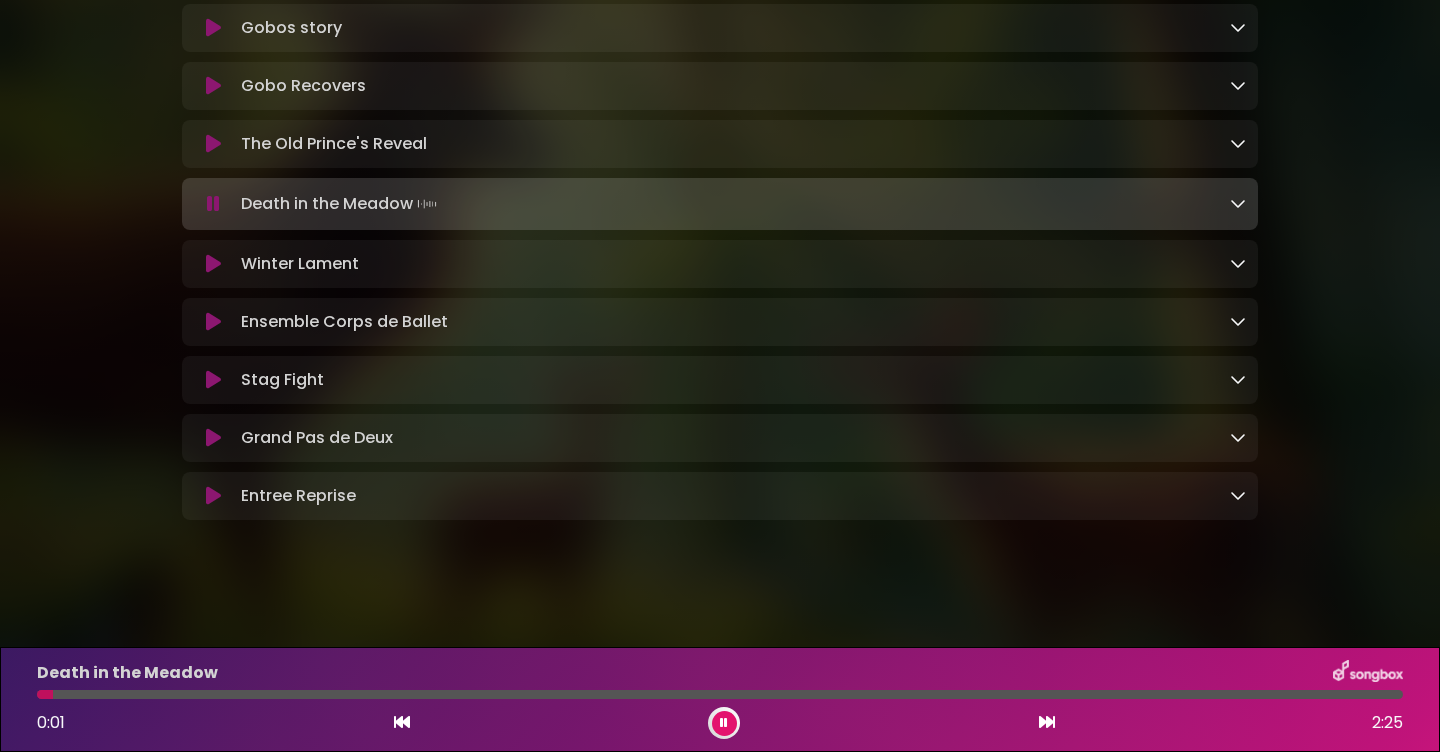 click at bounding box center (213, 264) 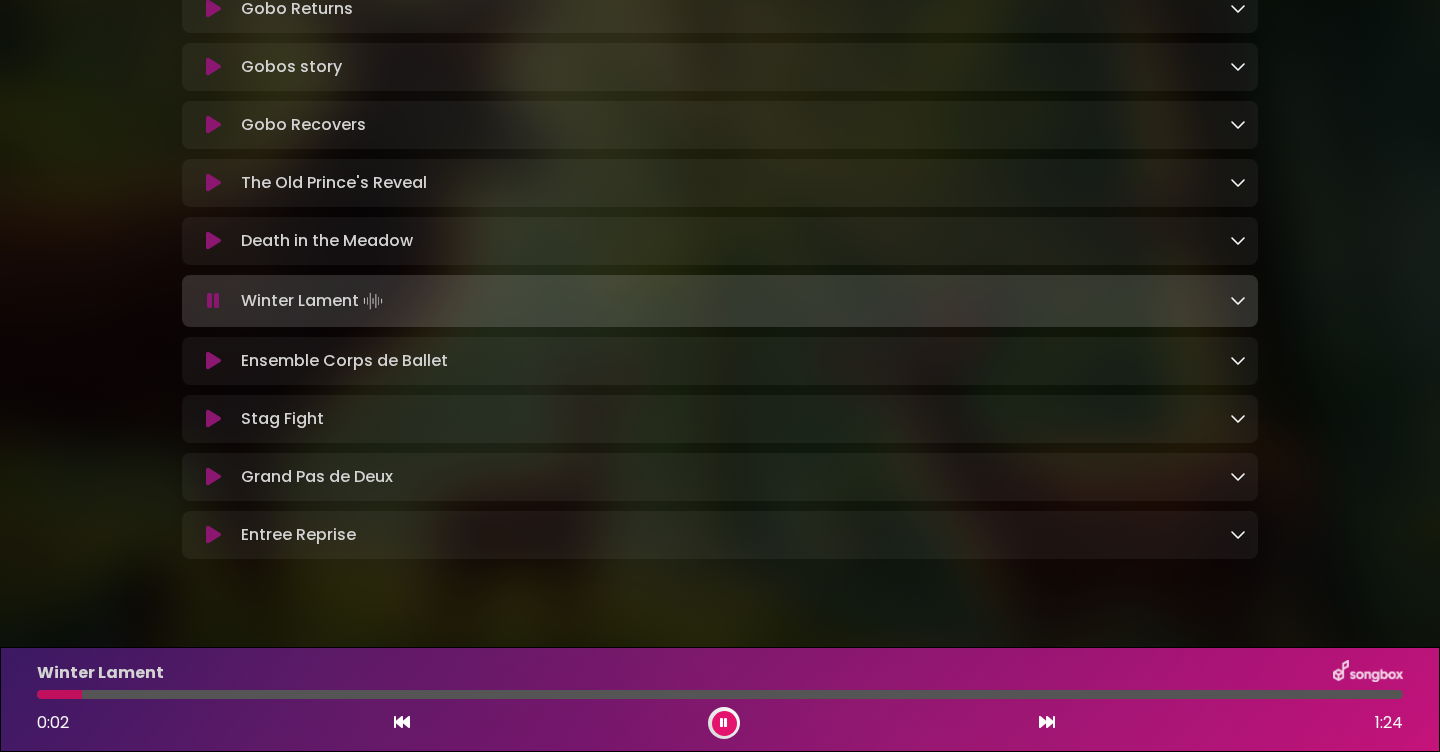 scroll, scrollTop: 2695, scrollLeft: 0, axis: vertical 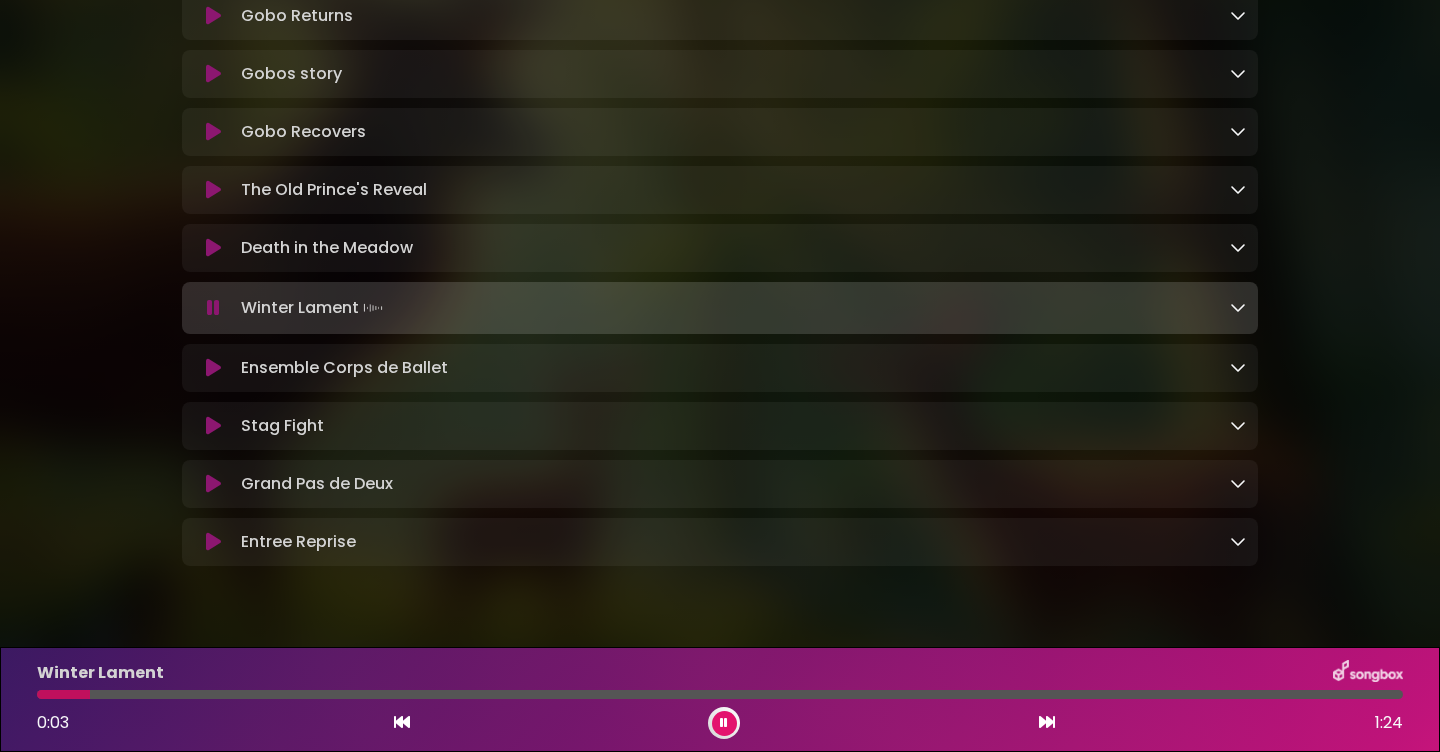 click at bounding box center [213, 74] 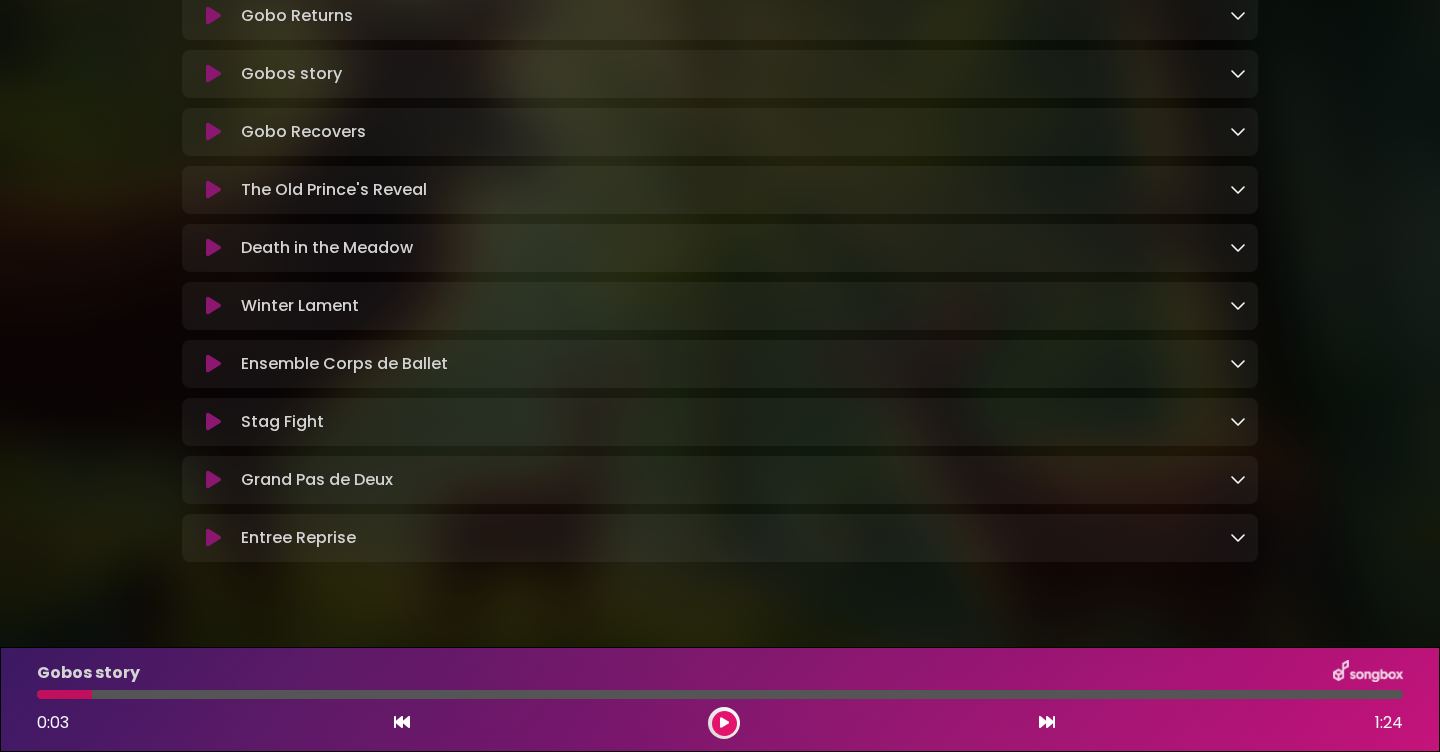 click at bounding box center (213, 74) 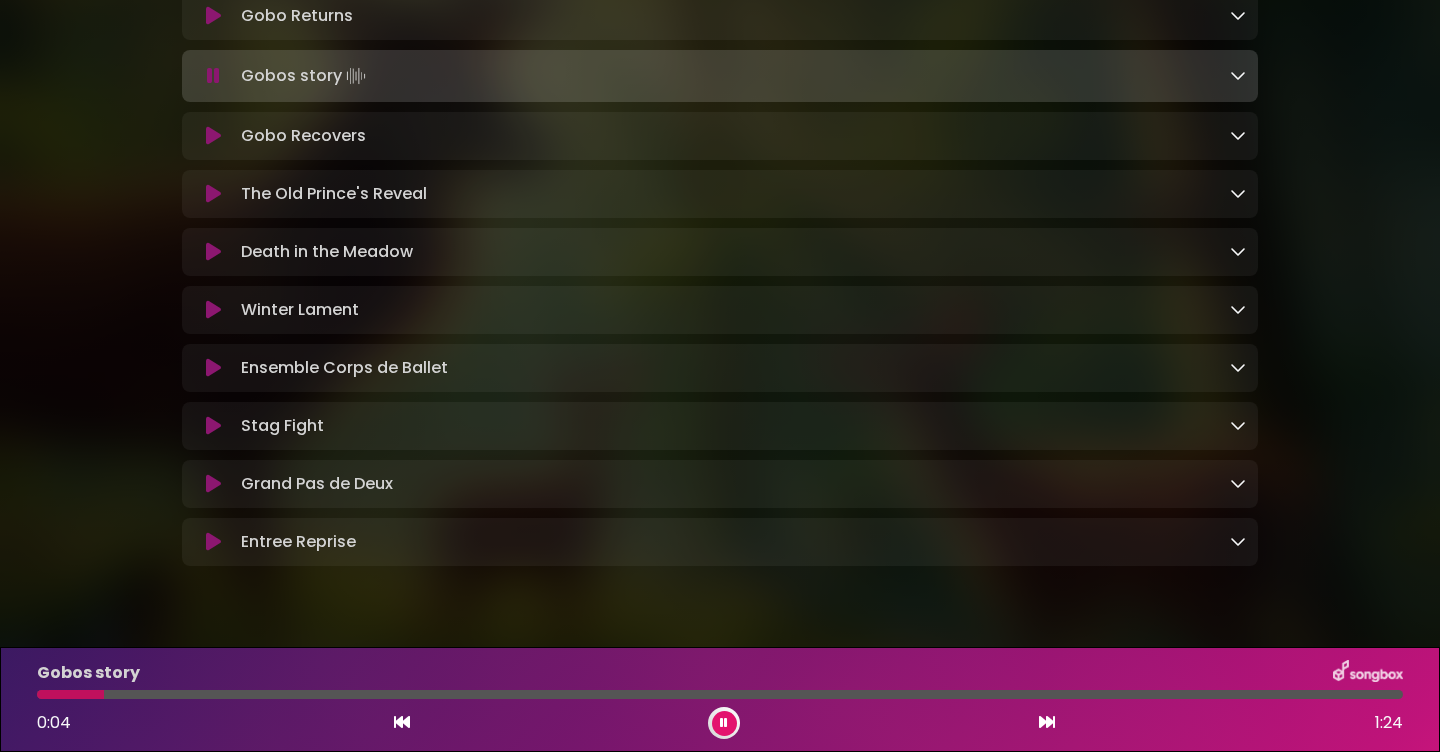 click at bounding box center (213, 76) 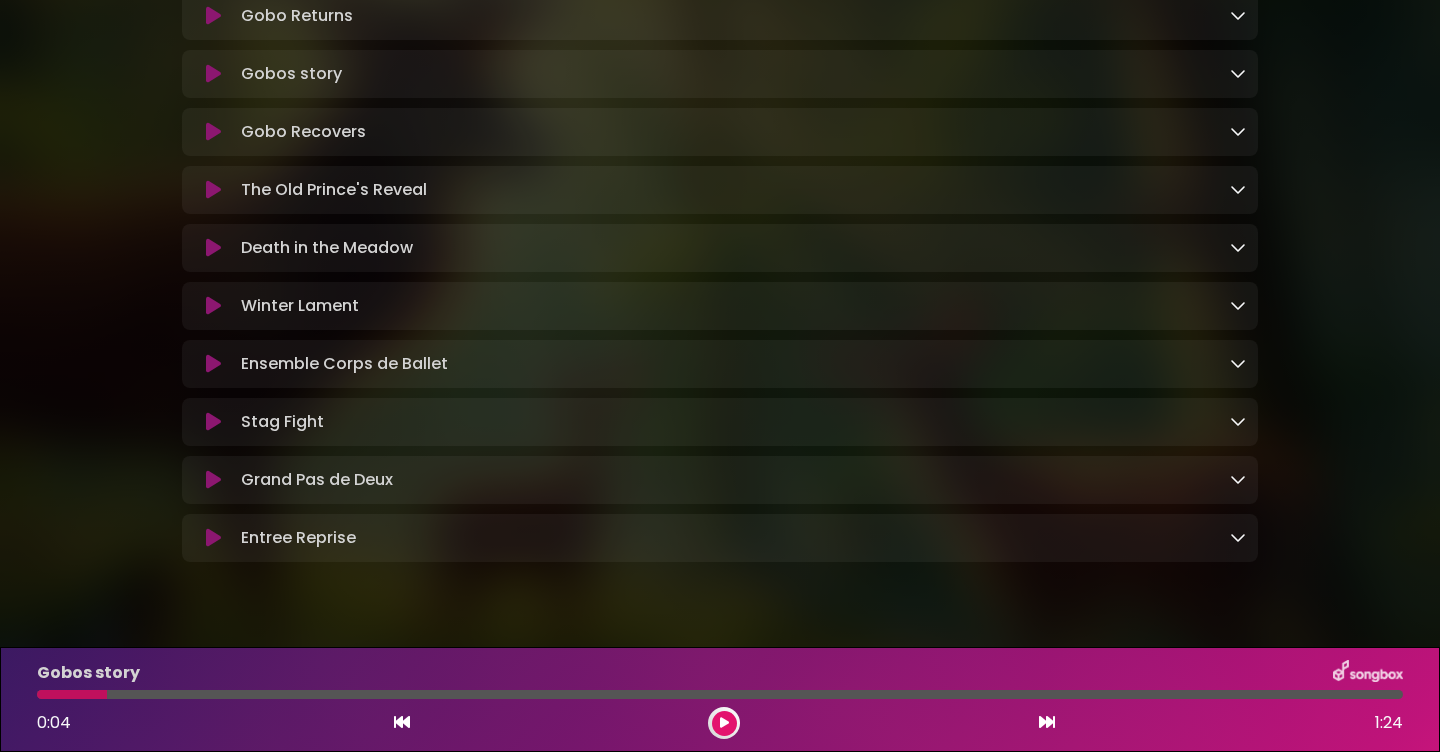 click at bounding box center [213, 74] 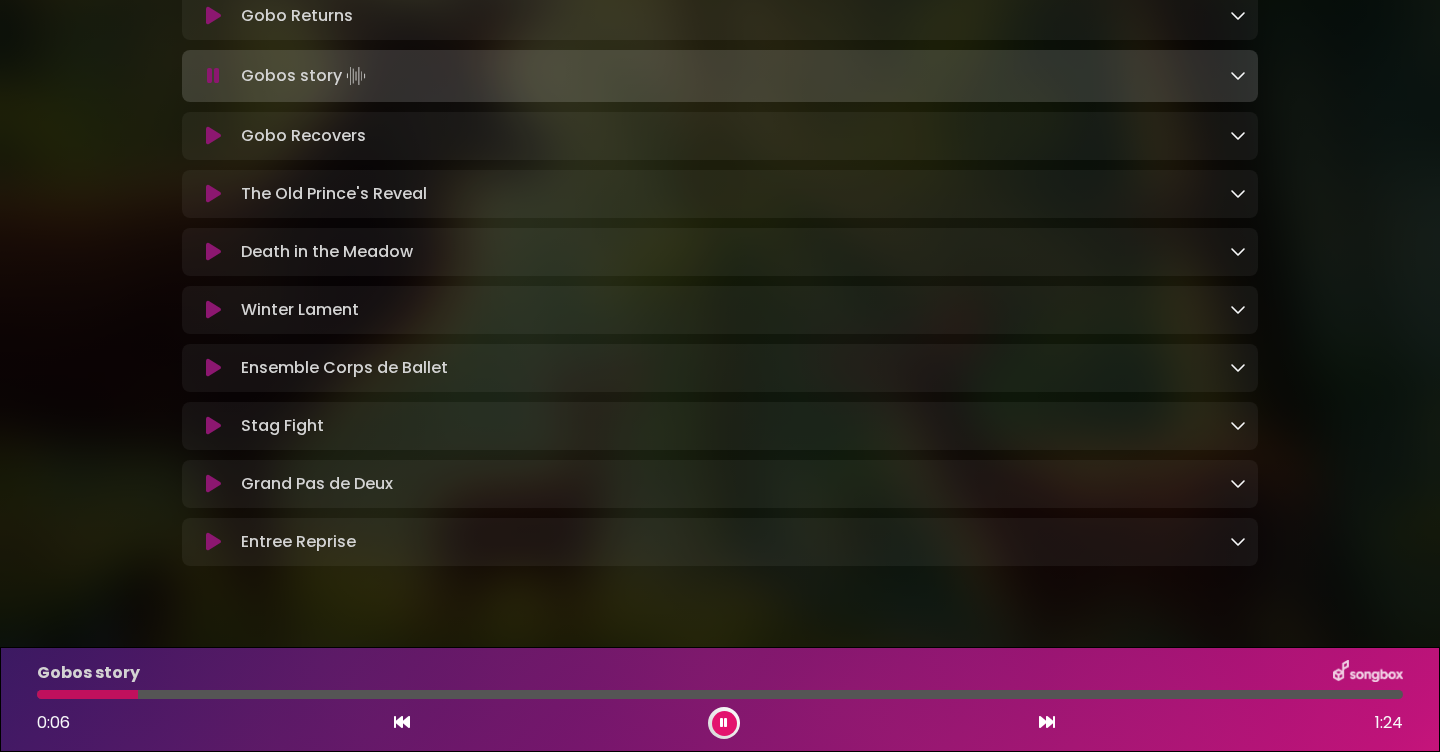 click at bounding box center (724, 723) 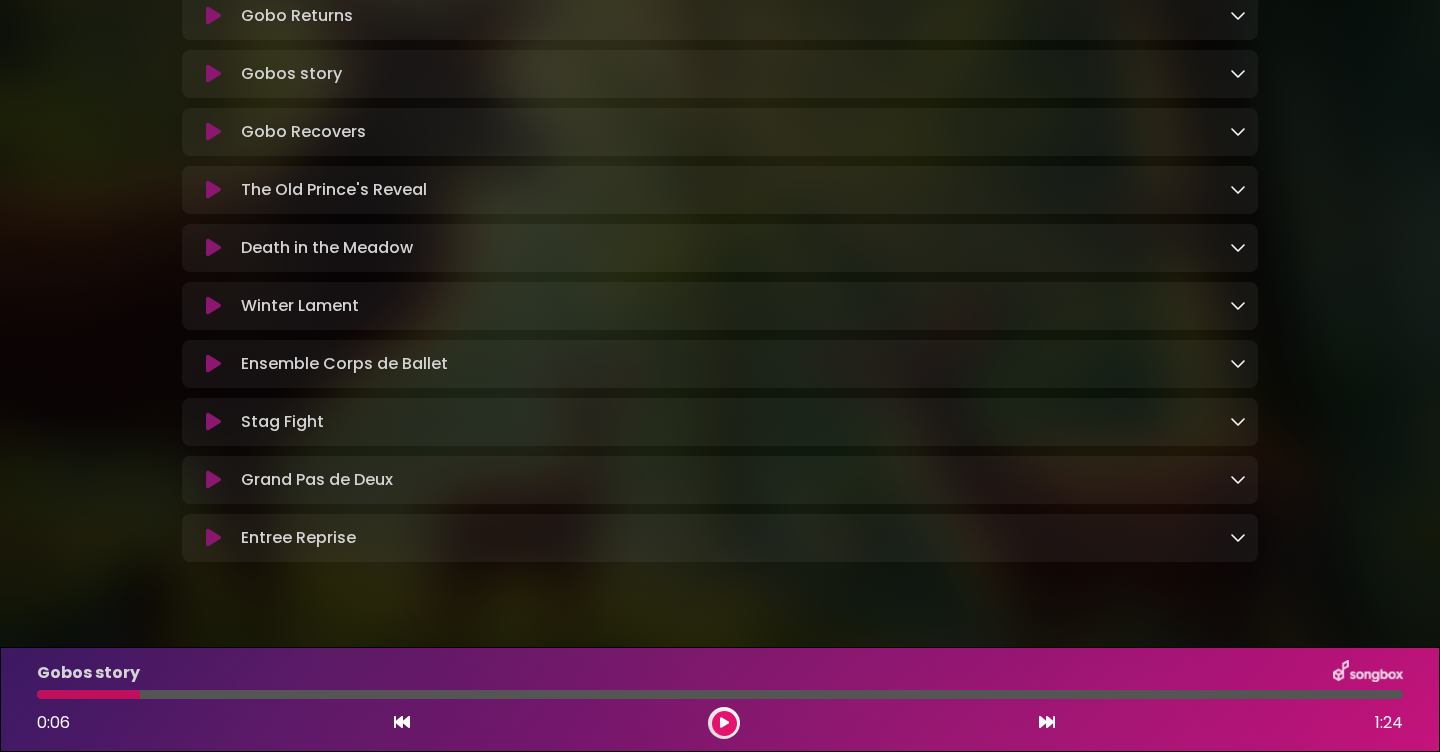 click at bounding box center (213, 74) 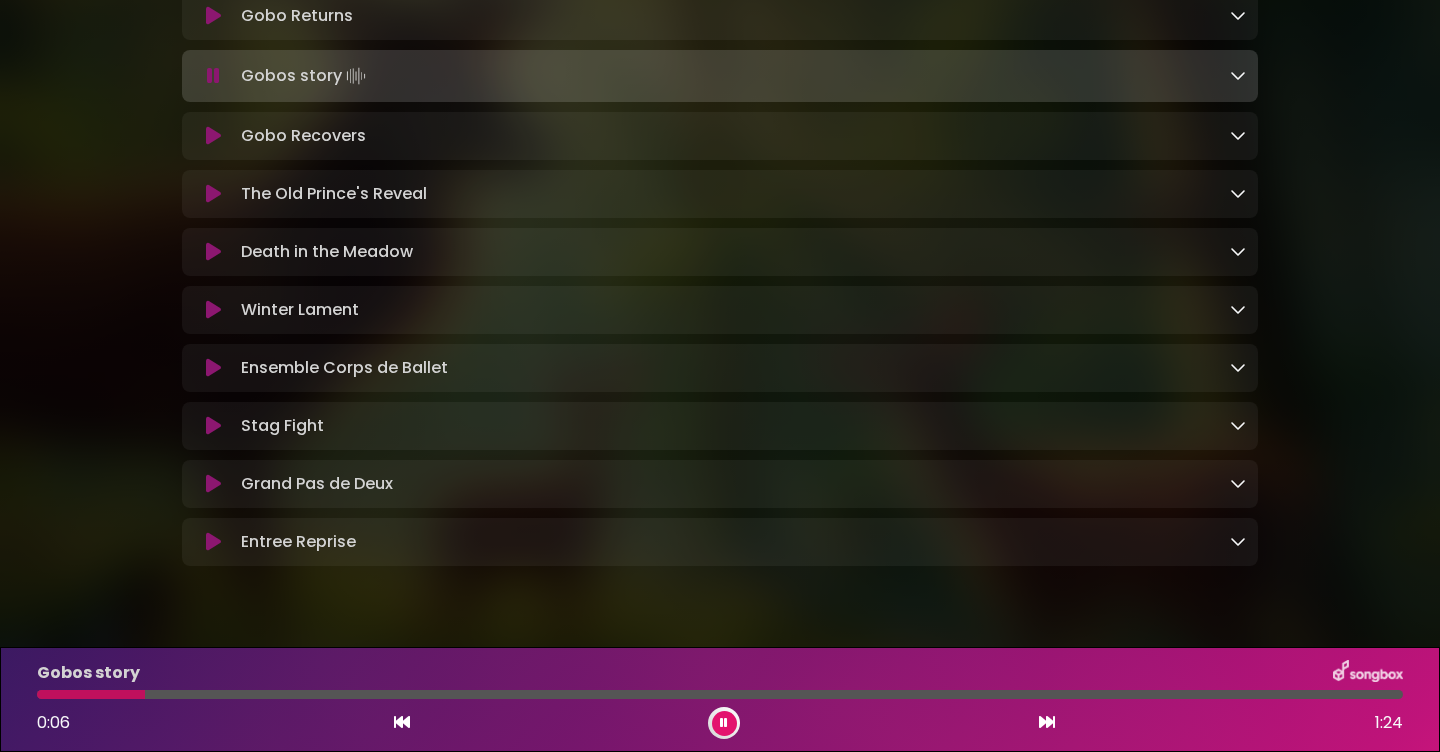 click at bounding box center [213, 76] 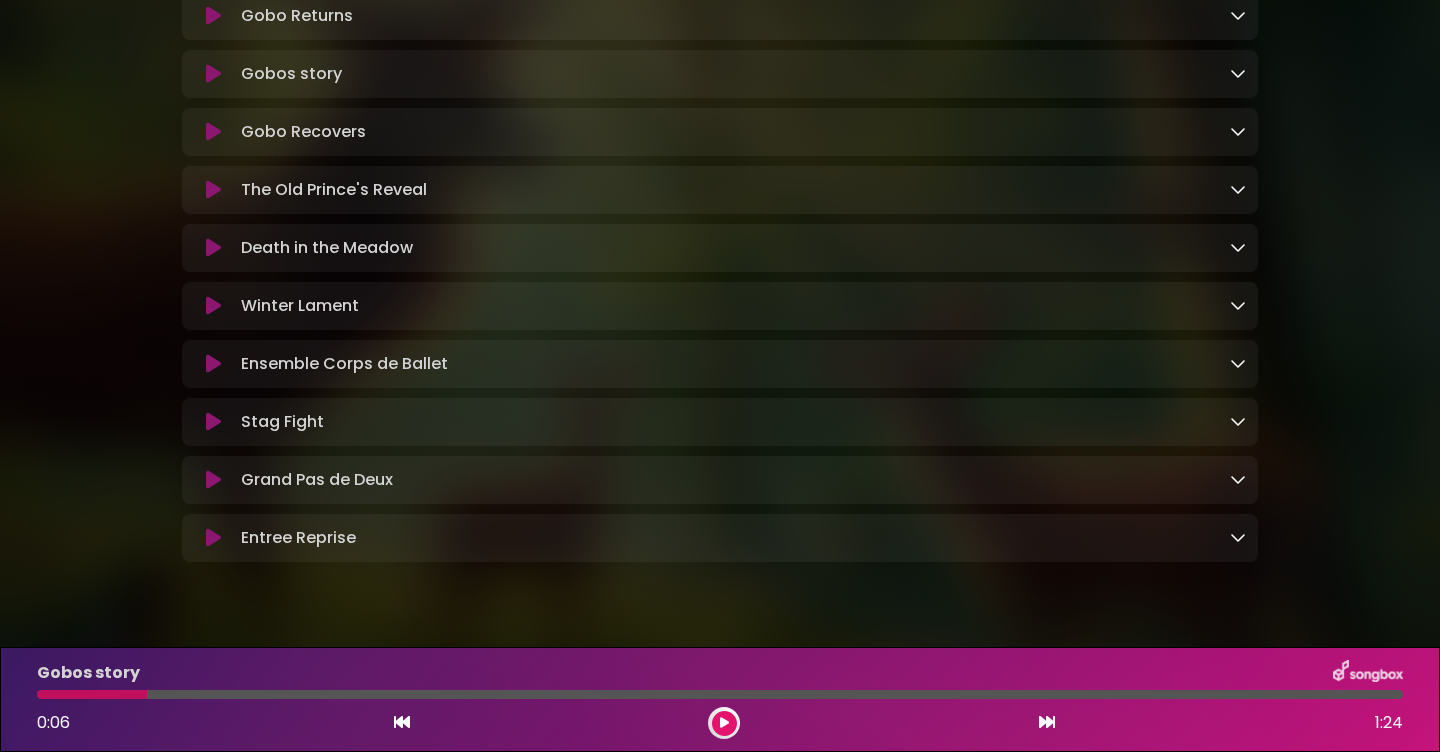 click at bounding box center [213, 74] 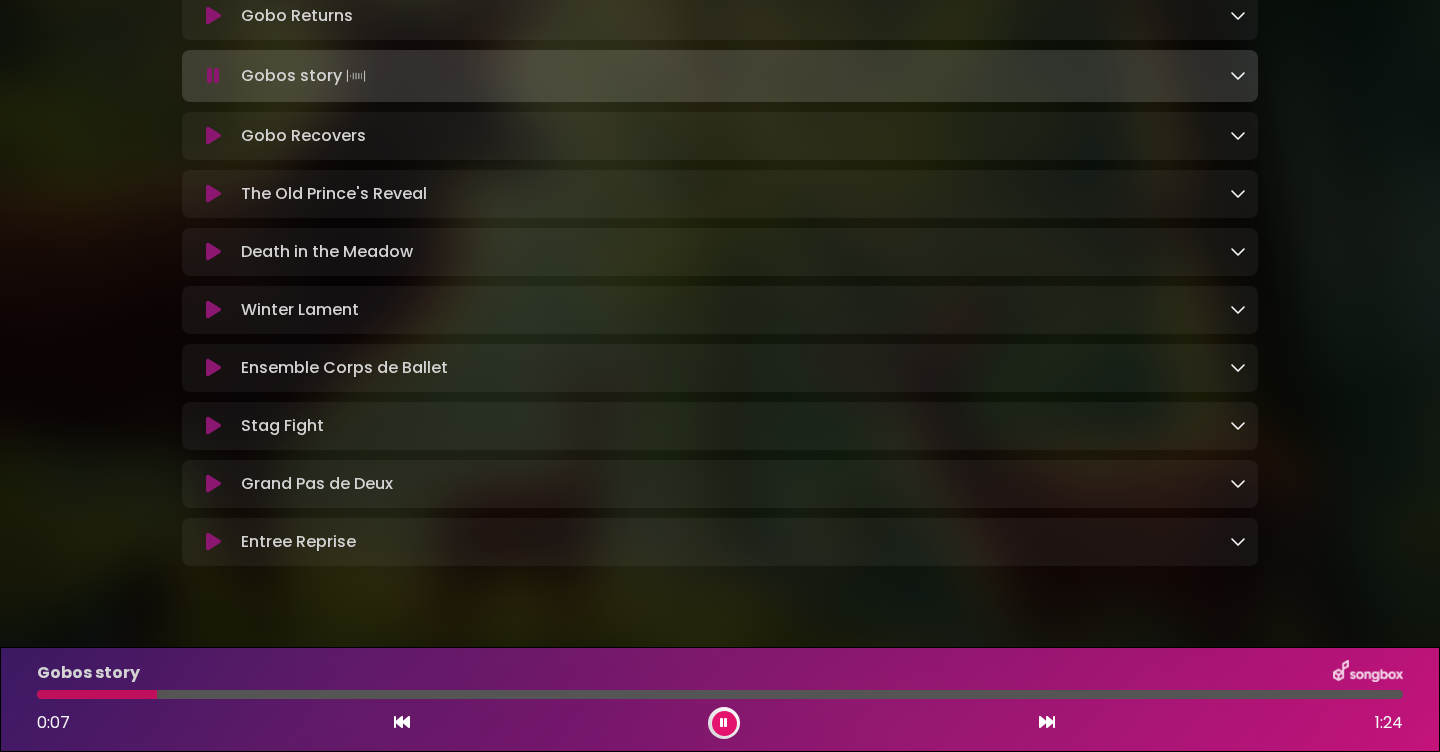 click at bounding box center [213, 16] 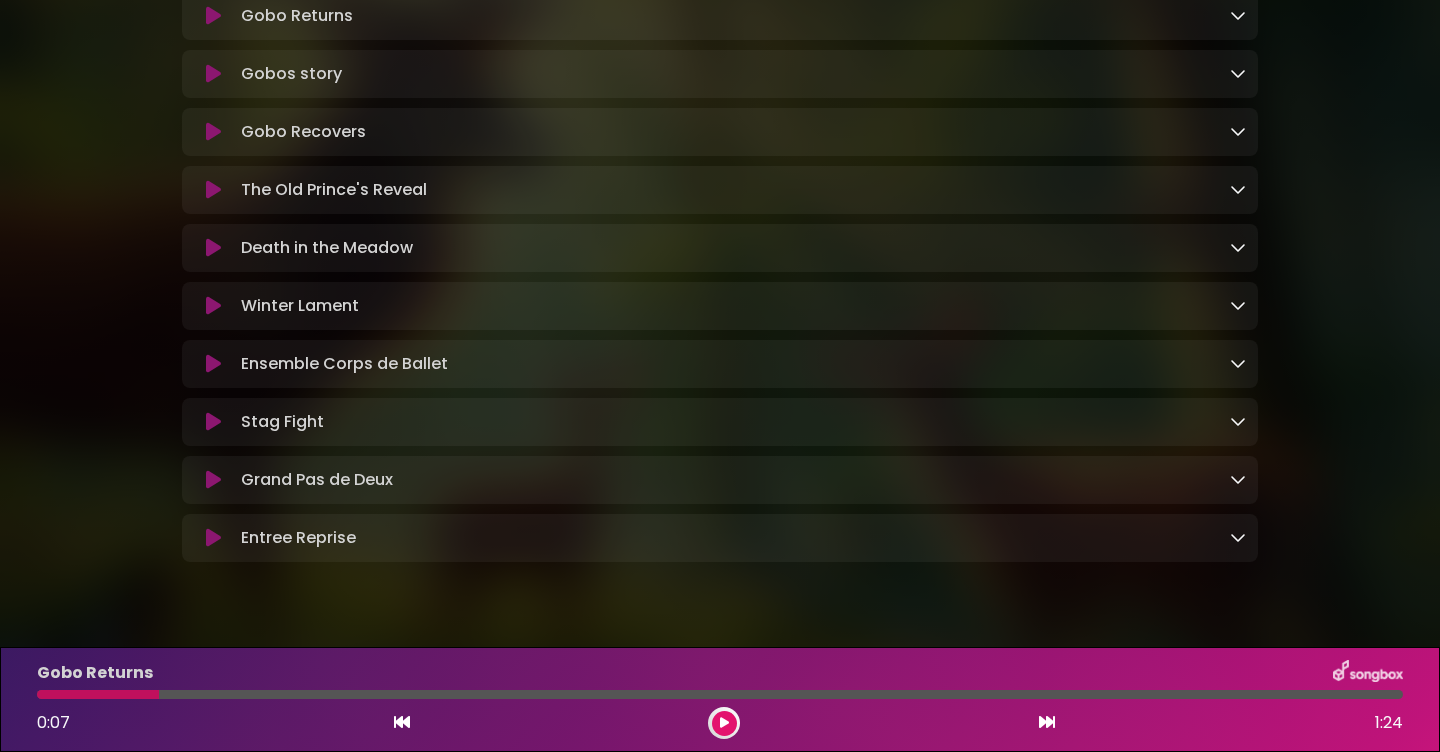 click at bounding box center [213, 16] 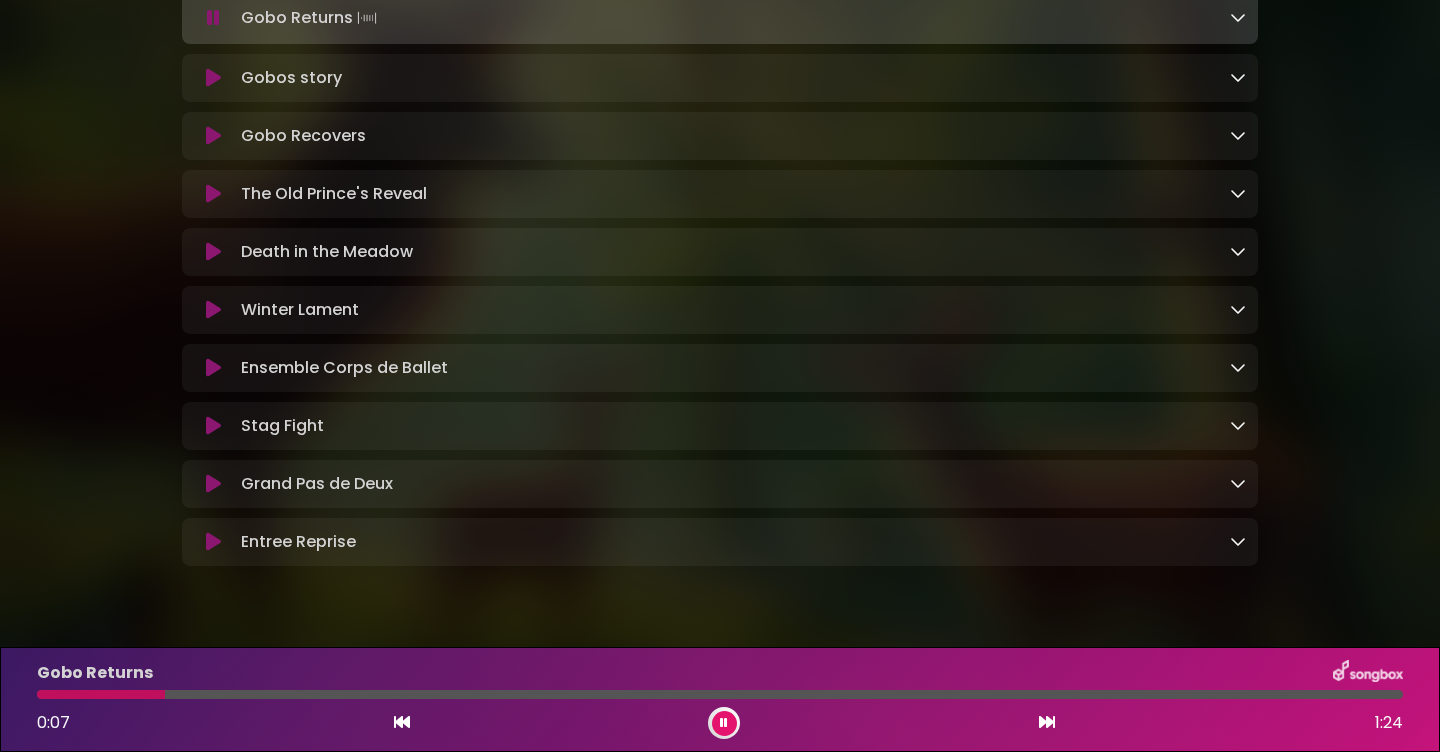 click at bounding box center (213, 18) 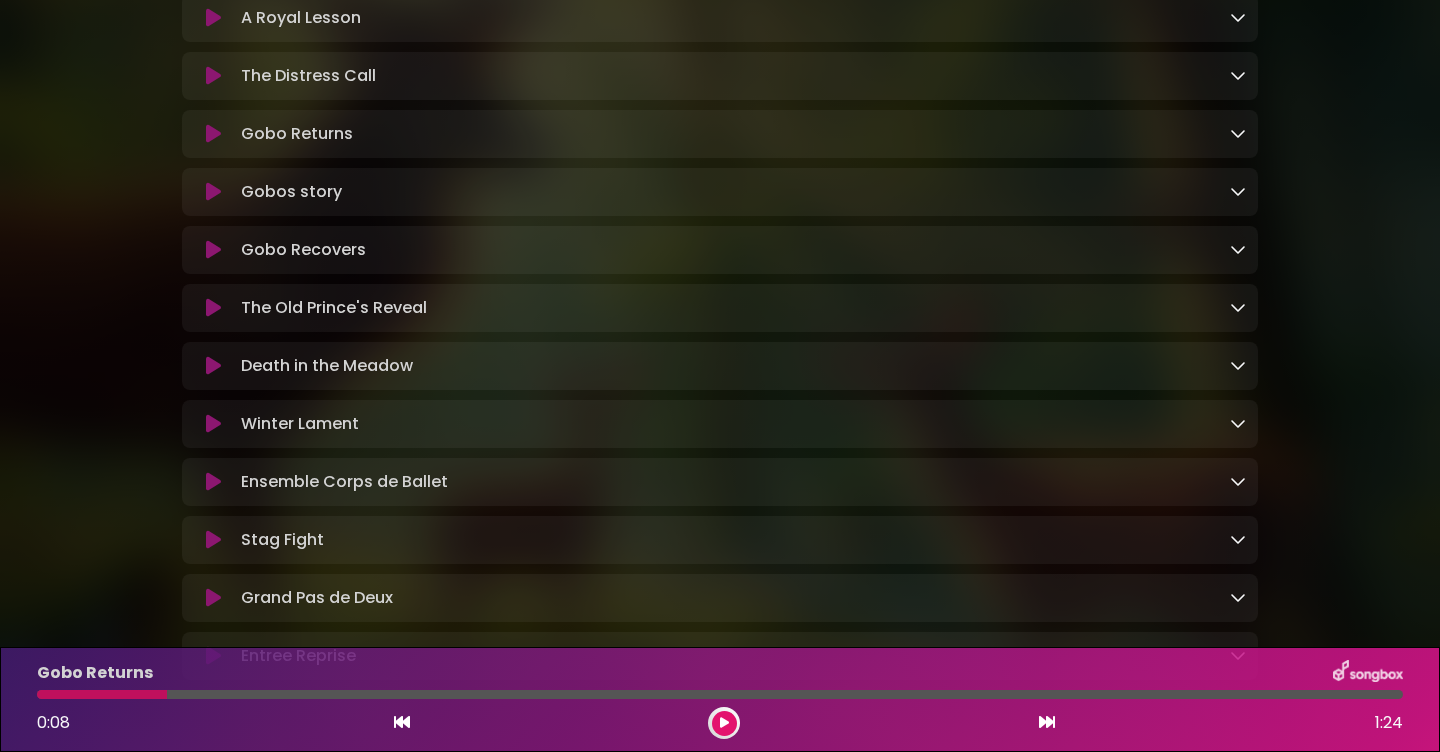 scroll, scrollTop: 2536, scrollLeft: 0, axis: vertical 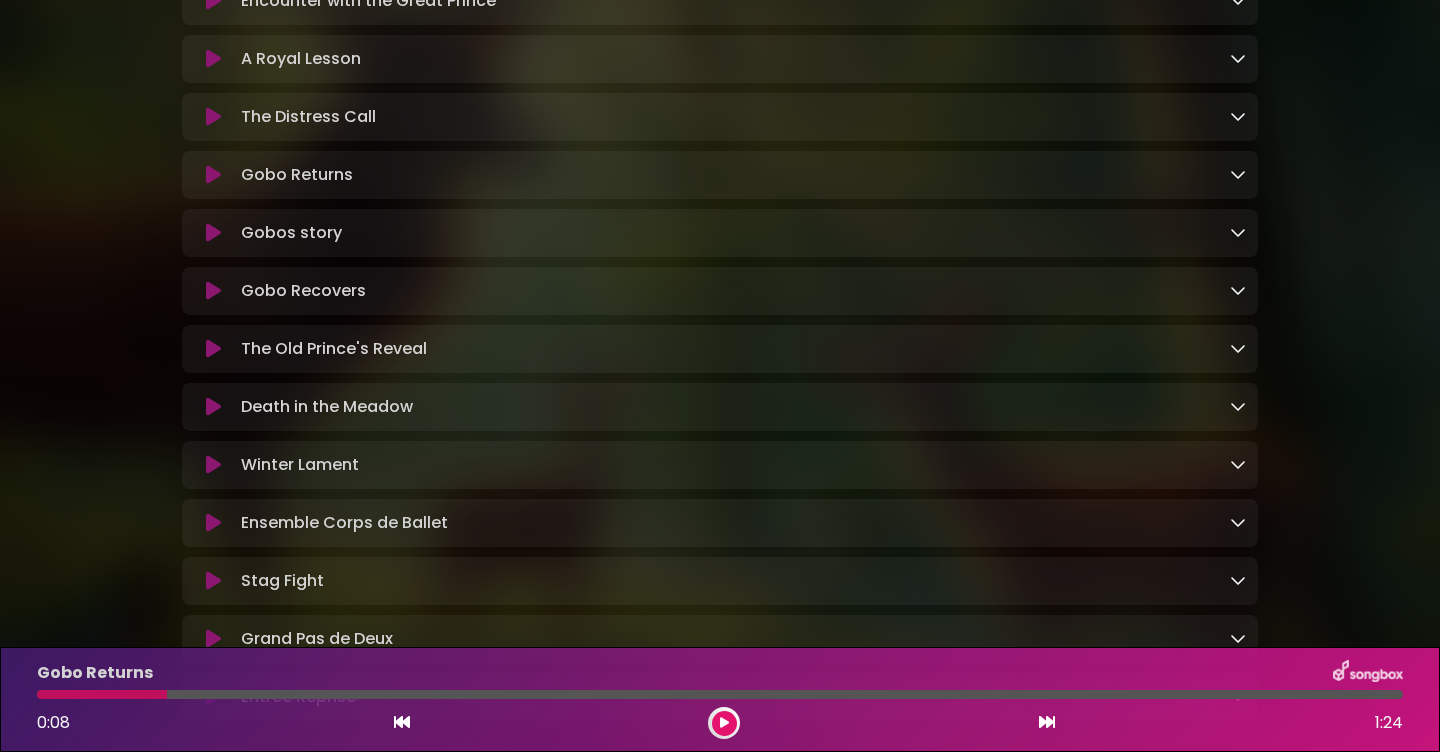 click at bounding box center [213, 59] 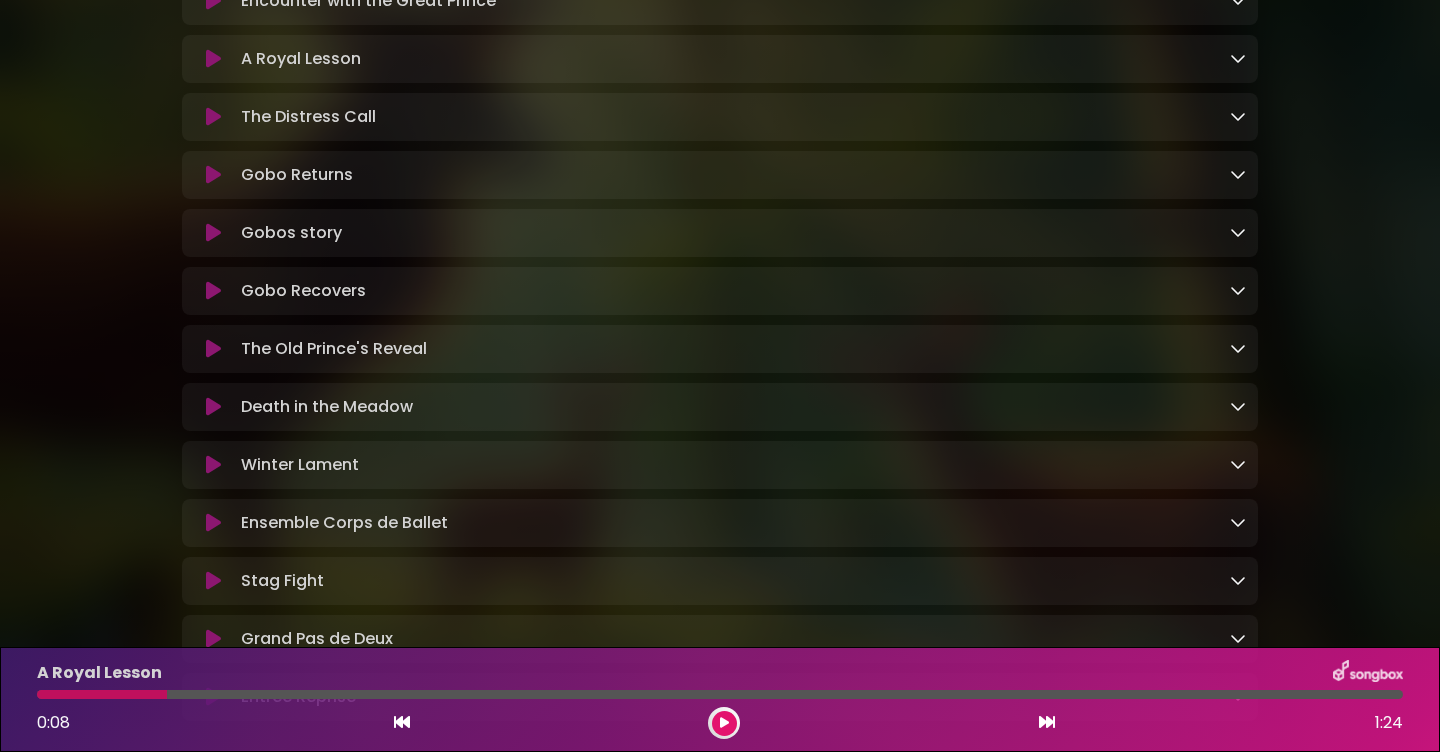 click at bounding box center (213, 59) 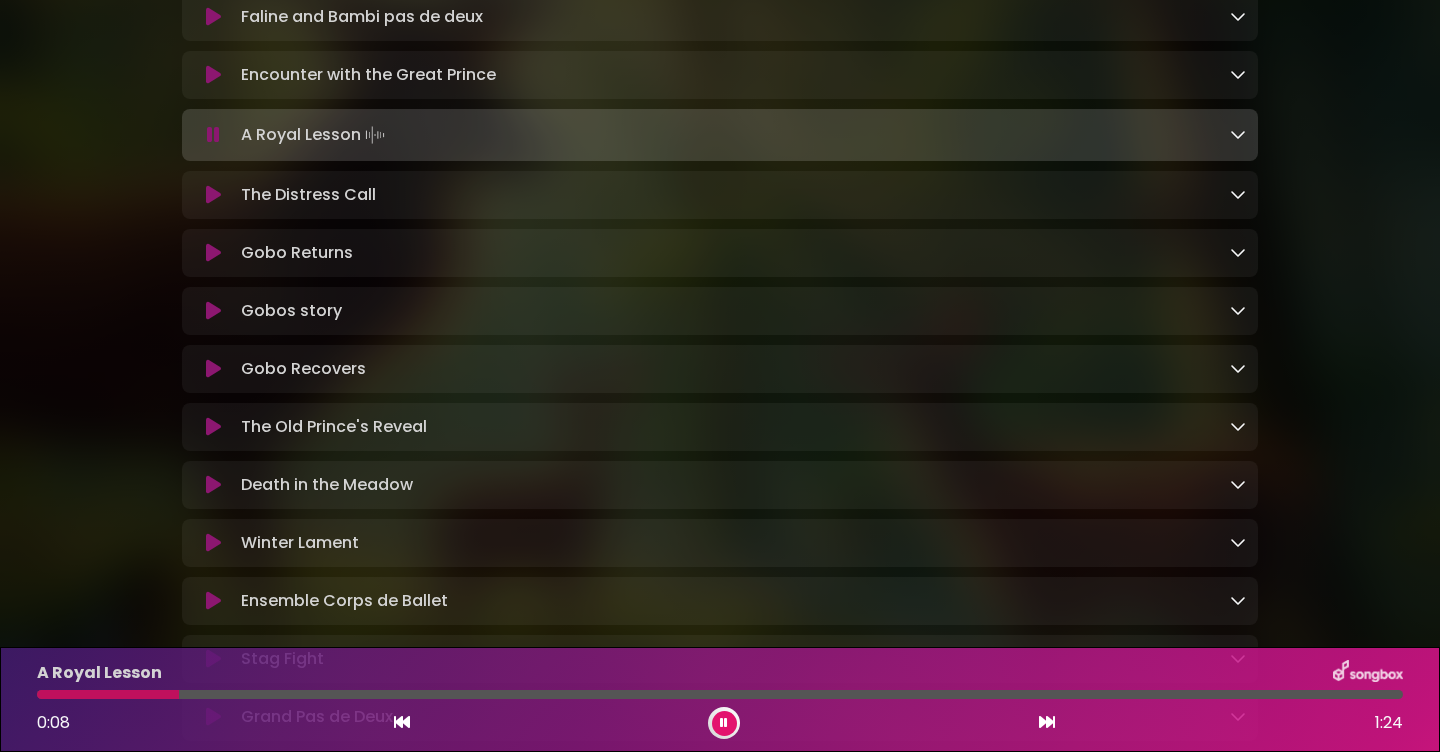scroll, scrollTop: 2446, scrollLeft: 0, axis: vertical 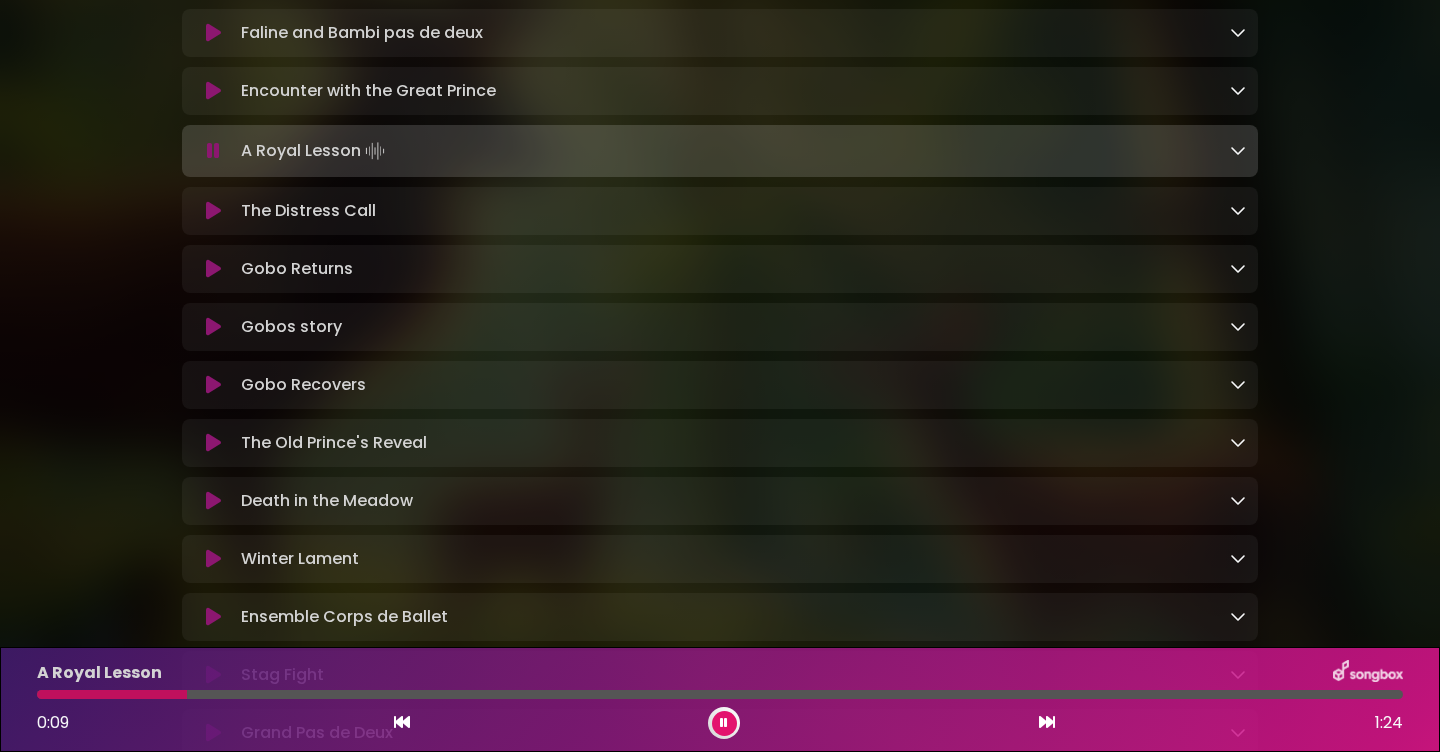 click at bounding box center [213, 91] 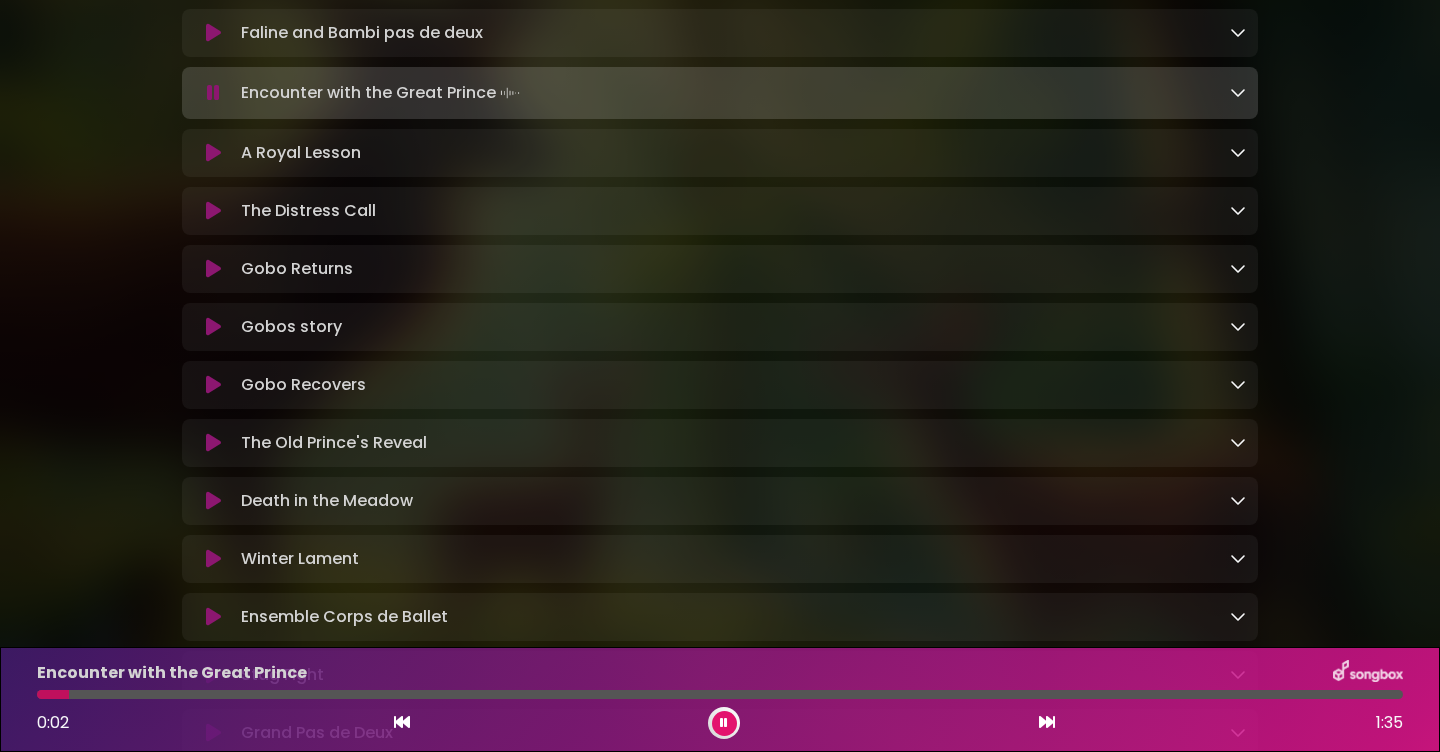 click at bounding box center [213, 269] 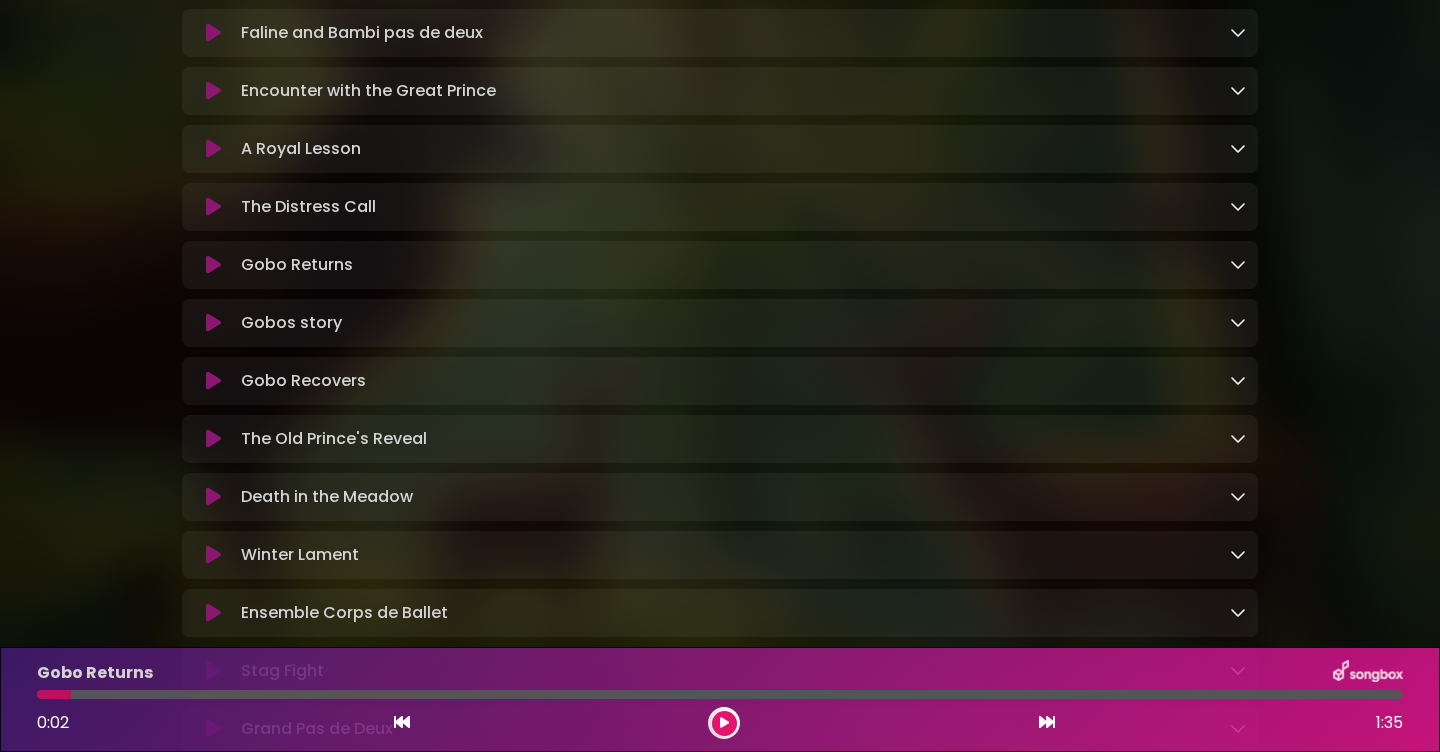 click at bounding box center [213, 265] 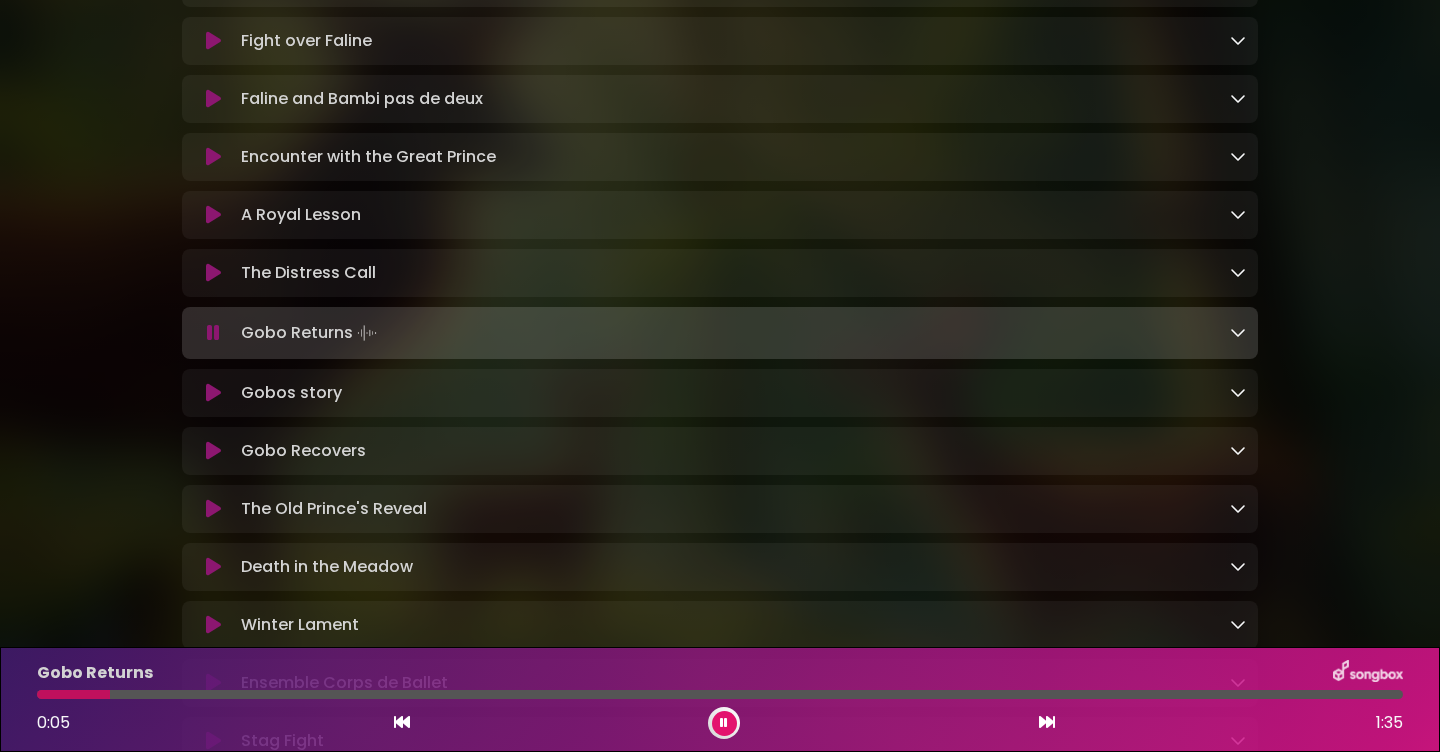 scroll, scrollTop: 2542, scrollLeft: 0, axis: vertical 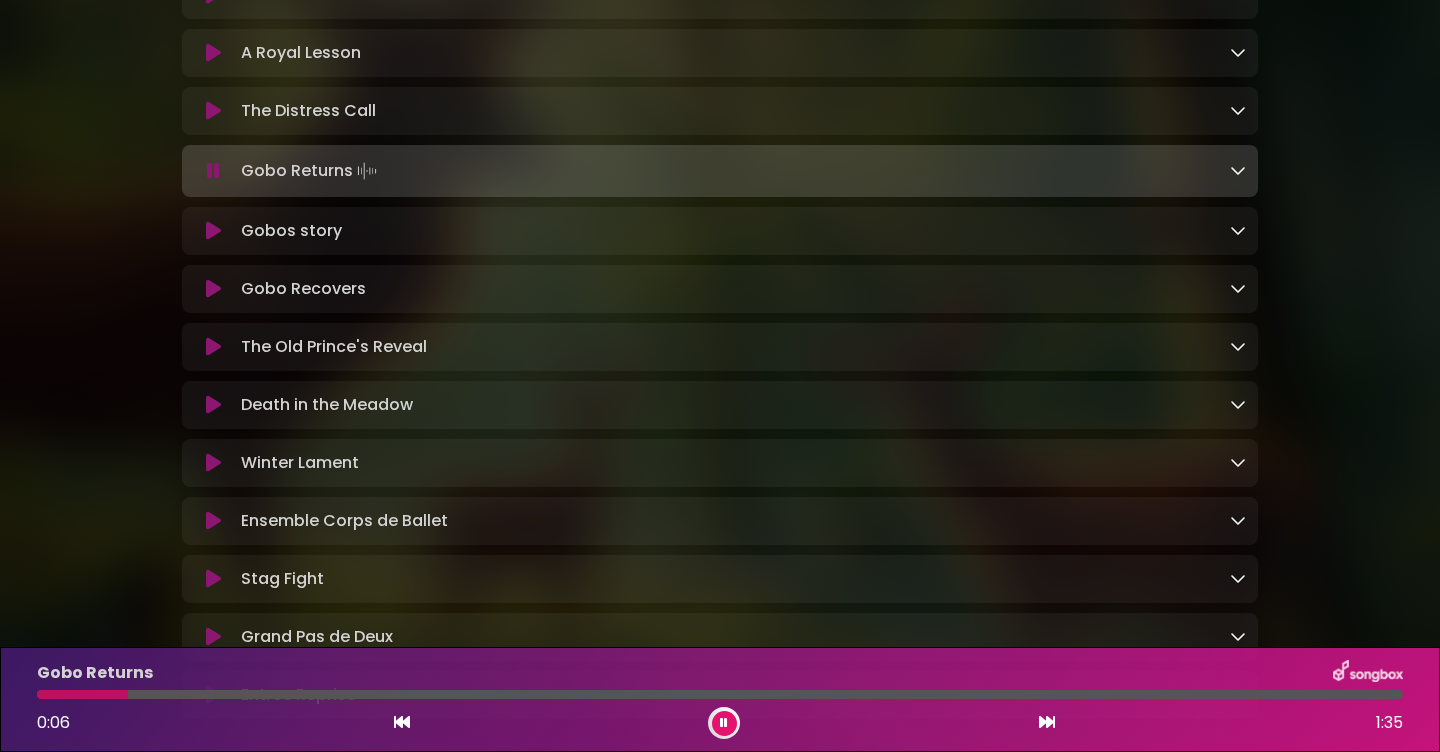 click at bounding box center (724, 723) 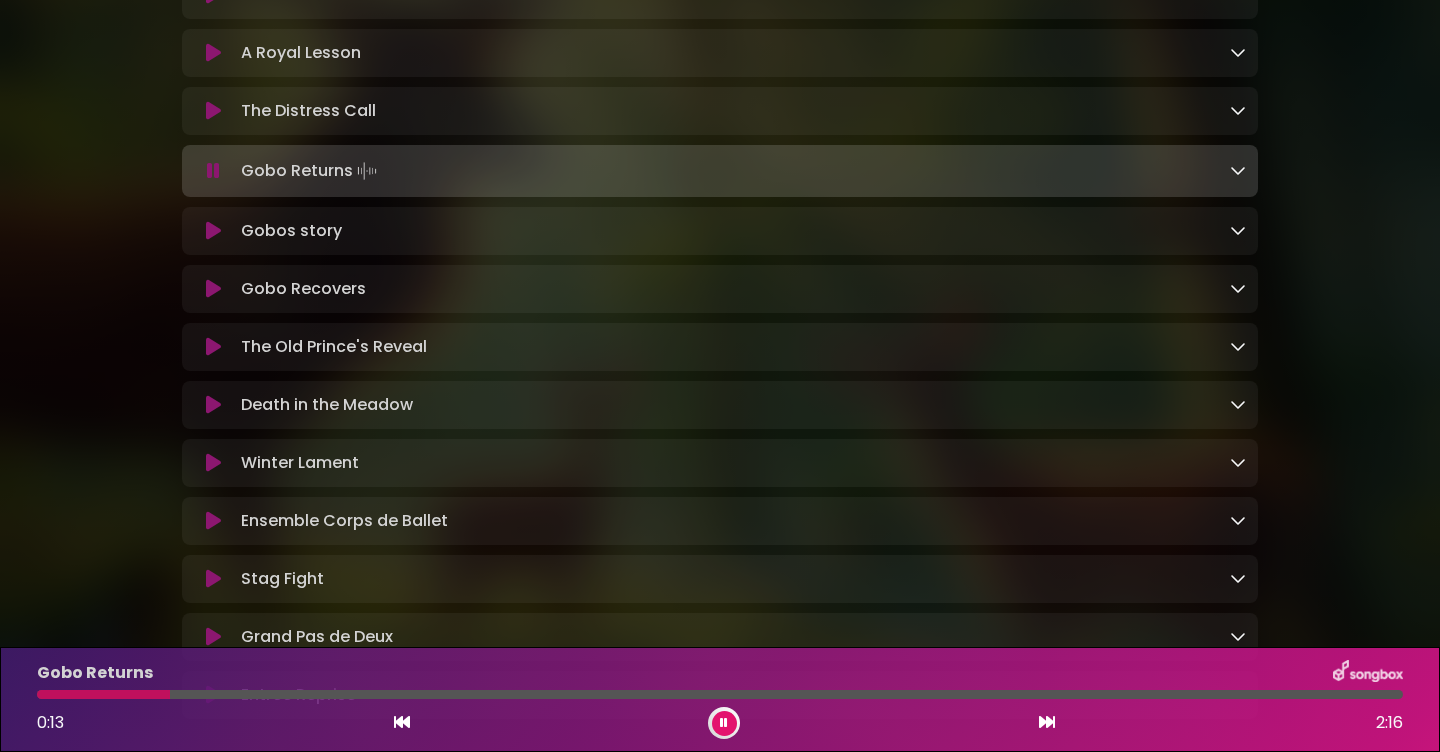 click at bounding box center (213, 231) 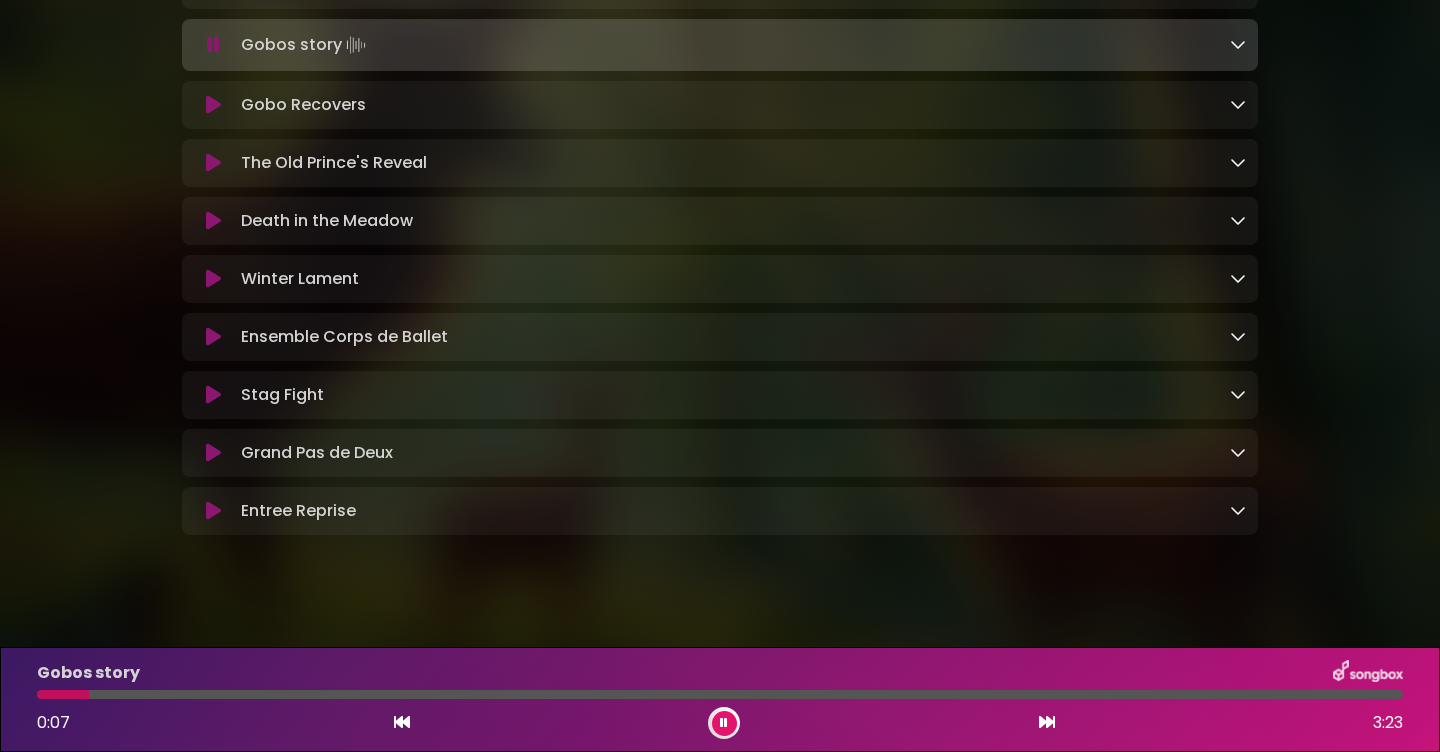scroll, scrollTop: 2733, scrollLeft: 0, axis: vertical 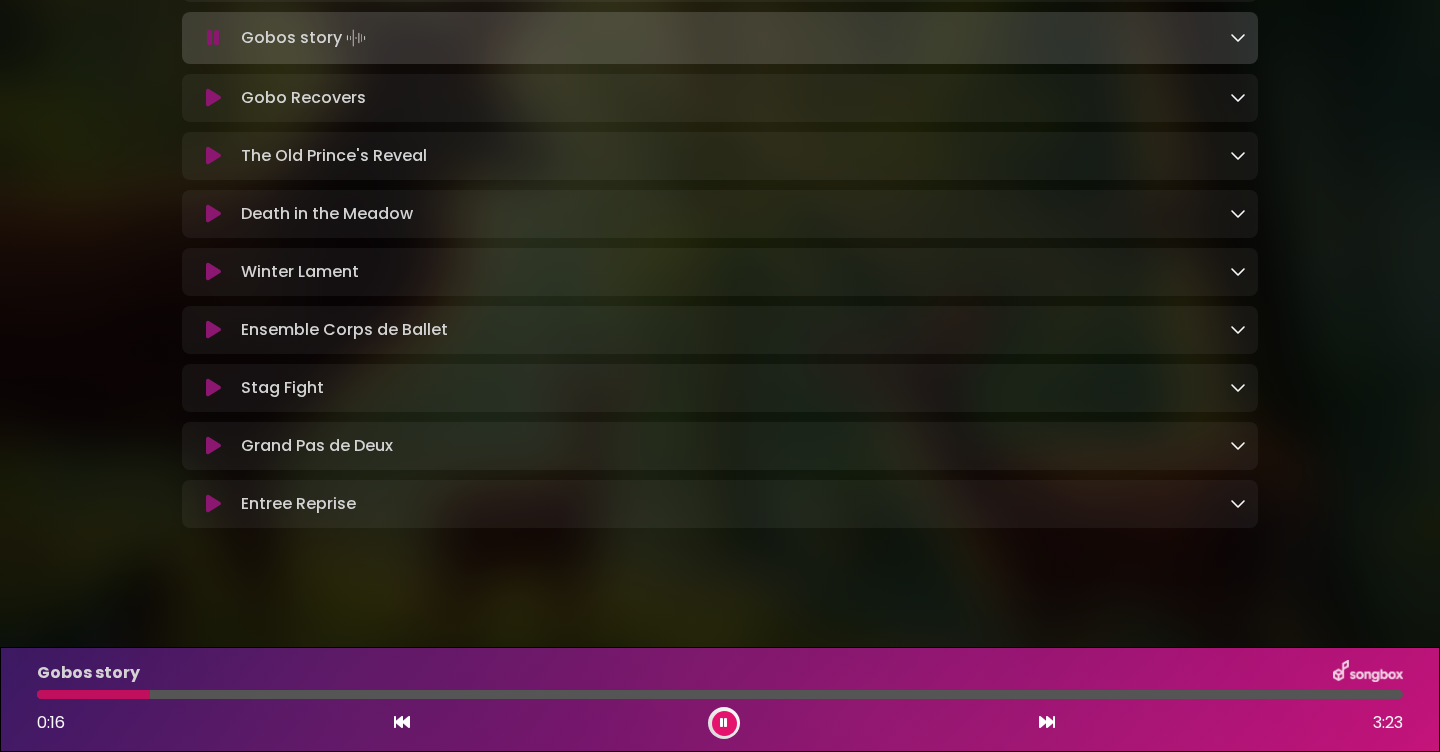 click at bounding box center (213, 446) 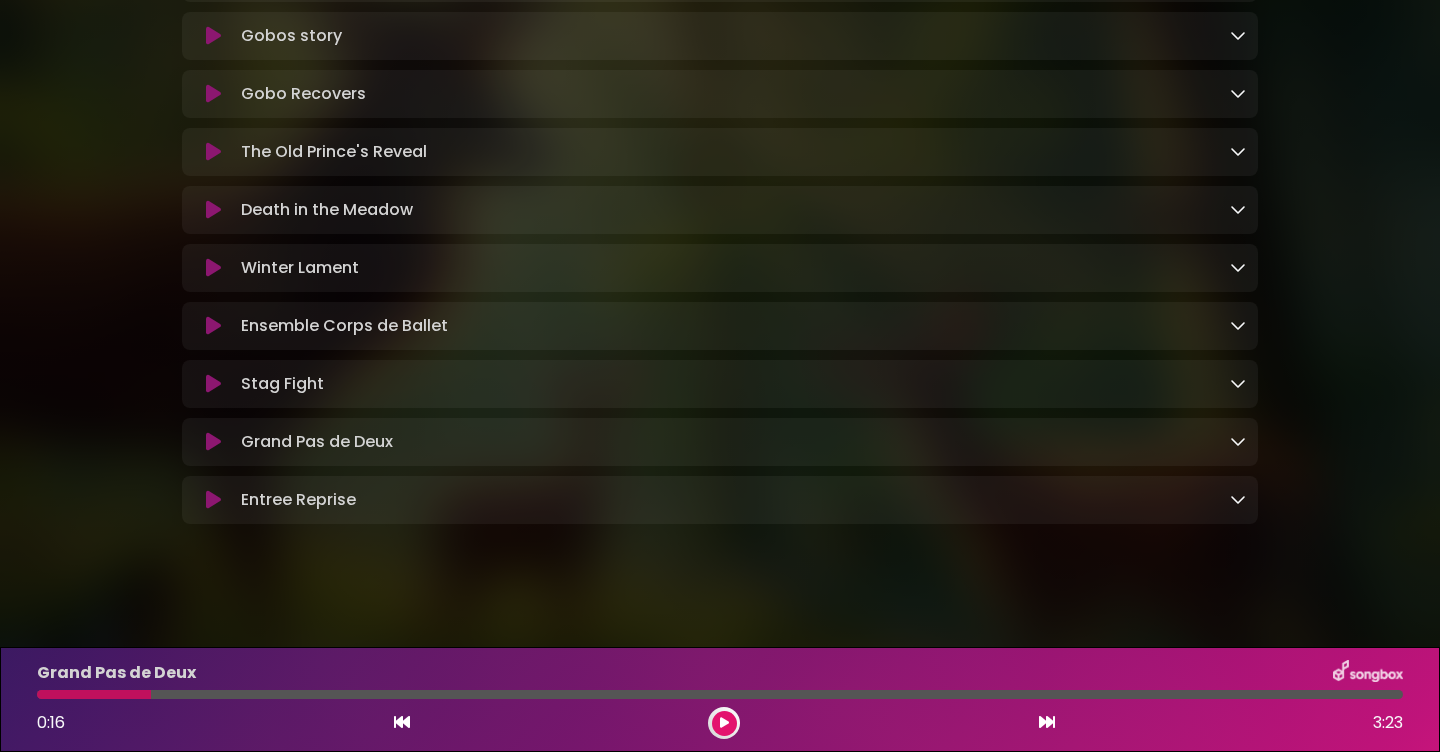 click at bounding box center [213, 442] 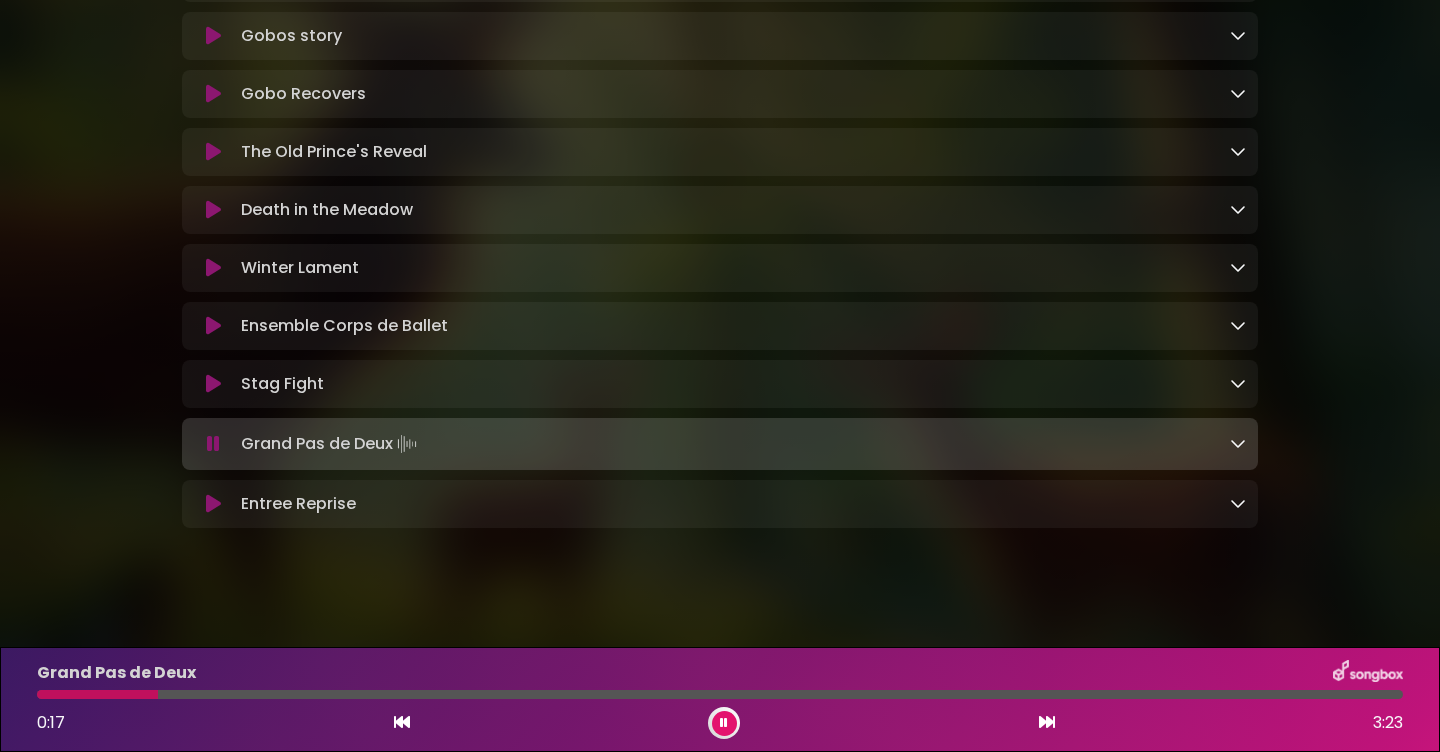 click at bounding box center [213, 444] 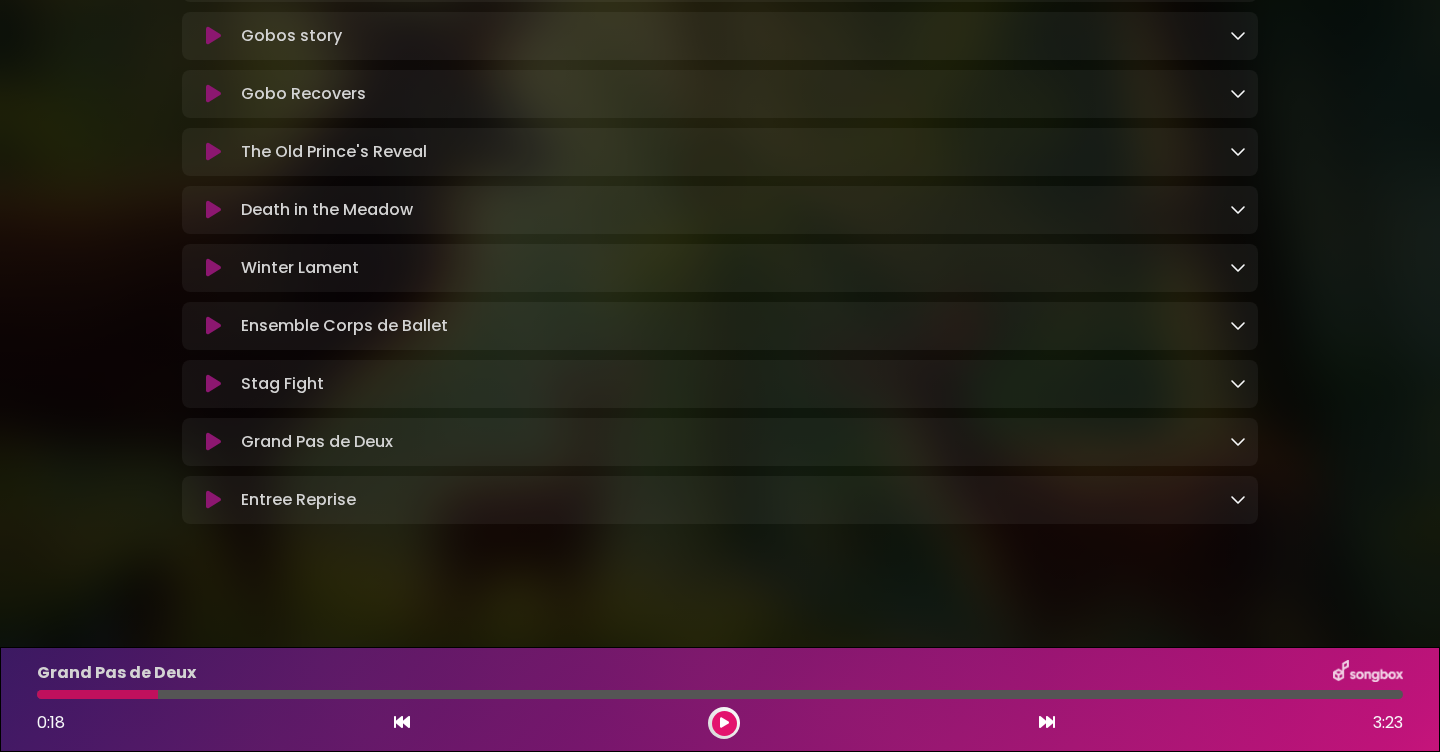 click at bounding box center (213, 442) 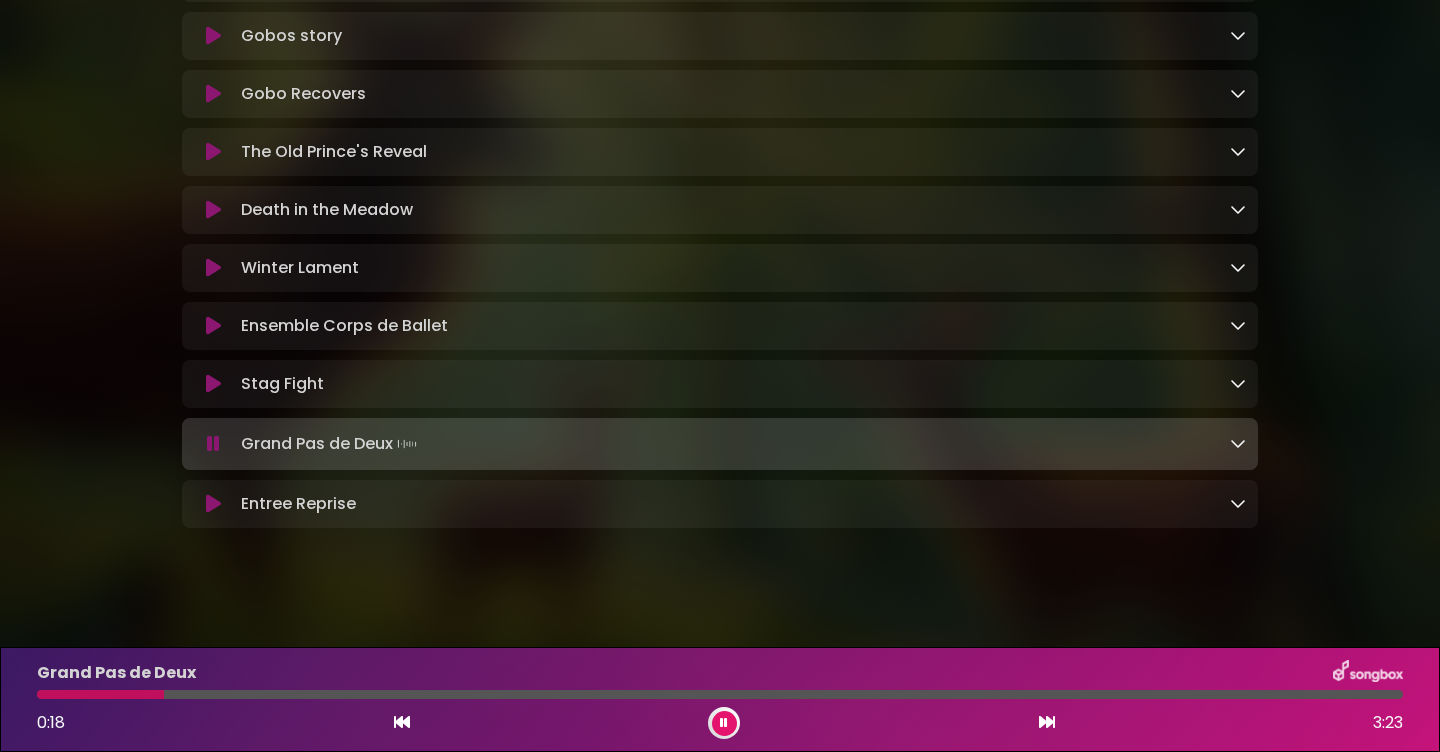 click at bounding box center [213, 384] 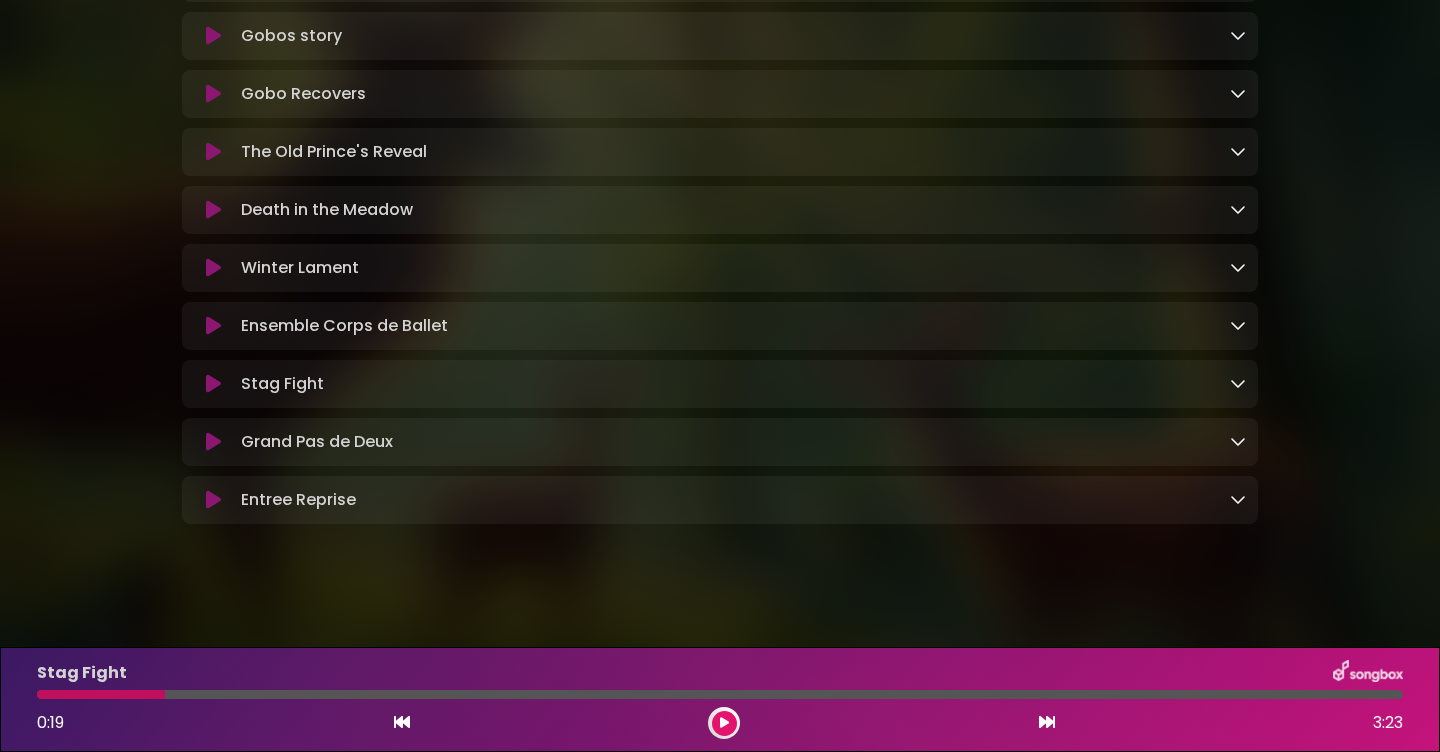 click at bounding box center [213, 442] 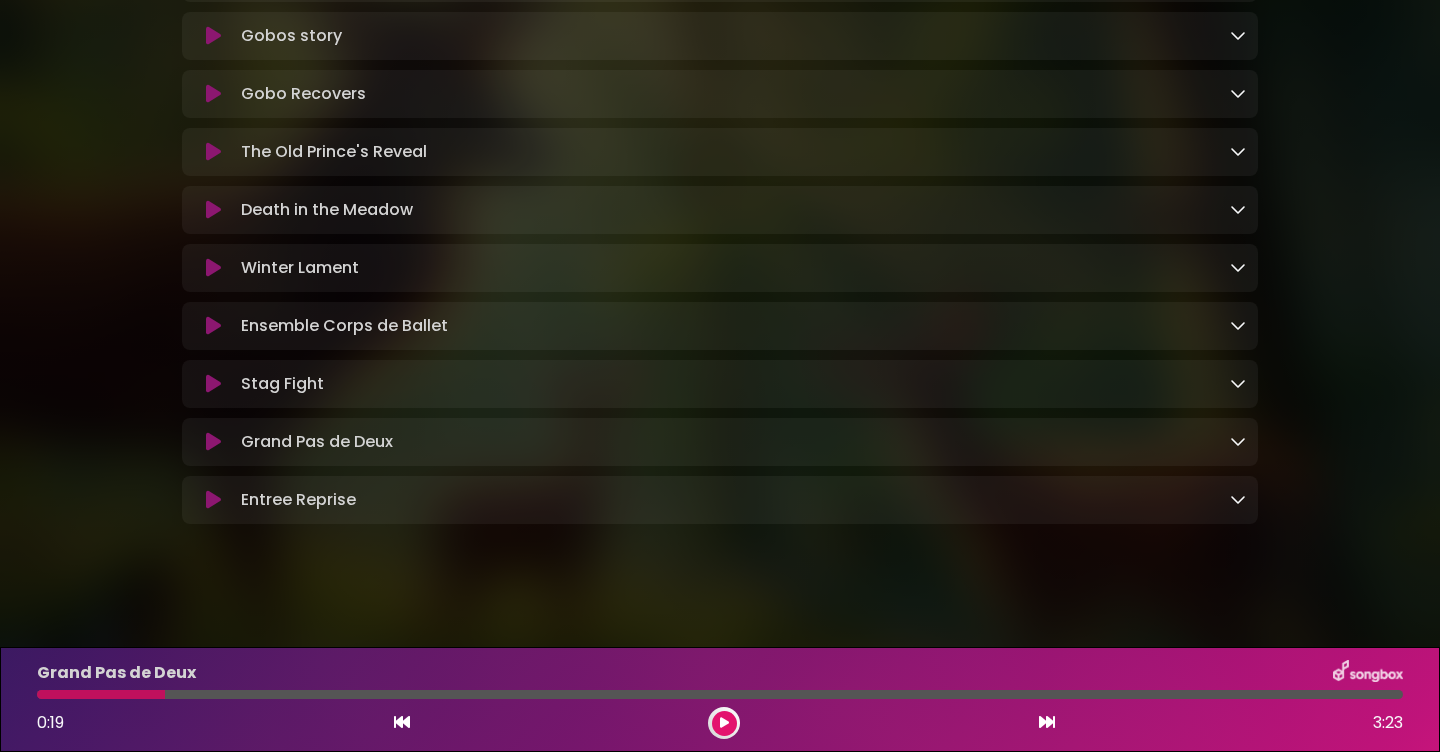 click at bounding box center (213, 442) 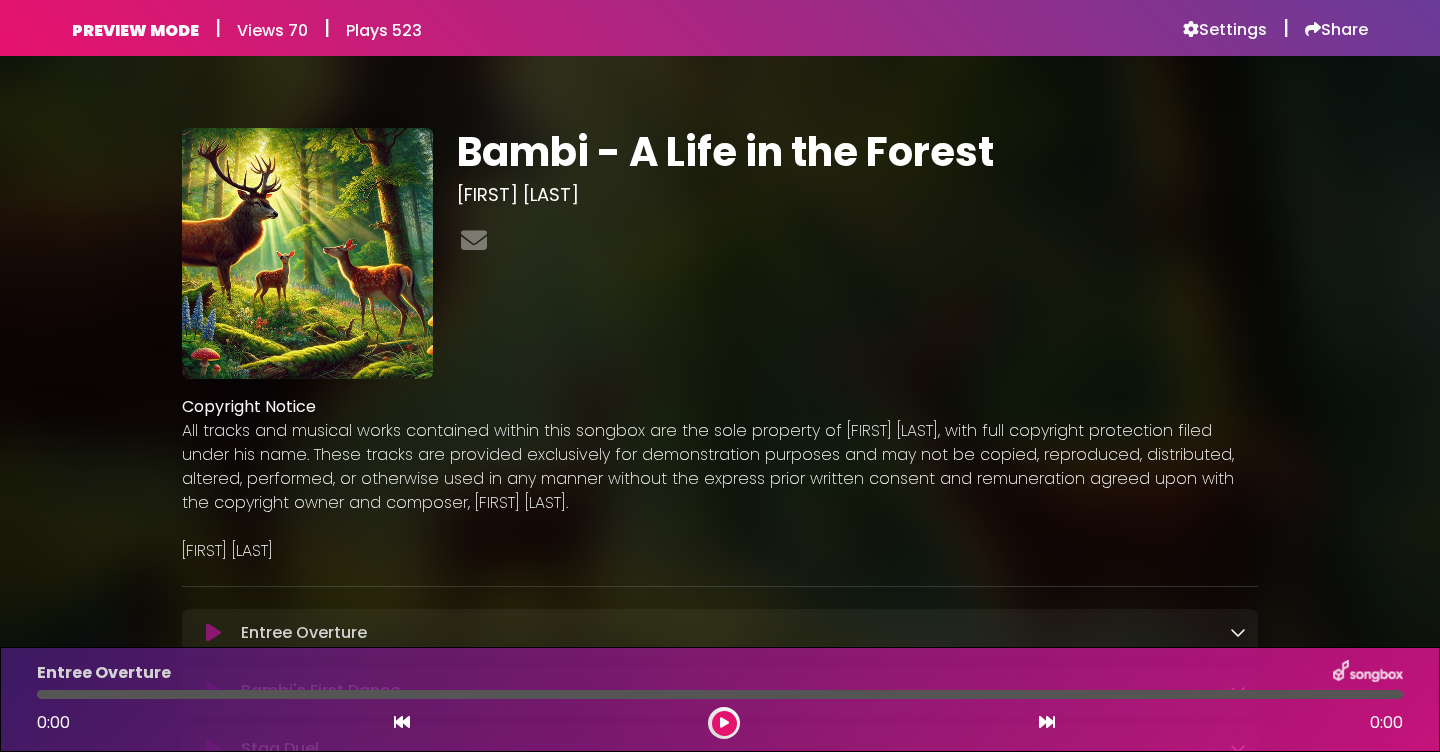 scroll, scrollTop: 0, scrollLeft: 0, axis: both 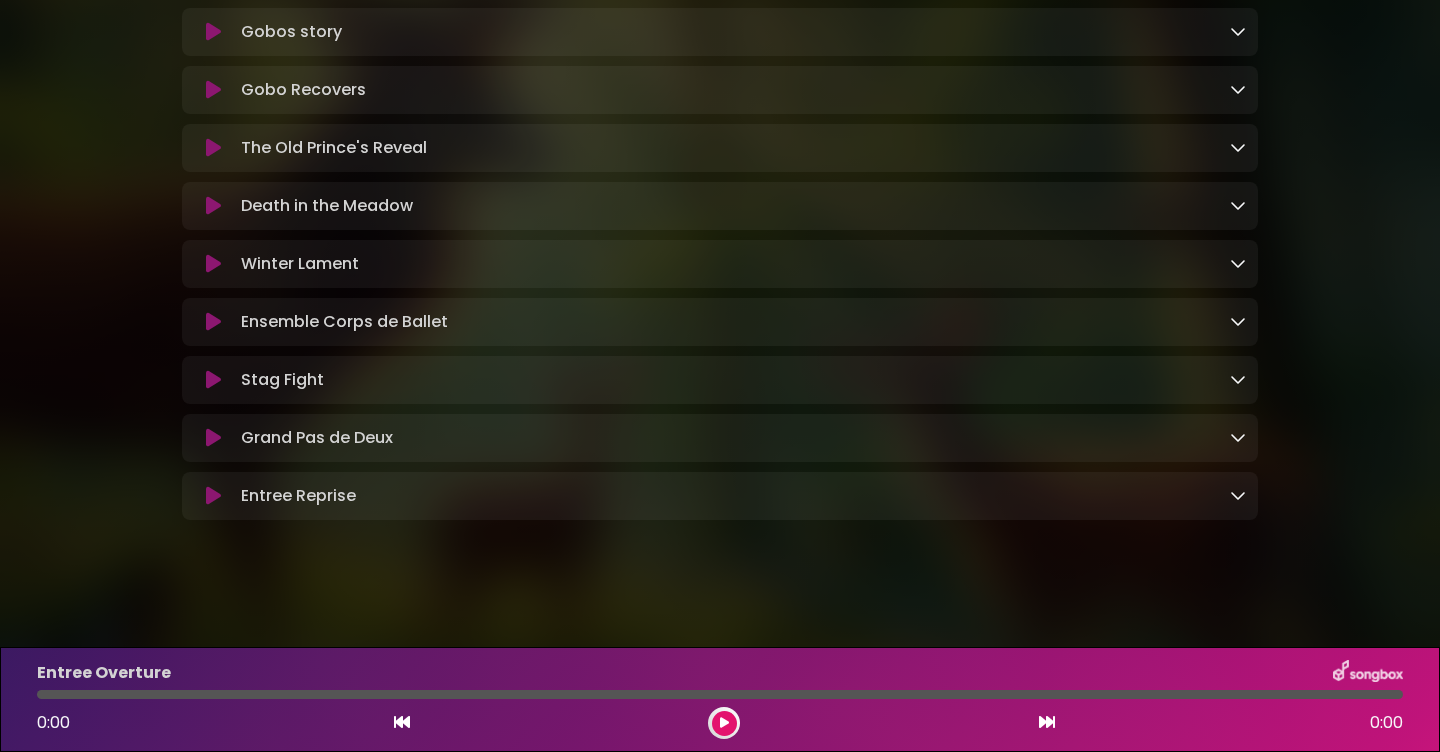 click at bounding box center (213, 322) 